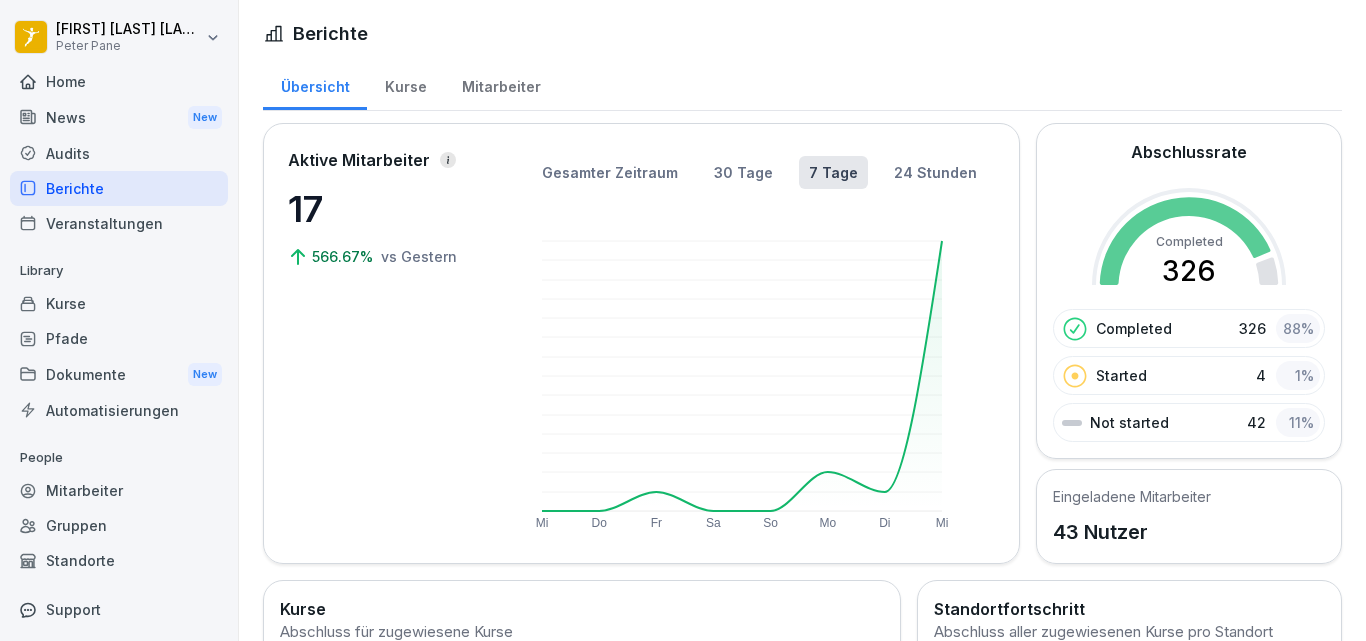 scroll, scrollTop: 0, scrollLeft: 0, axis: both 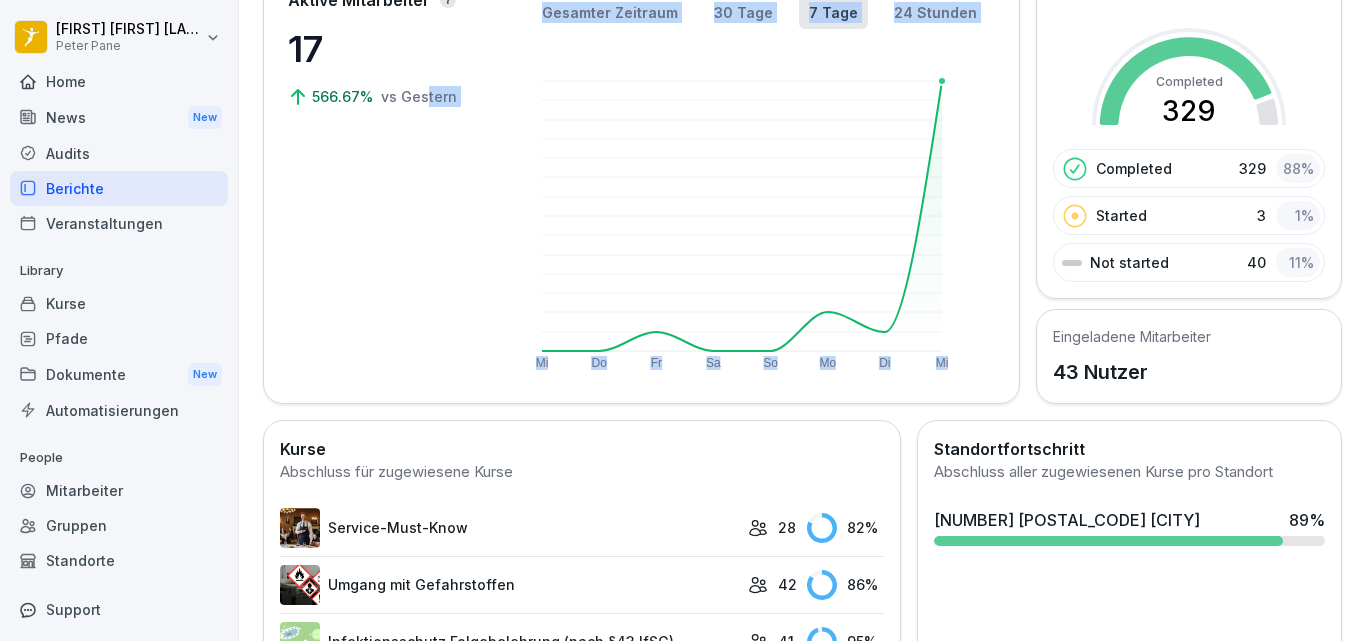 drag, startPoint x: 798, startPoint y: 274, endPoint x: 387, endPoint y: 198, distance: 417.9677 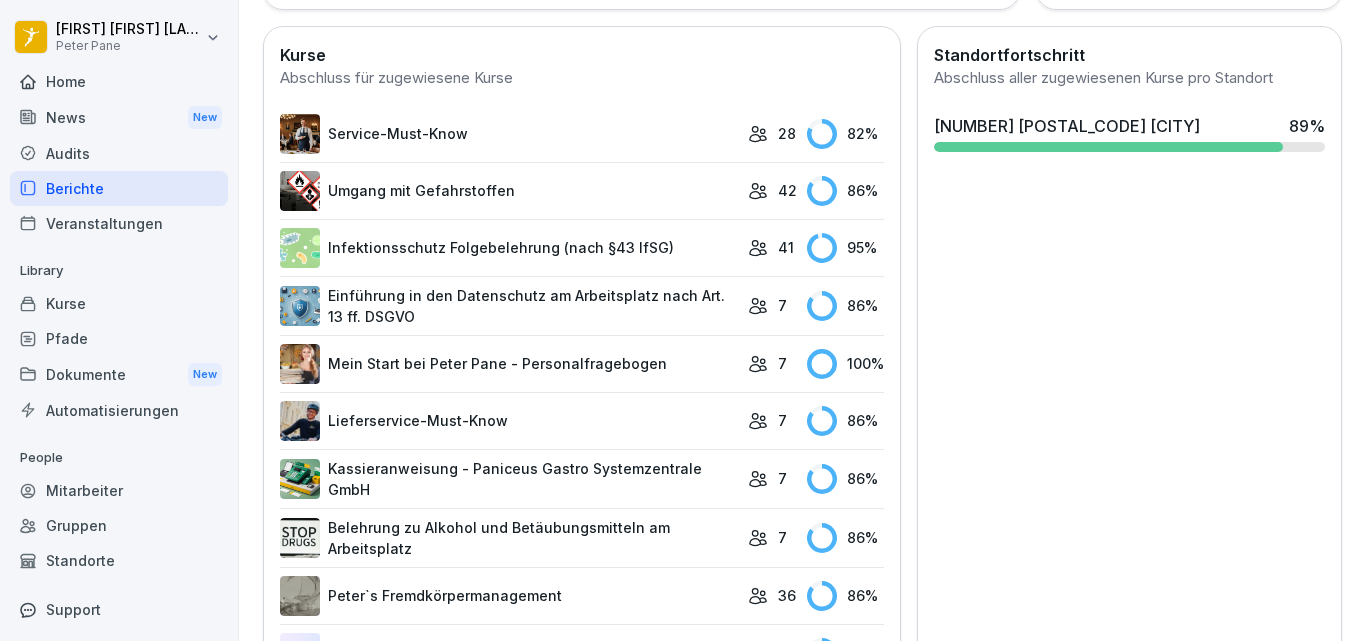 scroll, scrollTop: 520, scrollLeft: 0, axis: vertical 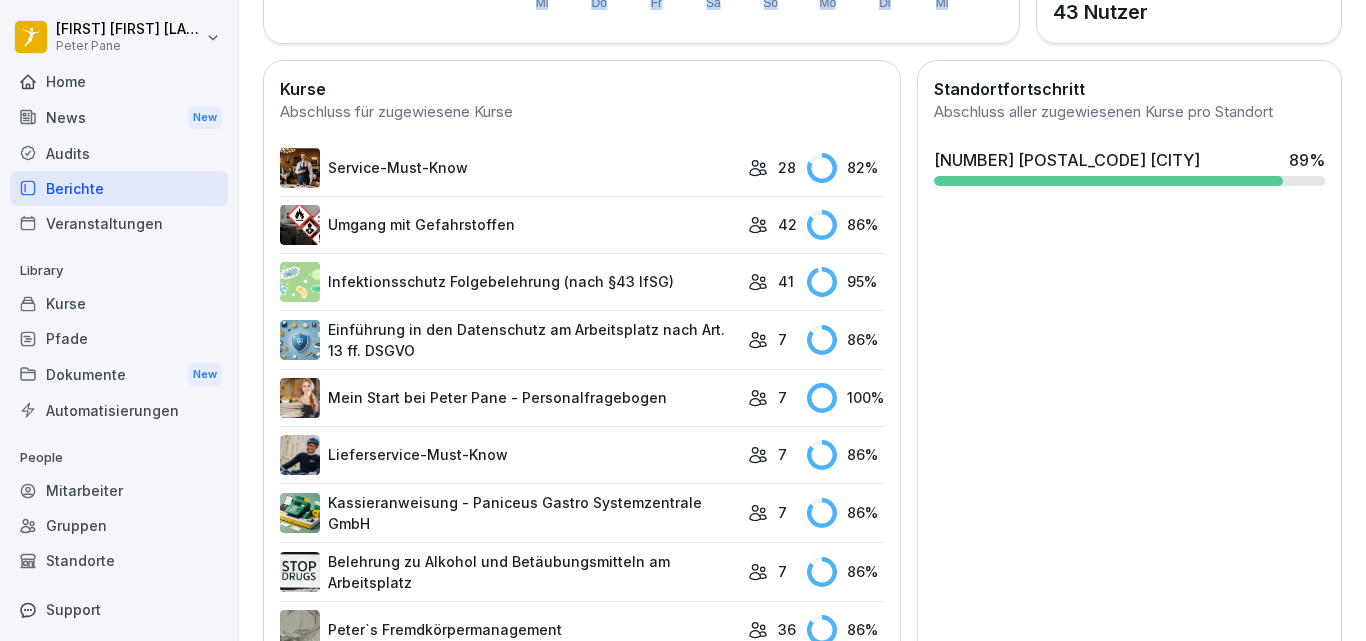 click on "Service-Must-Know" at bounding box center [509, 168] 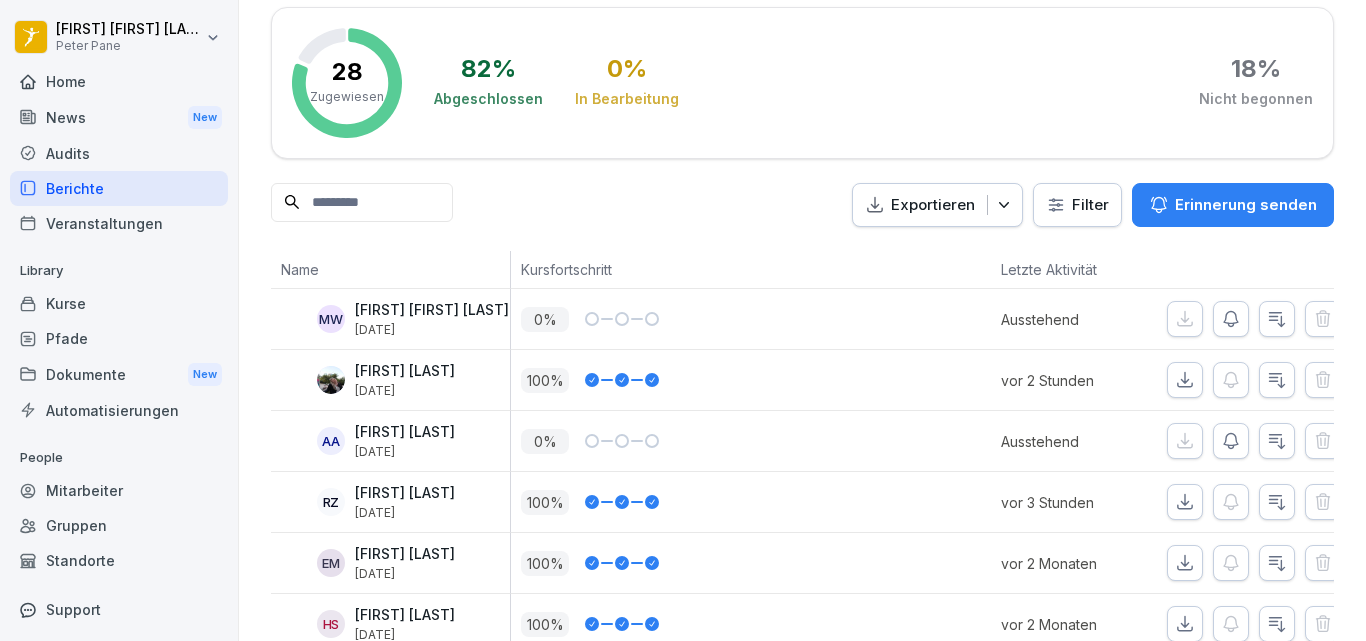 scroll, scrollTop: 0, scrollLeft: 0, axis: both 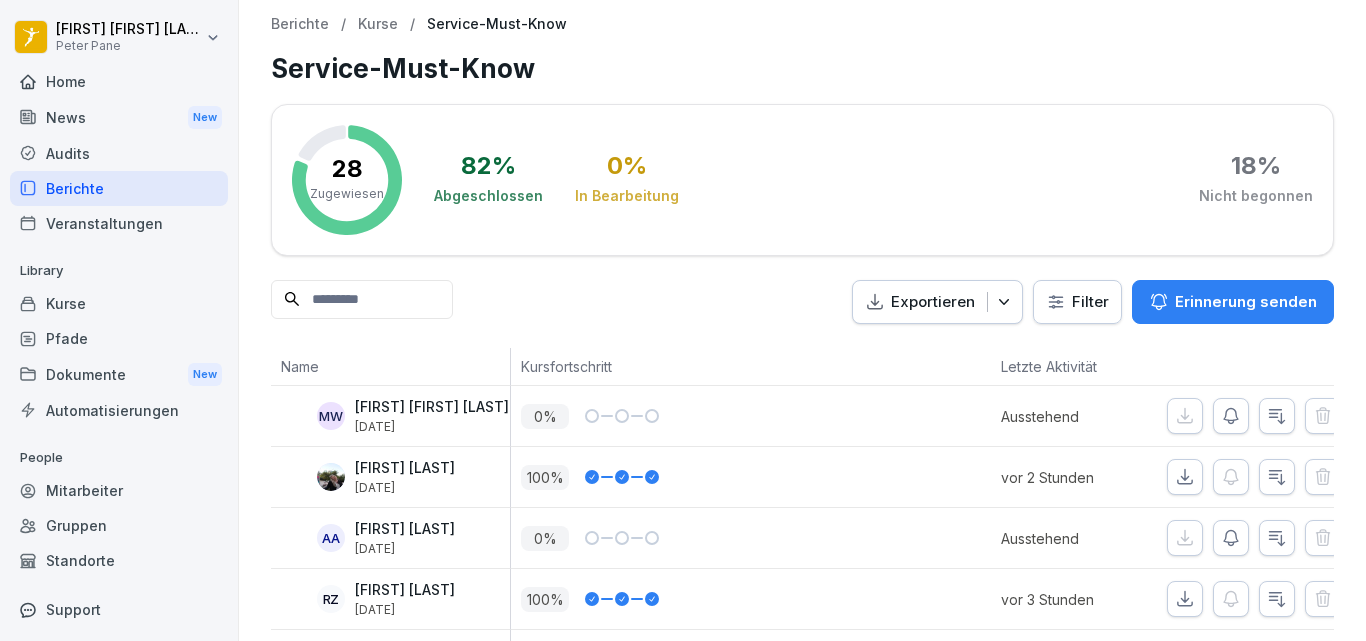 click on "Mitarbeiter" at bounding box center [119, 490] 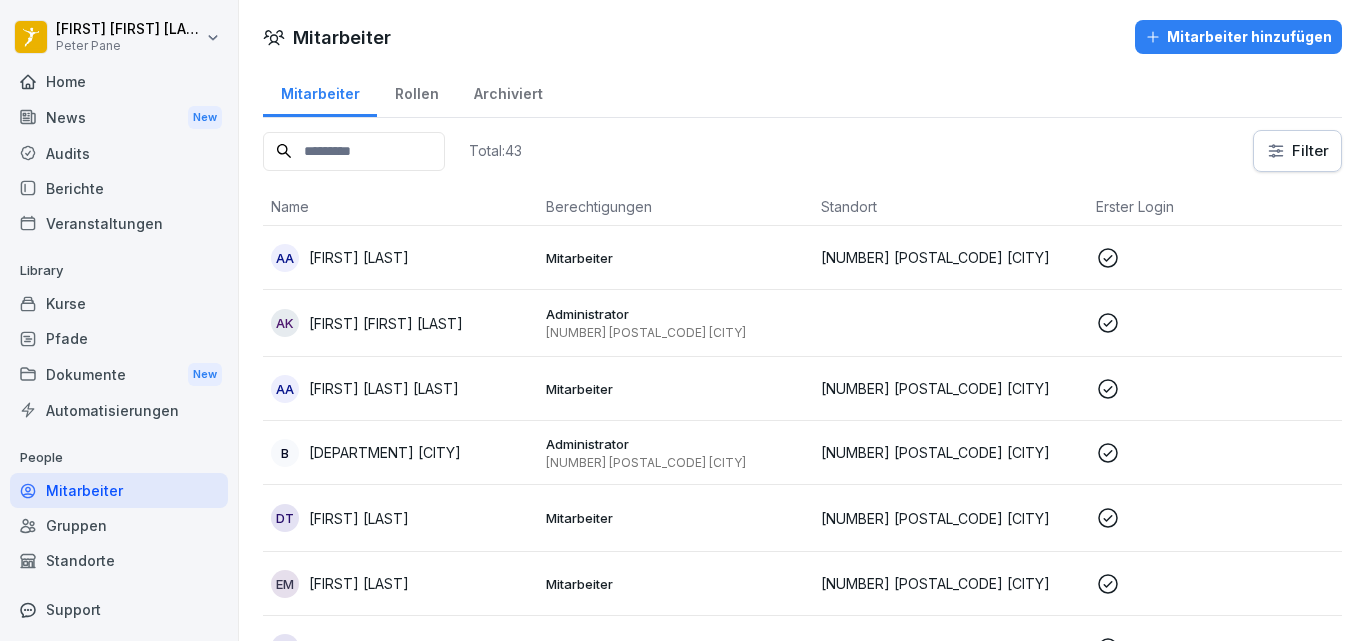 click on "[FIRST] [FIRST]" at bounding box center (400, 258) 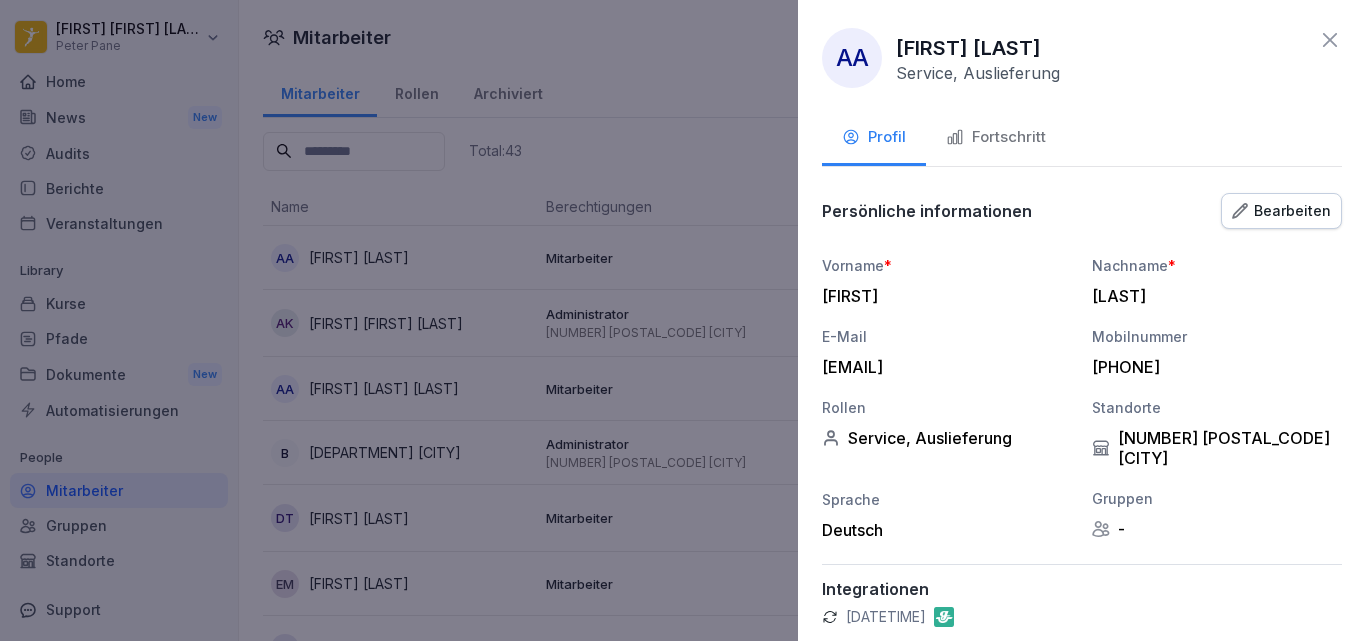scroll, scrollTop: 119, scrollLeft: 0, axis: vertical 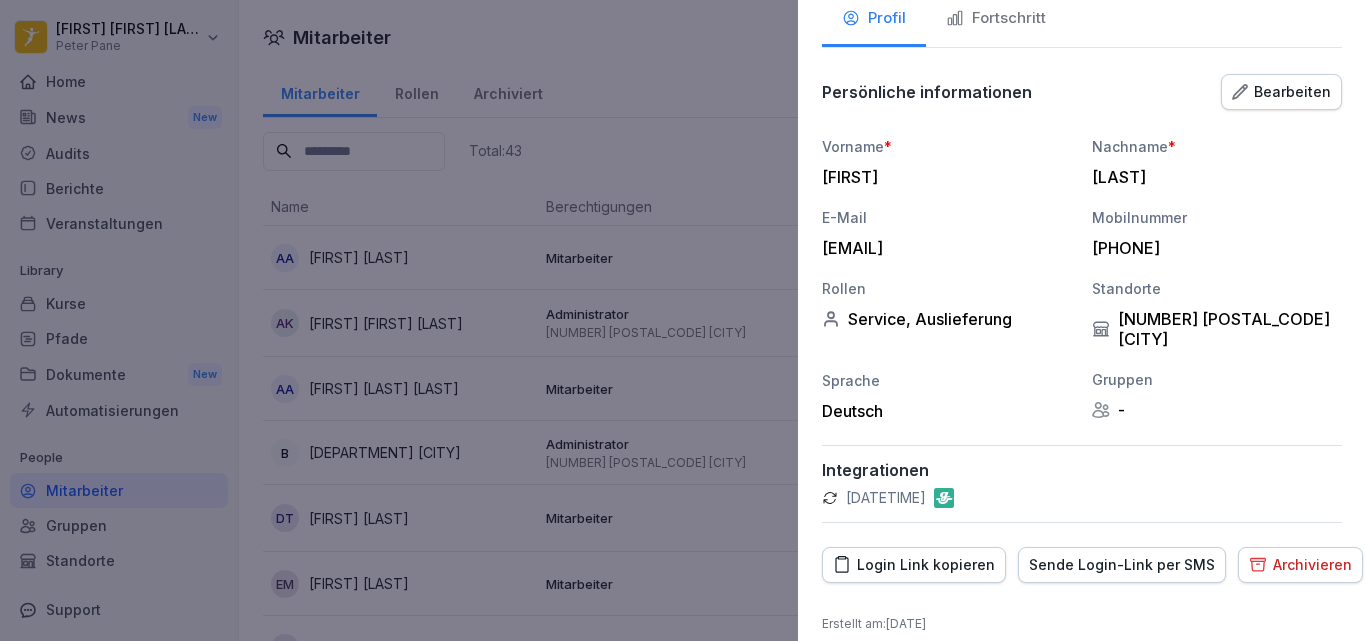 click on "Login Link kopieren" at bounding box center [914, 565] 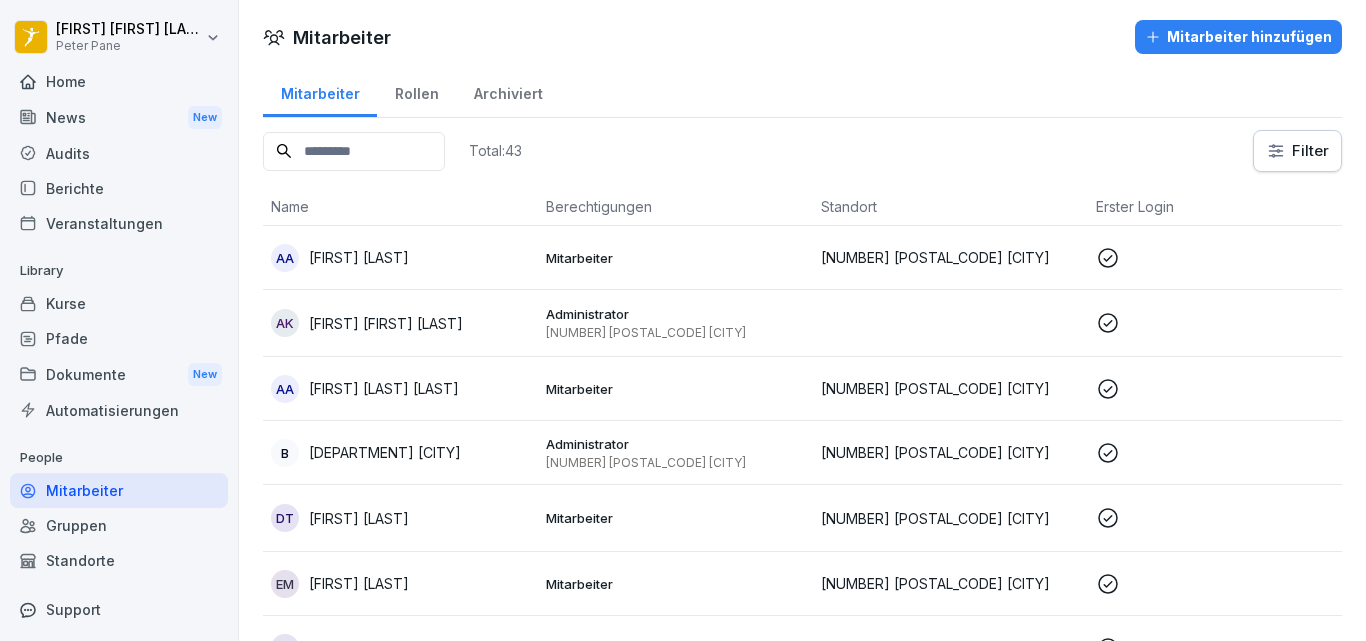 click at bounding box center (354, 151) 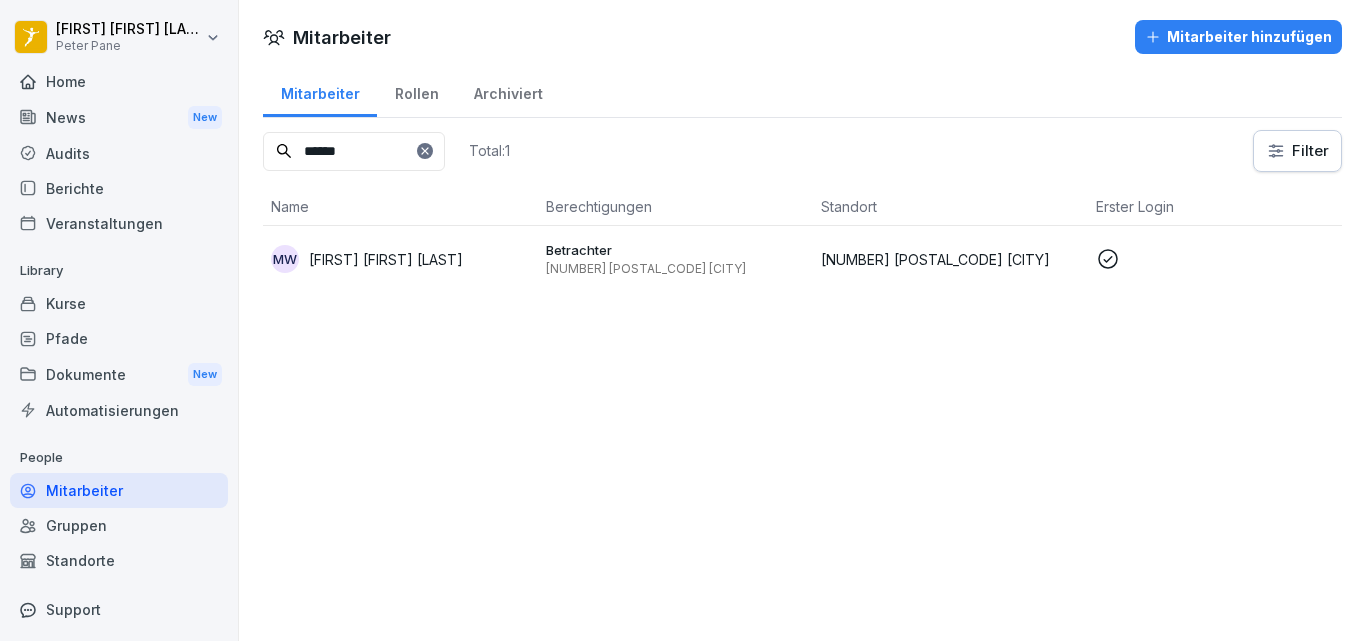 type on "******" 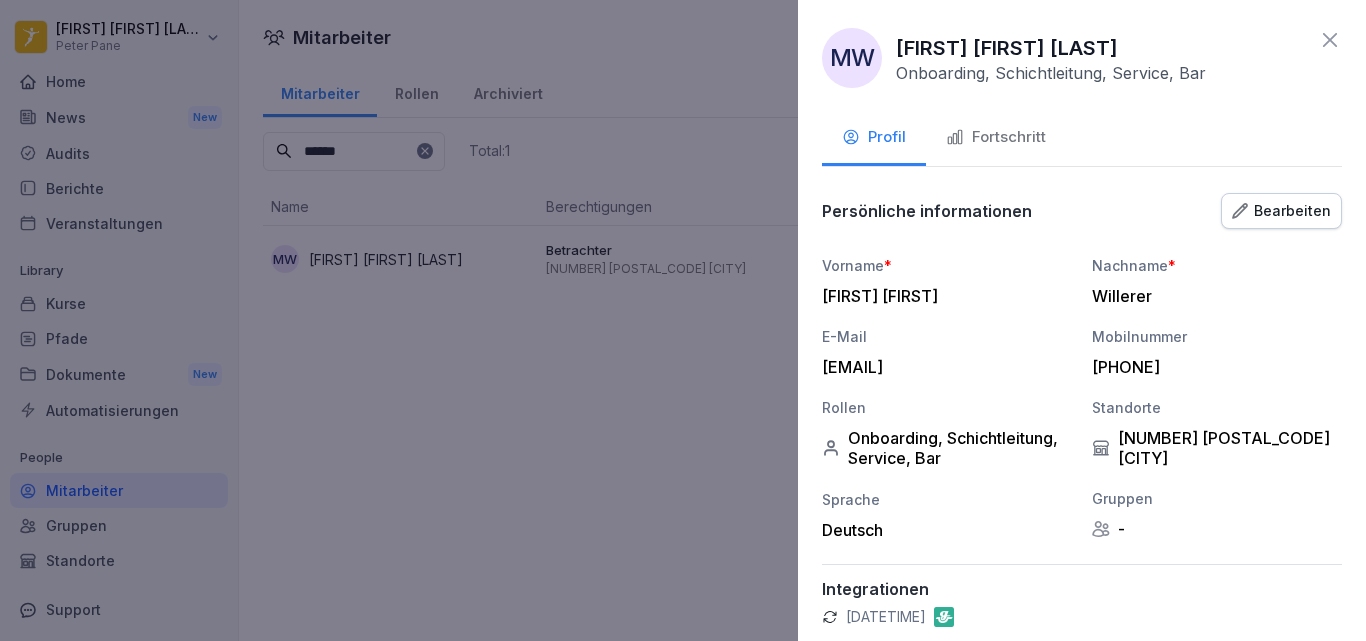 click on "Fortschritt" at bounding box center [996, 139] 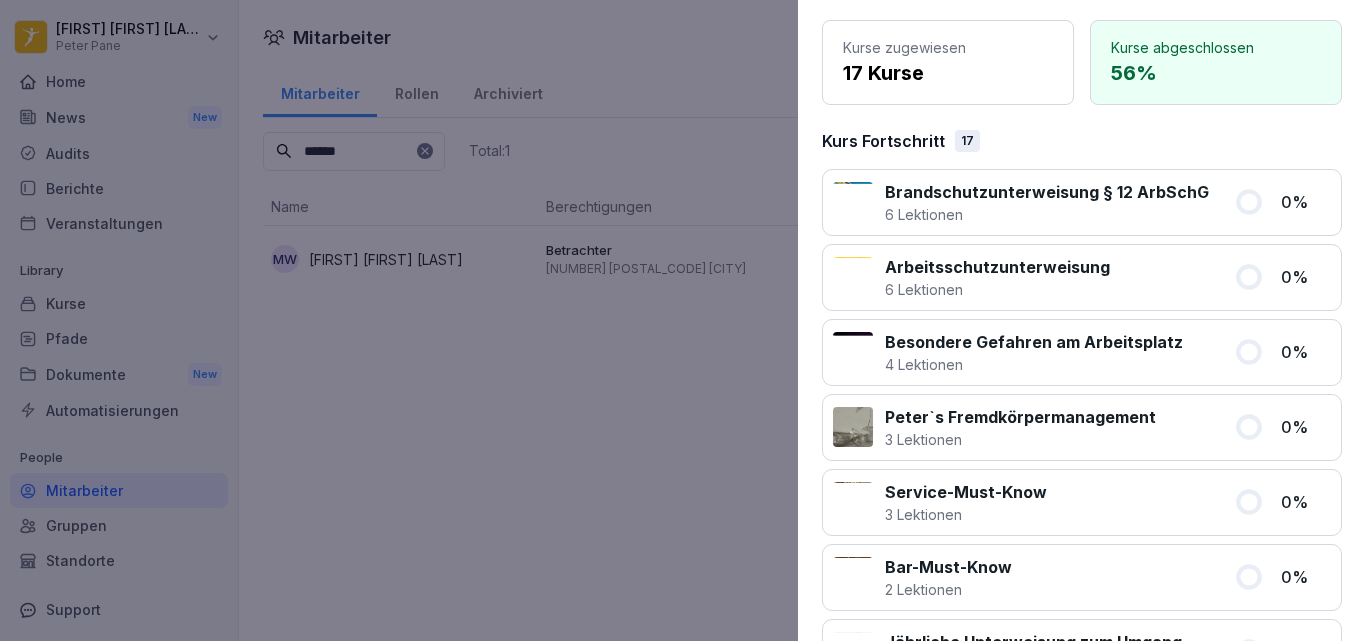 scroll, scrollTop: 7, scrollLeft: 0, axis: vertical 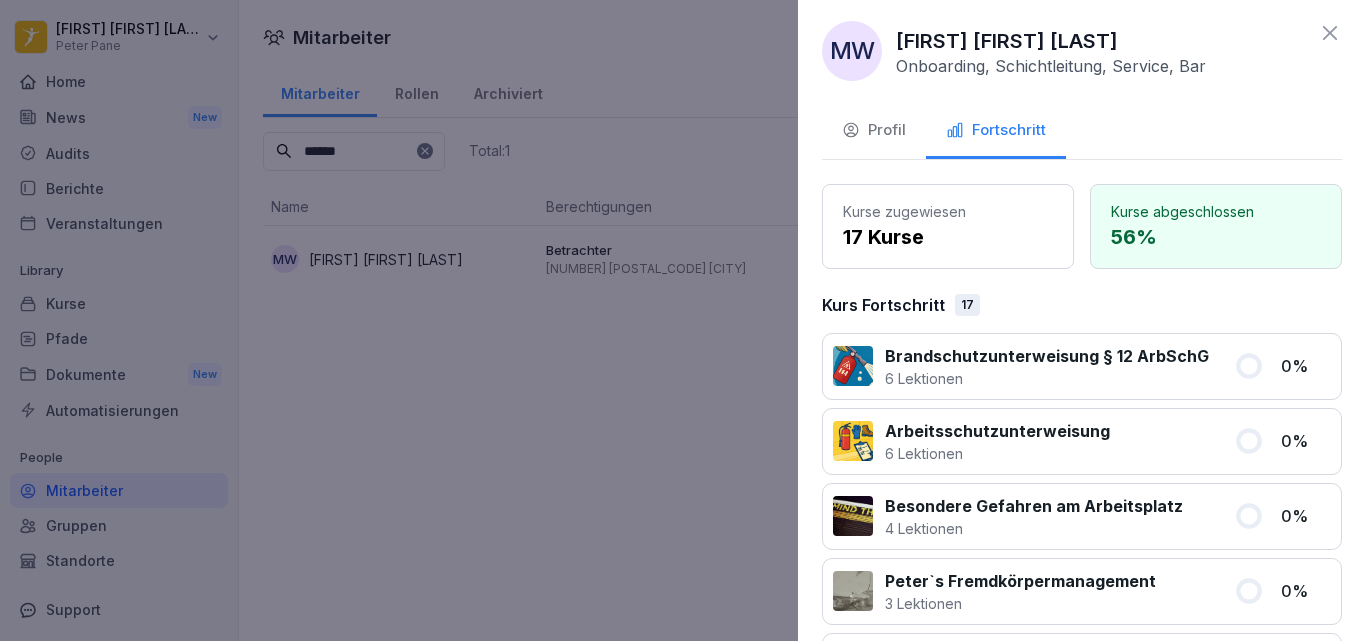 click on "Profil" at bounding box center [874, 130] 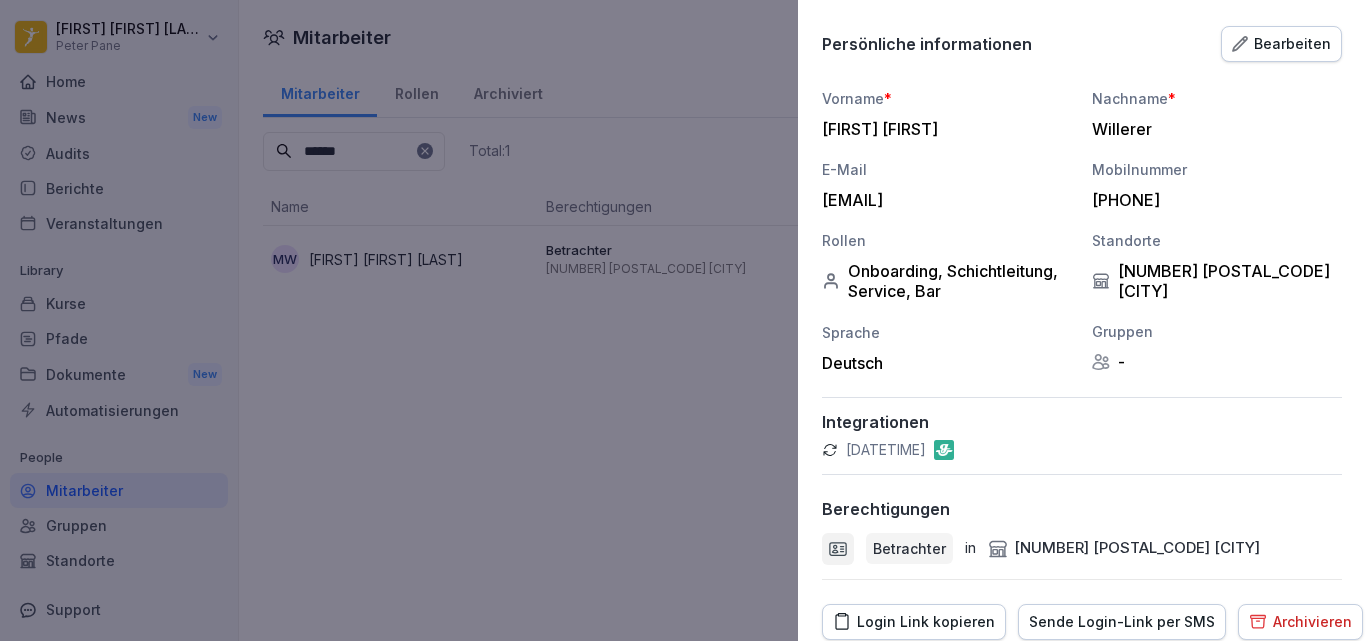 scroll, scrollTop: 244, scrollLeft: 0, axis: vertical 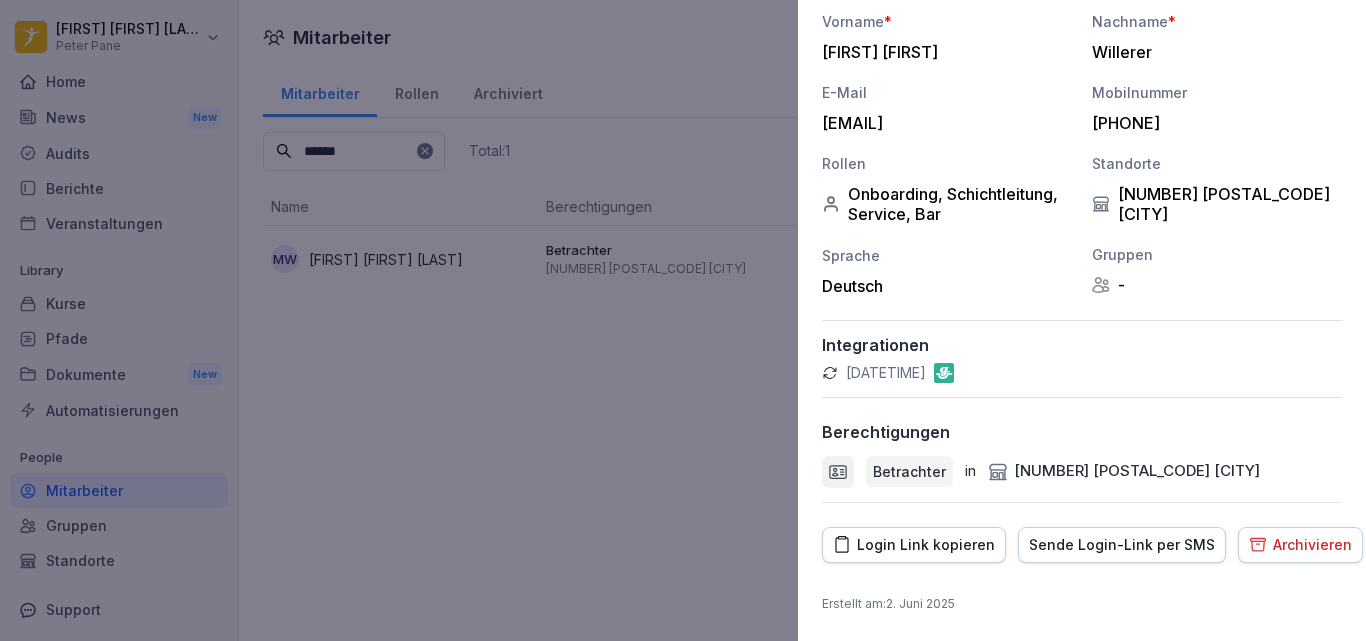 click on "Login Link kopieren" at bounding box center (914, 545) 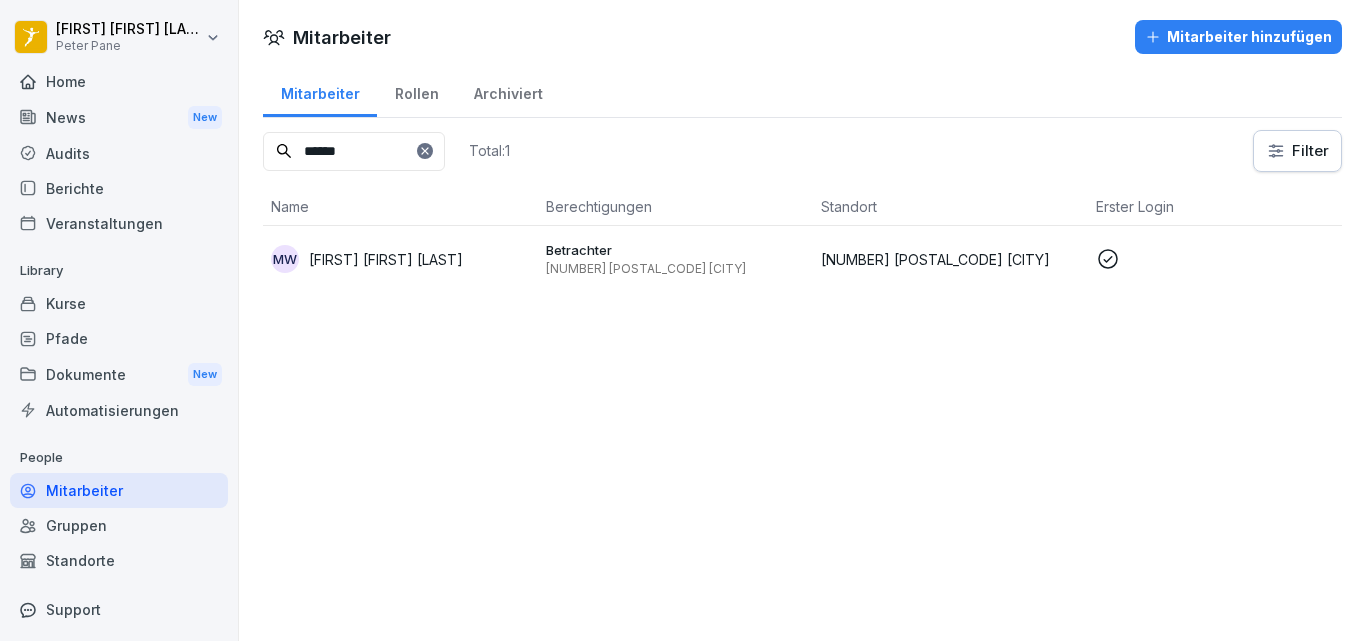 click 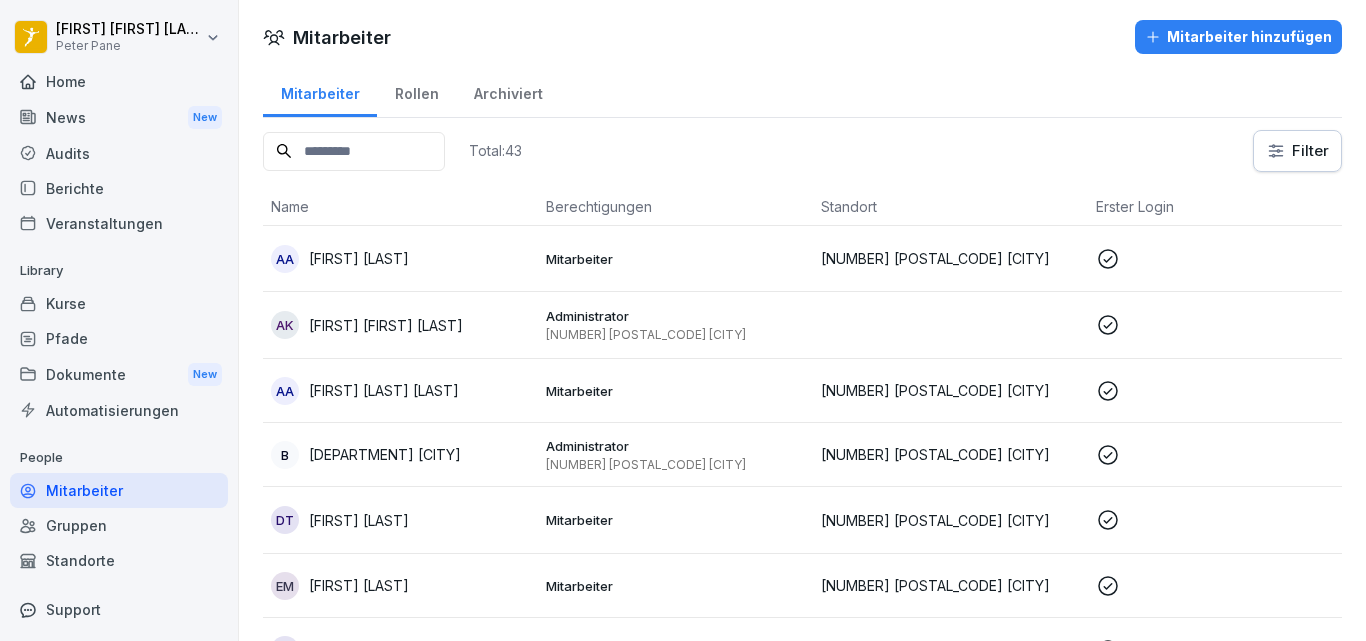 click on "Berichte" at bounding box center (119, 188) 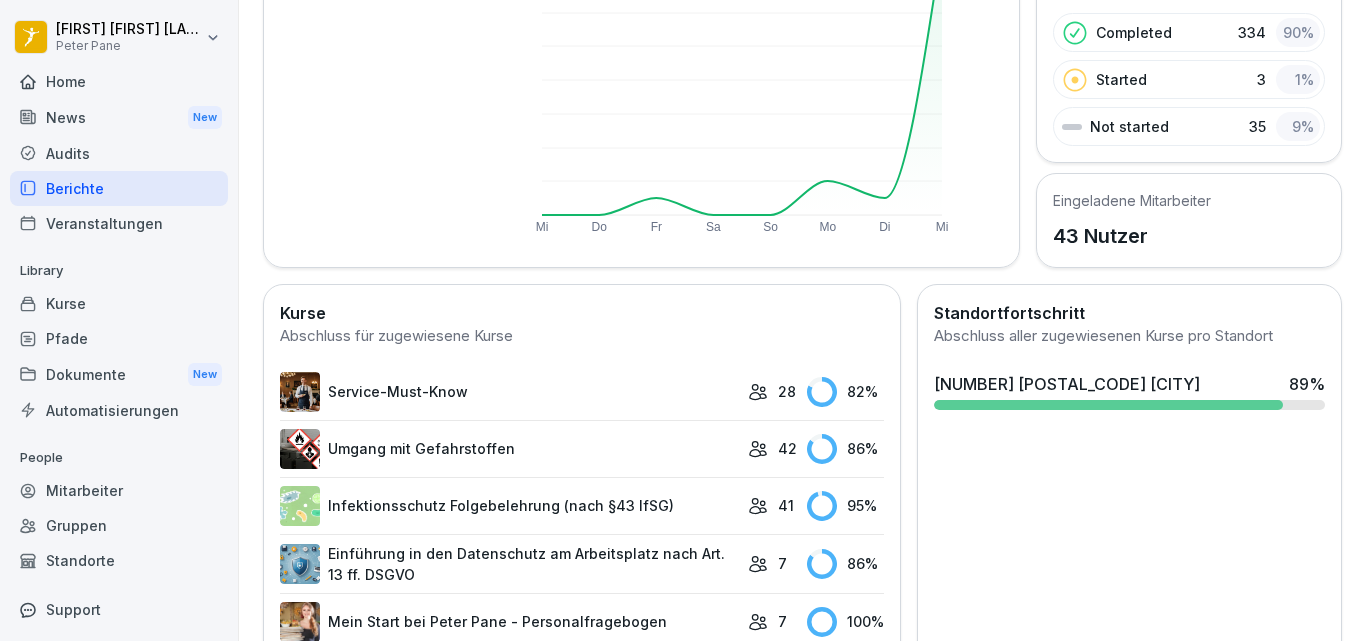 scroll, scrollTop: 333, scrollLeft: 0, axis: vertical 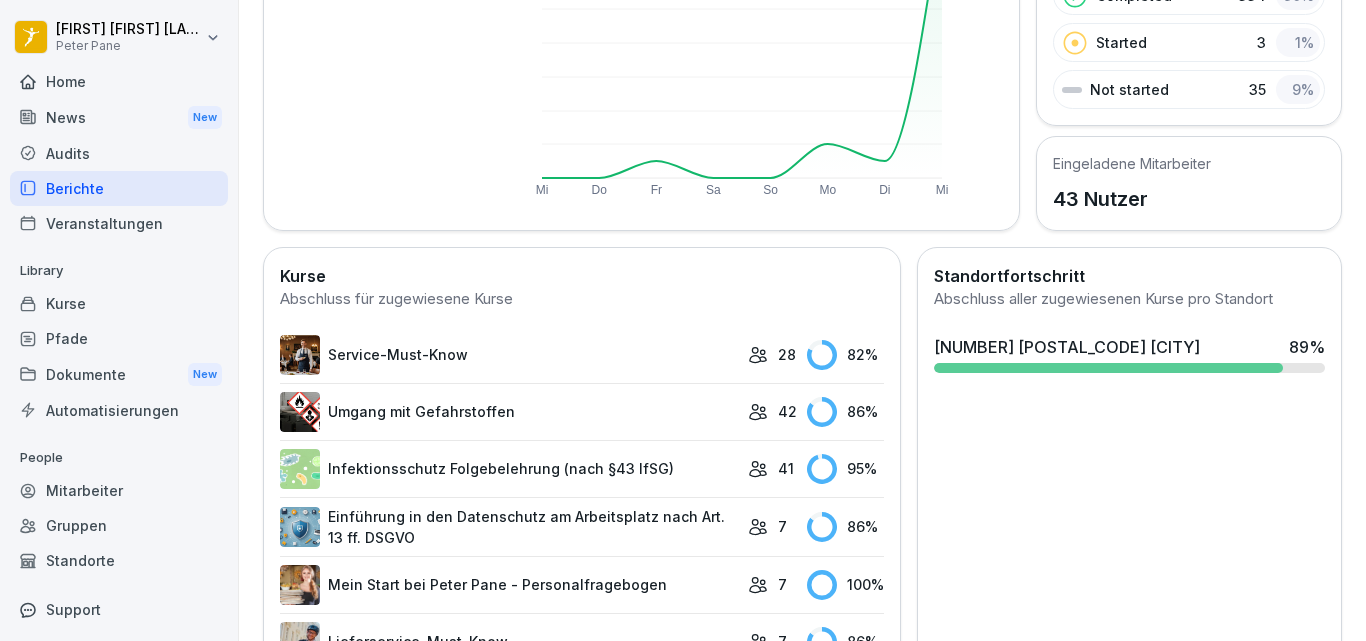 click on "Service-Must-Know" at bounding box center [509, 355] 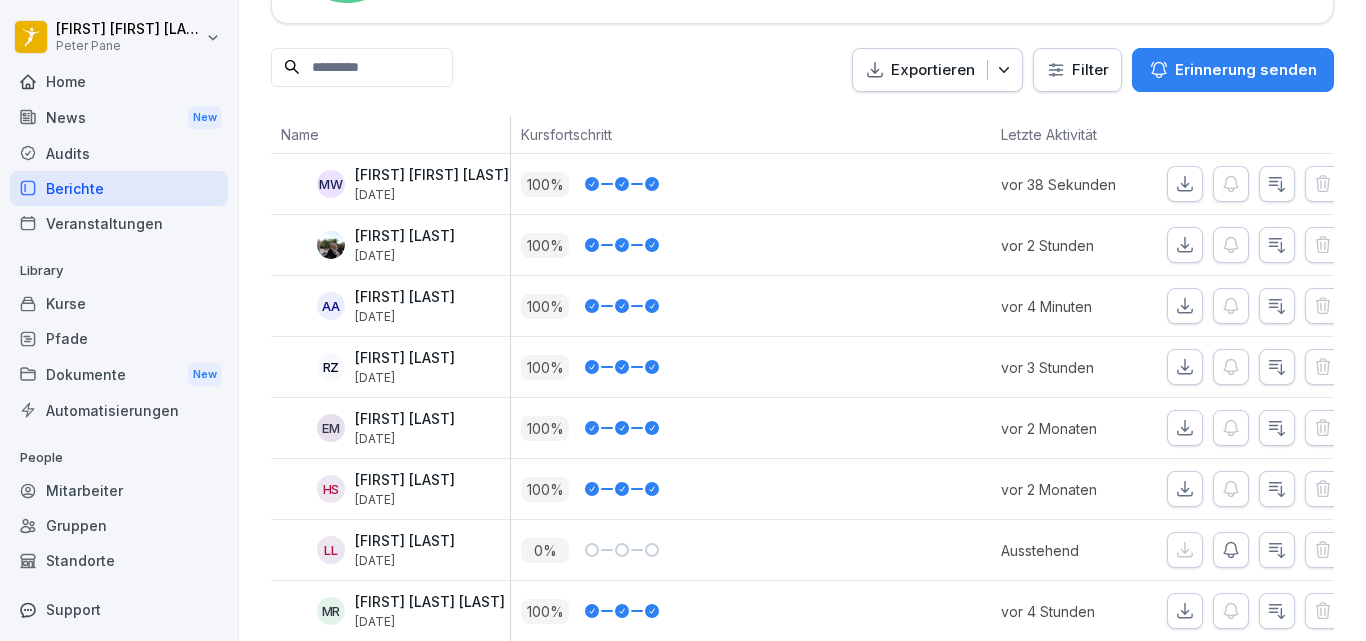scroll, scrollTop: 0, scrollLeft: 0, axis: both 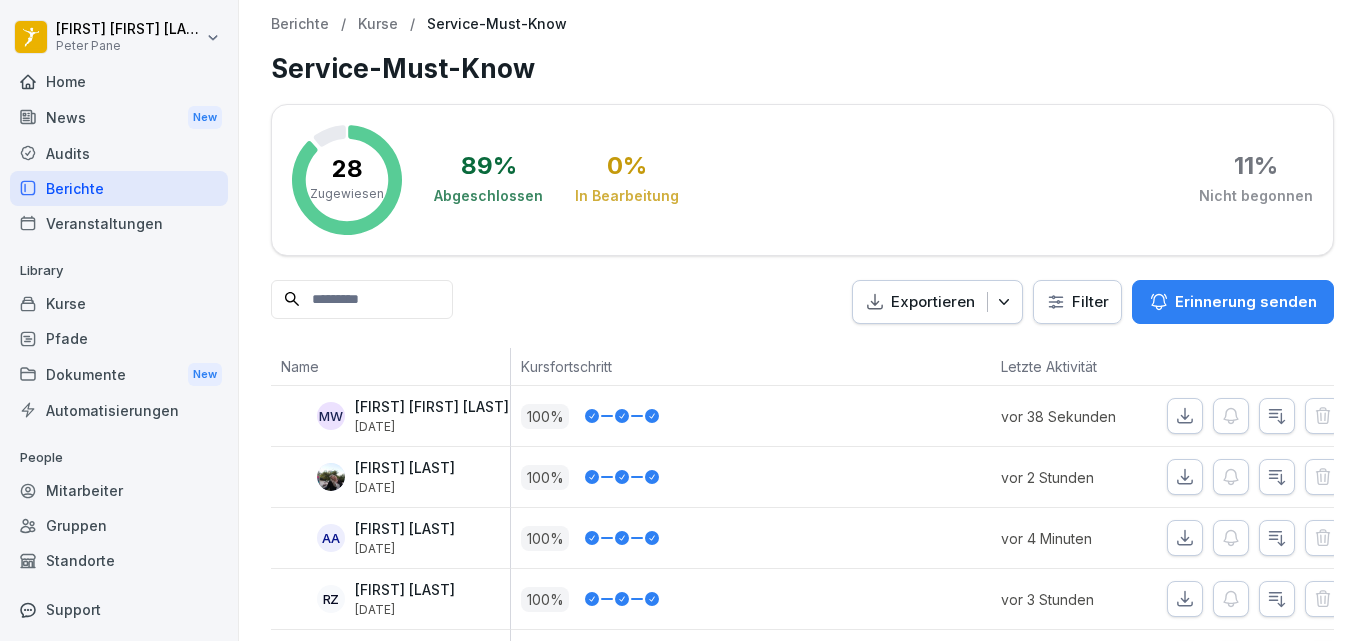 click on "Mitarbeiter" at bounding box center [119, 490] 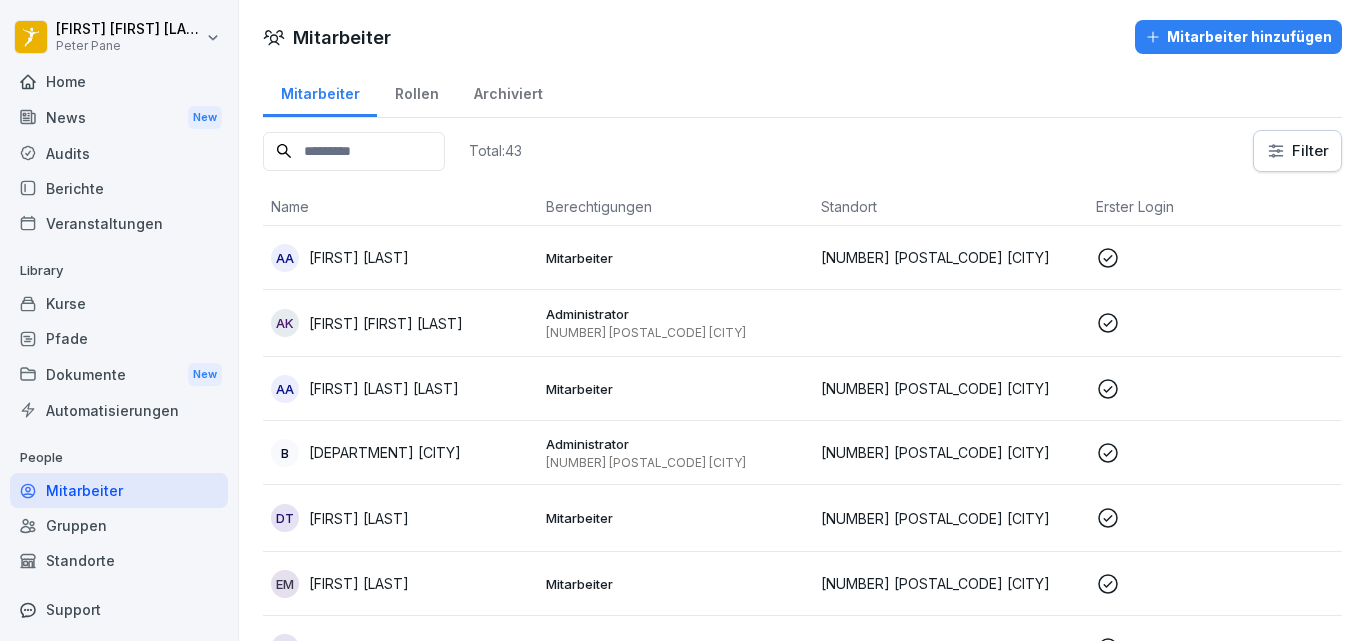 click at bounding box center [354, 151] 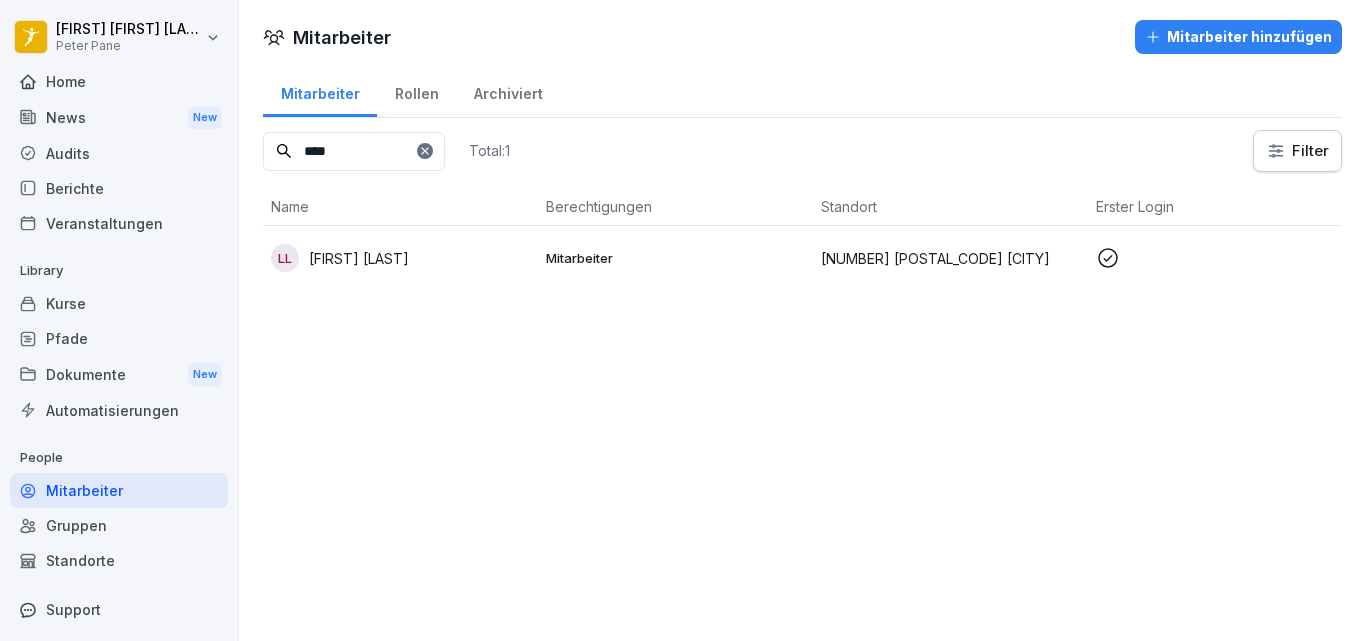 type on "****" 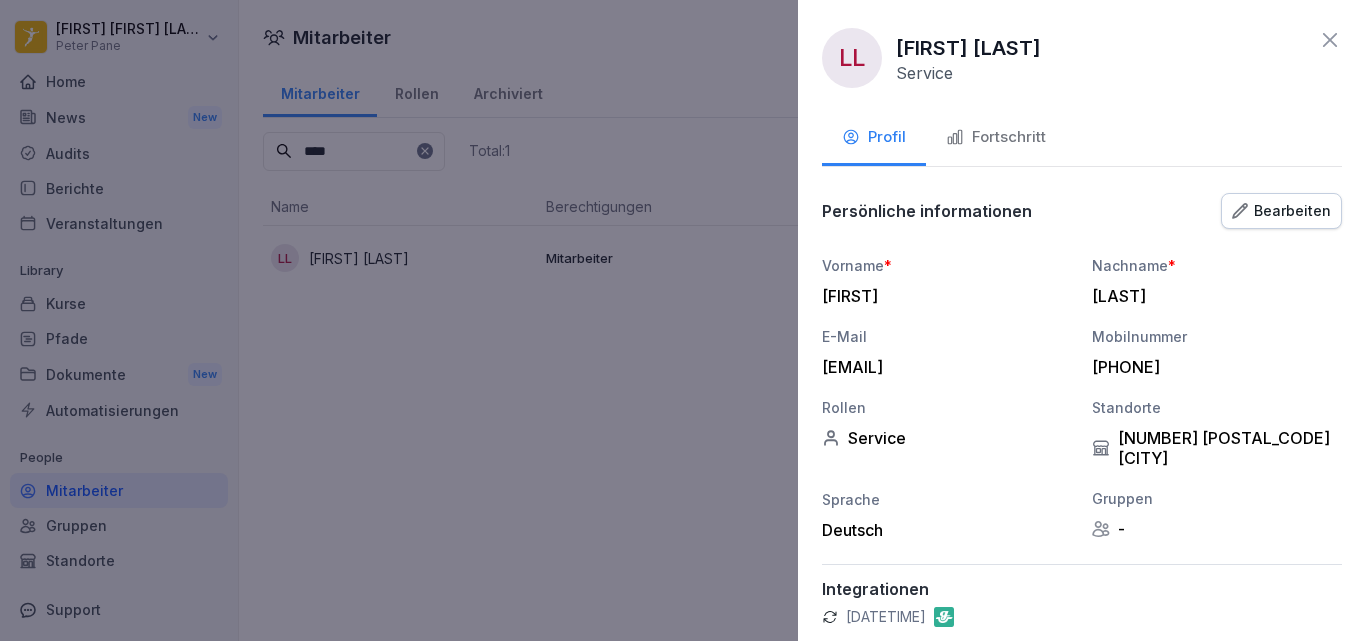 scroll, scrollTop: 119, scrollLeft: 0, axis: vertical 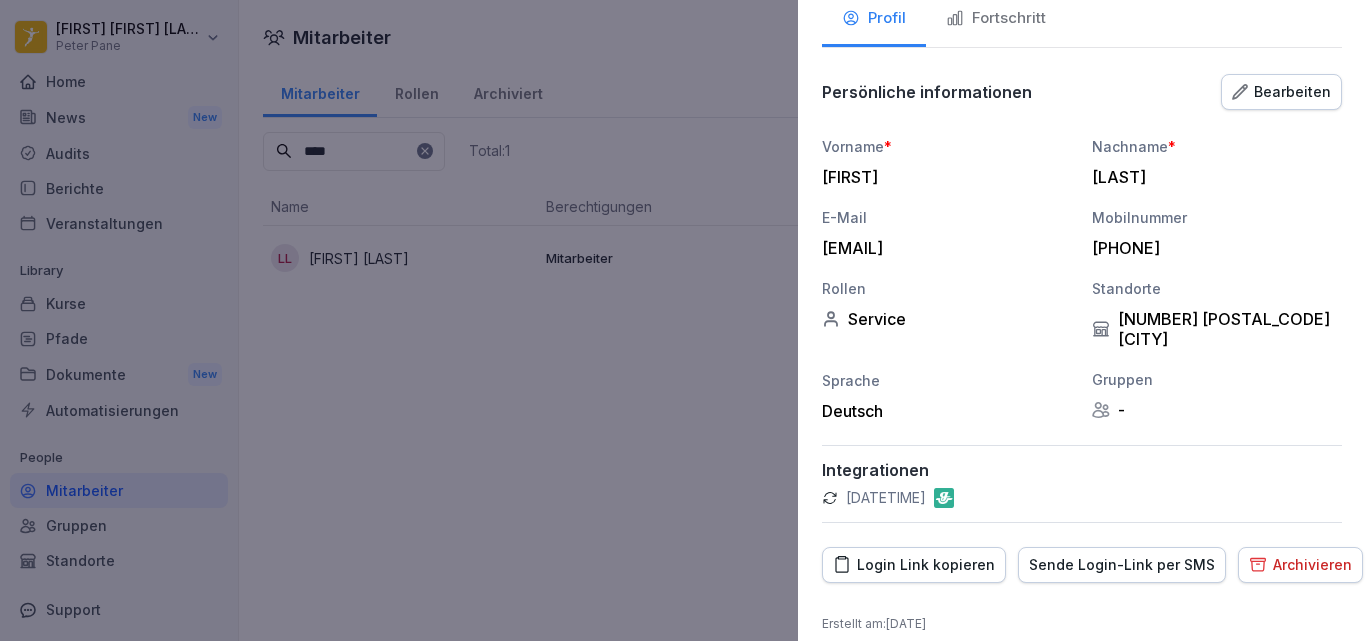 click on "Login Link kopieren" at bounding box center (914, 565) 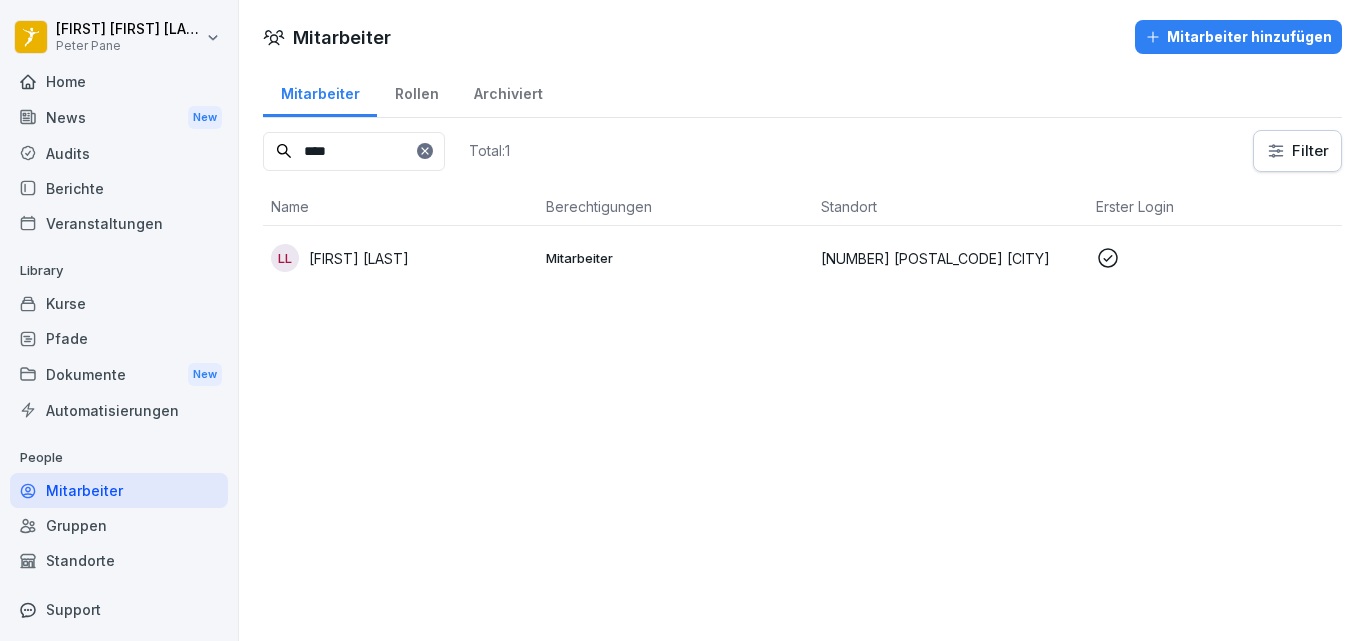click at bounding box center (425, 151) 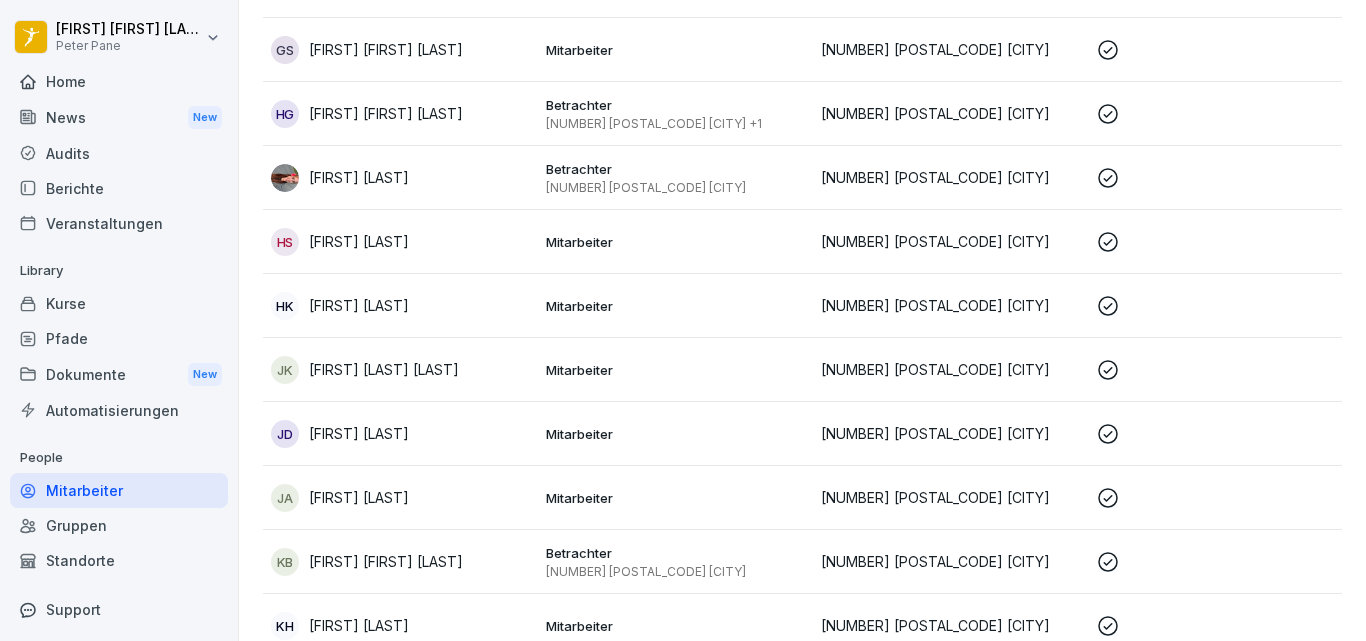 scroll, scrollTop: 800, scrollLeft: 0, axis: vertical 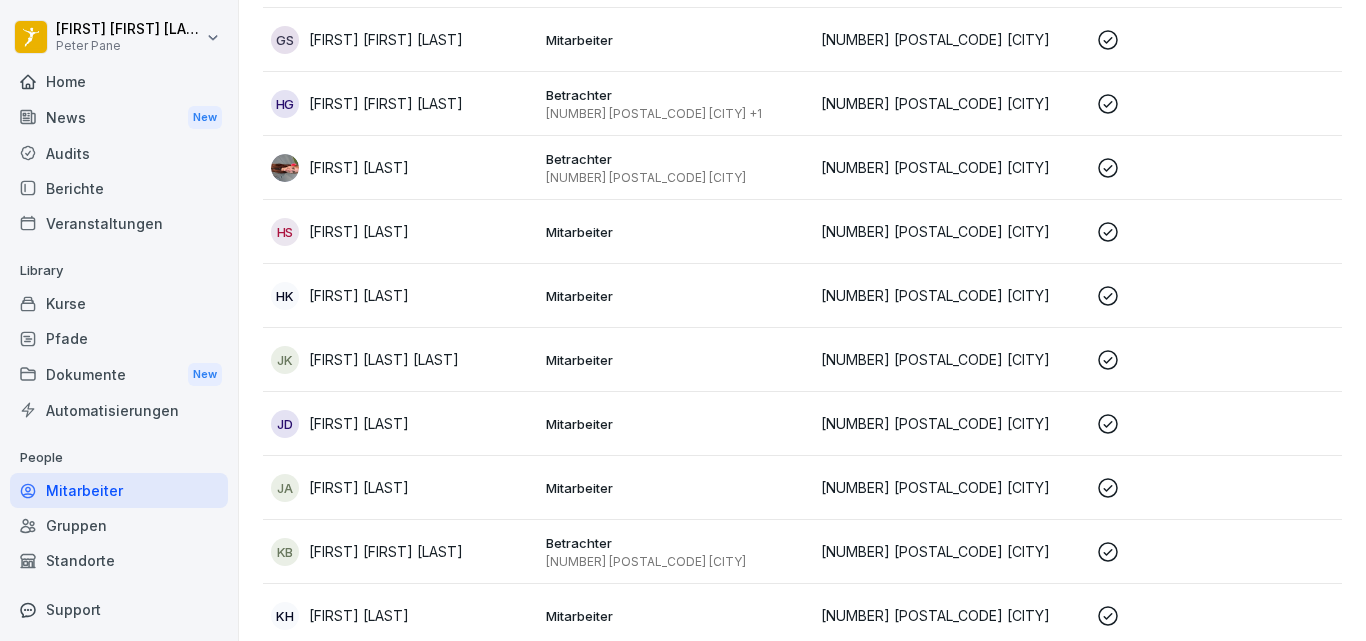 click on "Mitarbeiter" at bounding box center (675, 424) 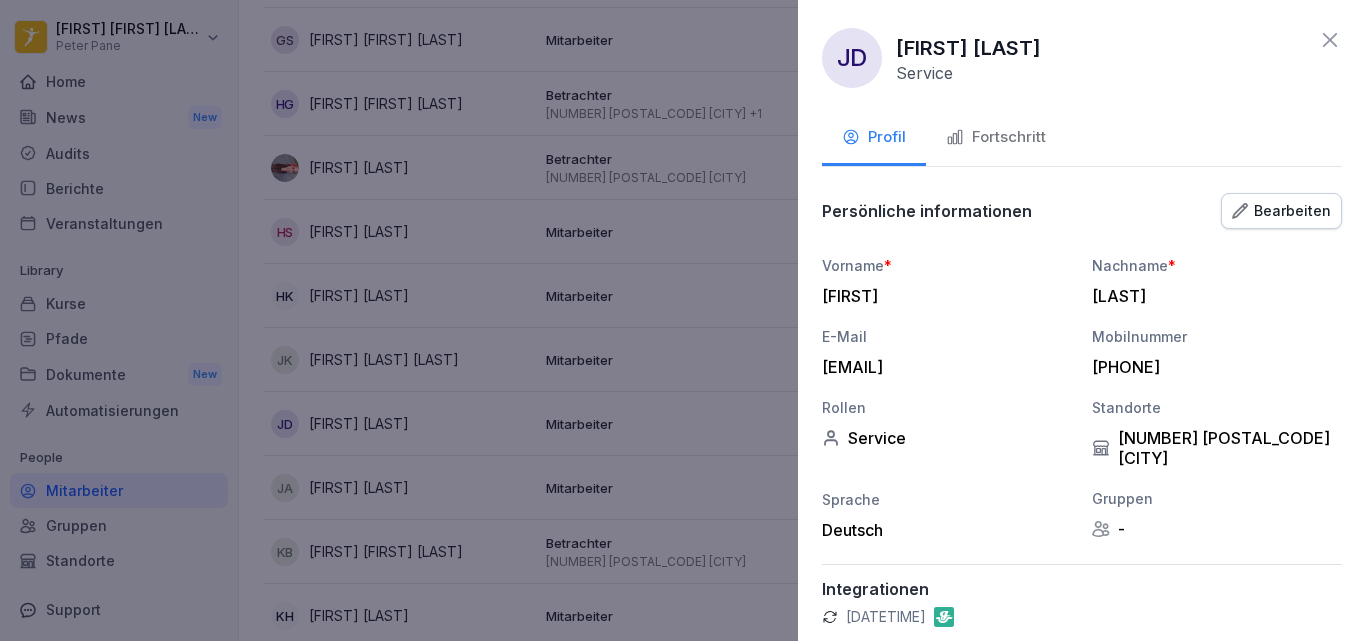 click on "Fortschritt" at bounding box center [996, 139] 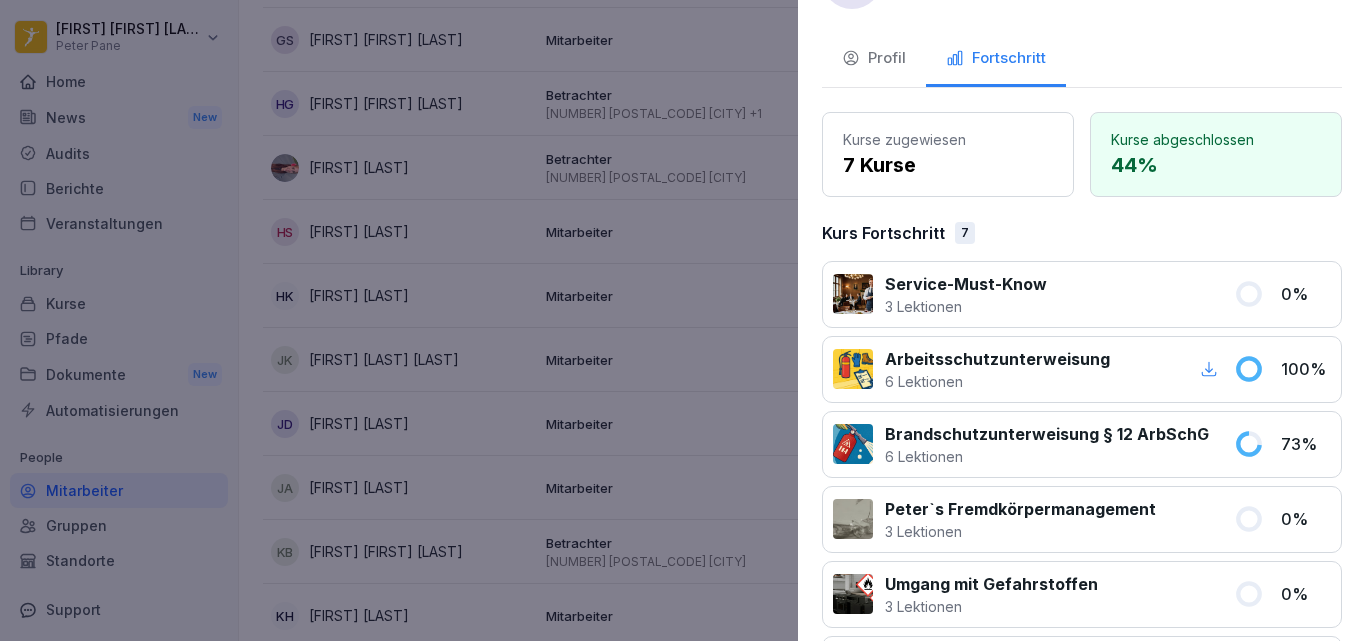 scroll, scrollTop: 80, scrollLeft: 0, axis: vertical 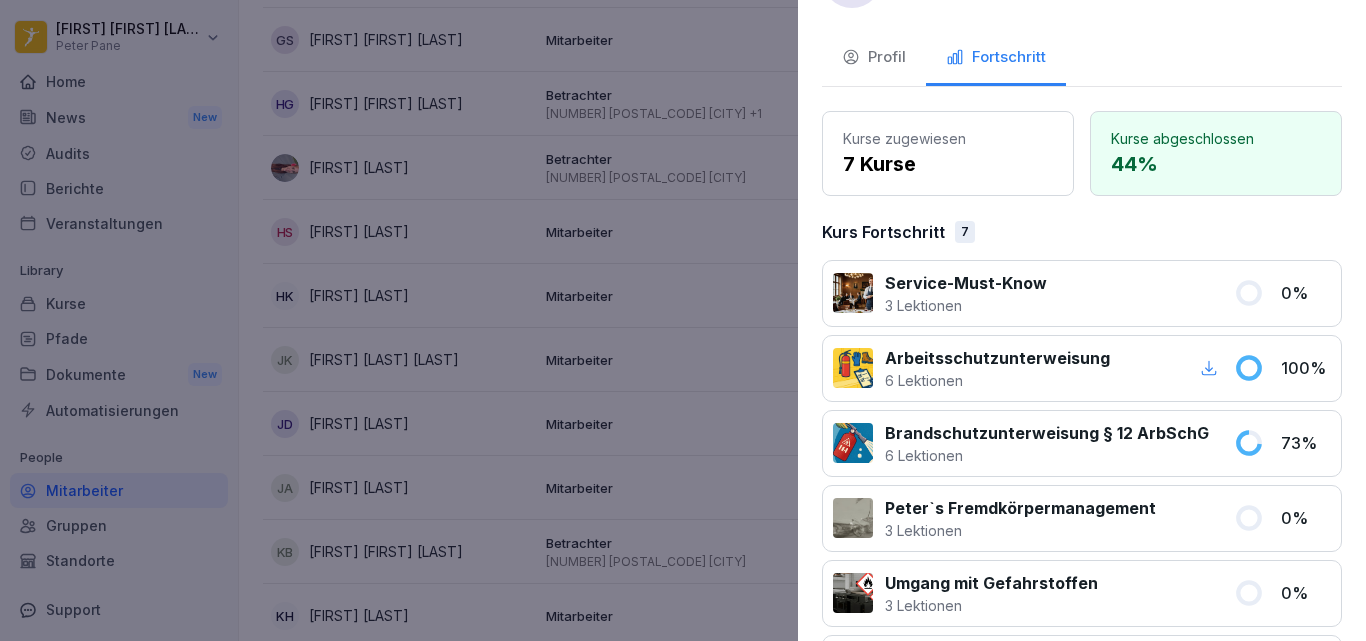 click on "Profil" at bounding box center [874, 57] 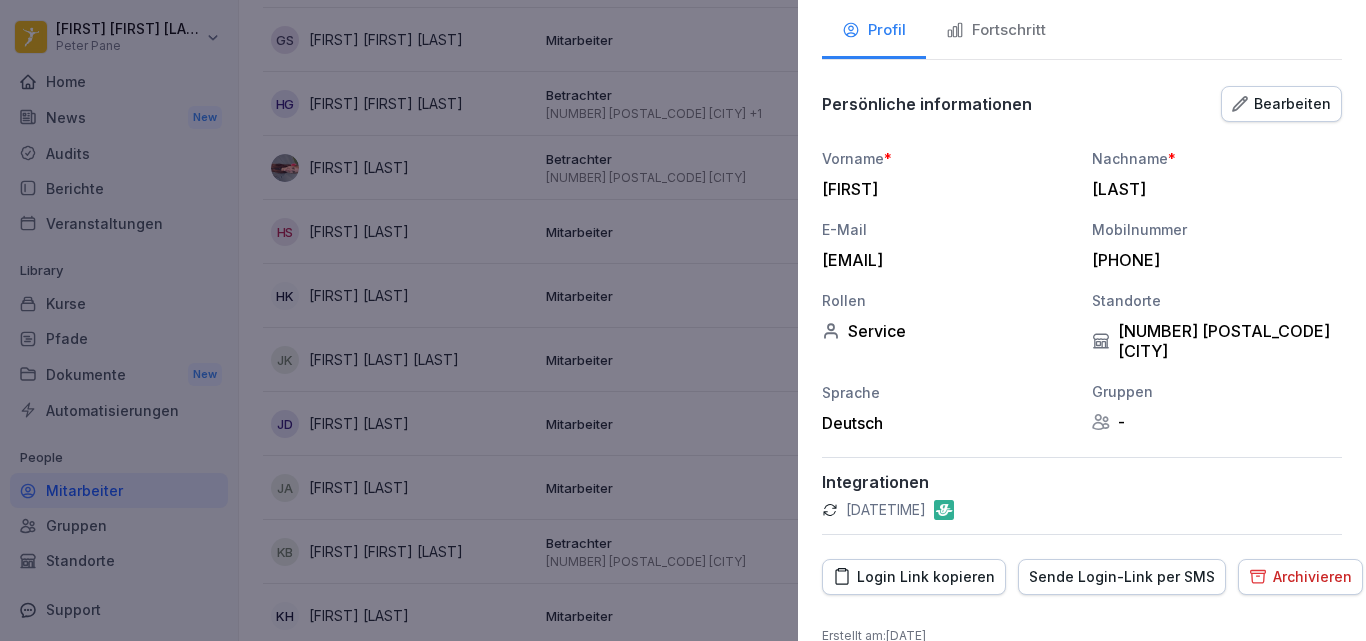 scroll, scrollTop: 106, scrollLeft: 0, axis: vertical 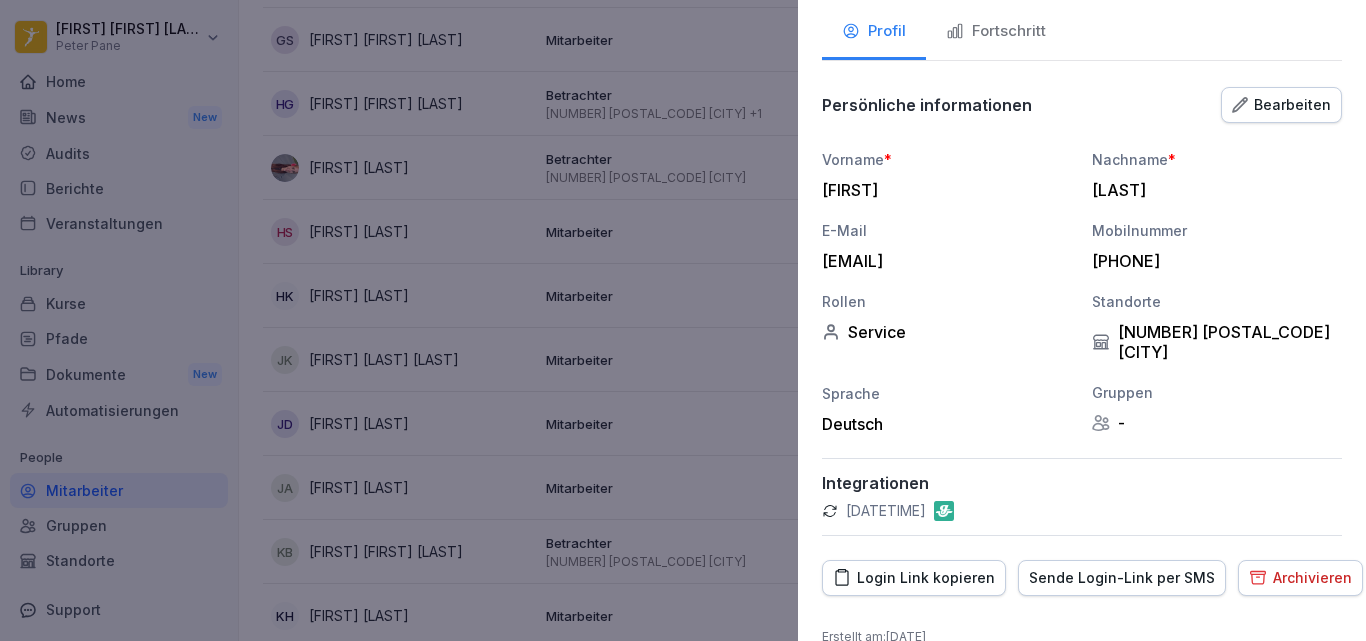 click on "Login Link kopieren" at bounding box center (914, 578) 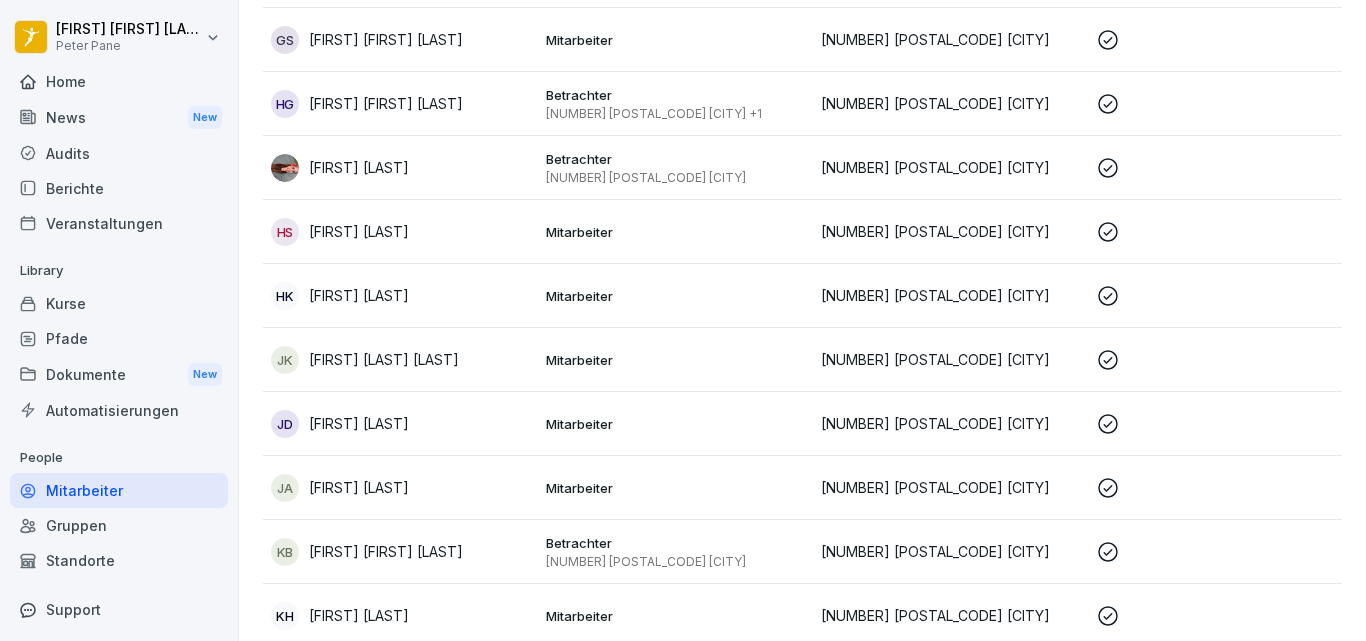 scroll, scrollTop: 0, scrollLeft: 0, axis: both 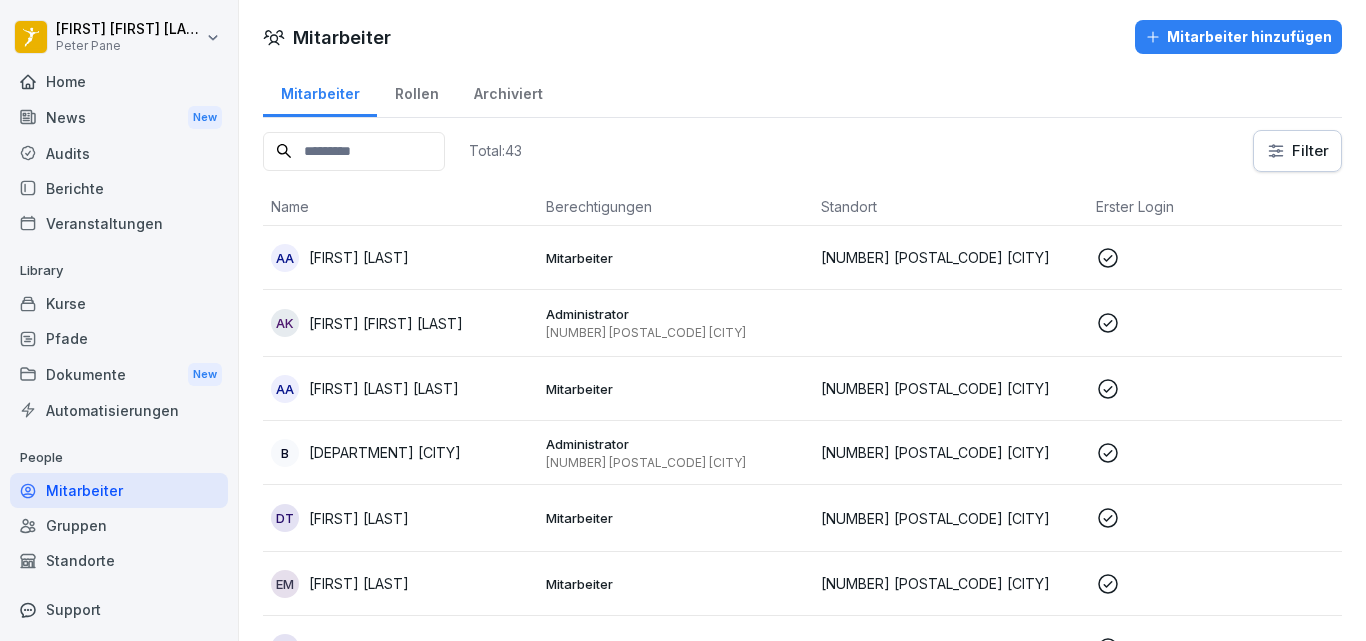 click at bounding box center (354, 151) 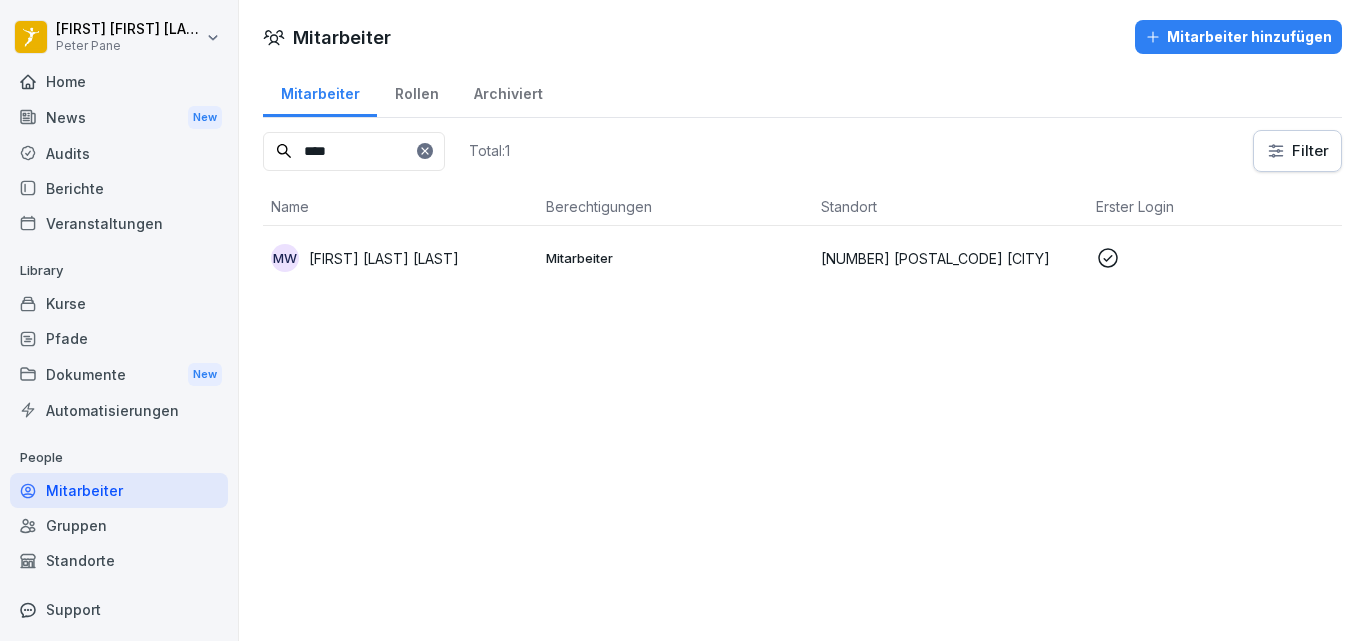 type on "****" 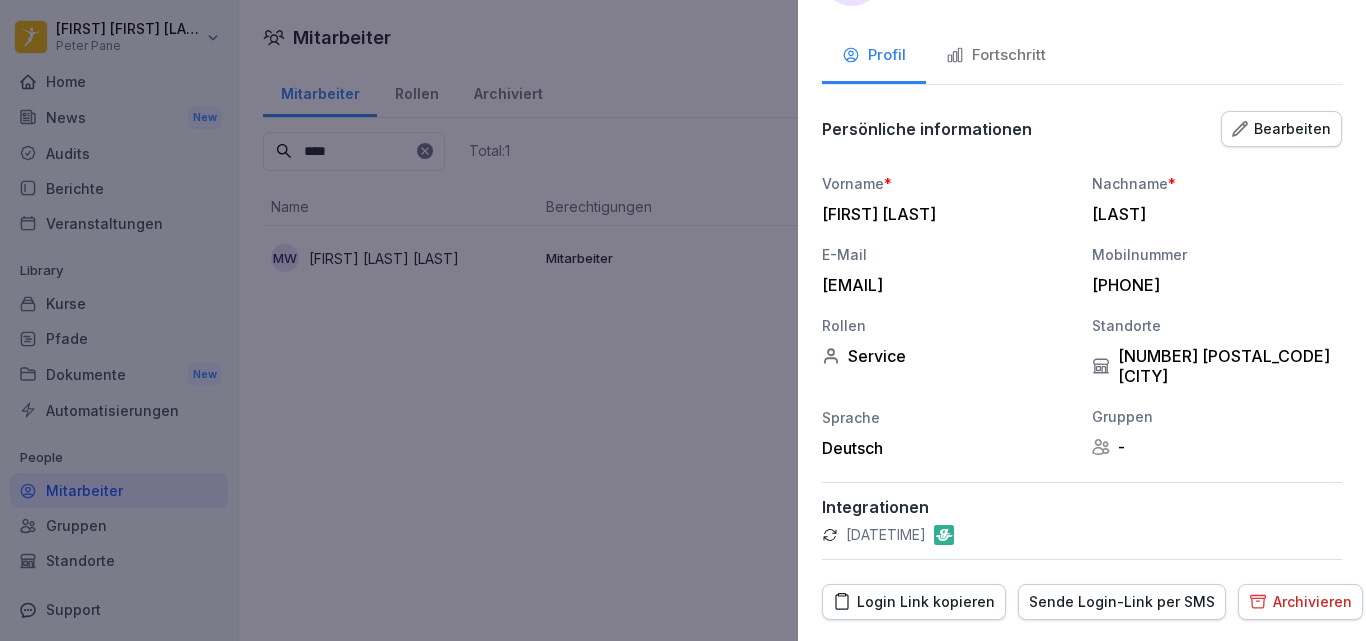 scroll, scrollTop: 119, scrollLeft: 0, axis: vertical 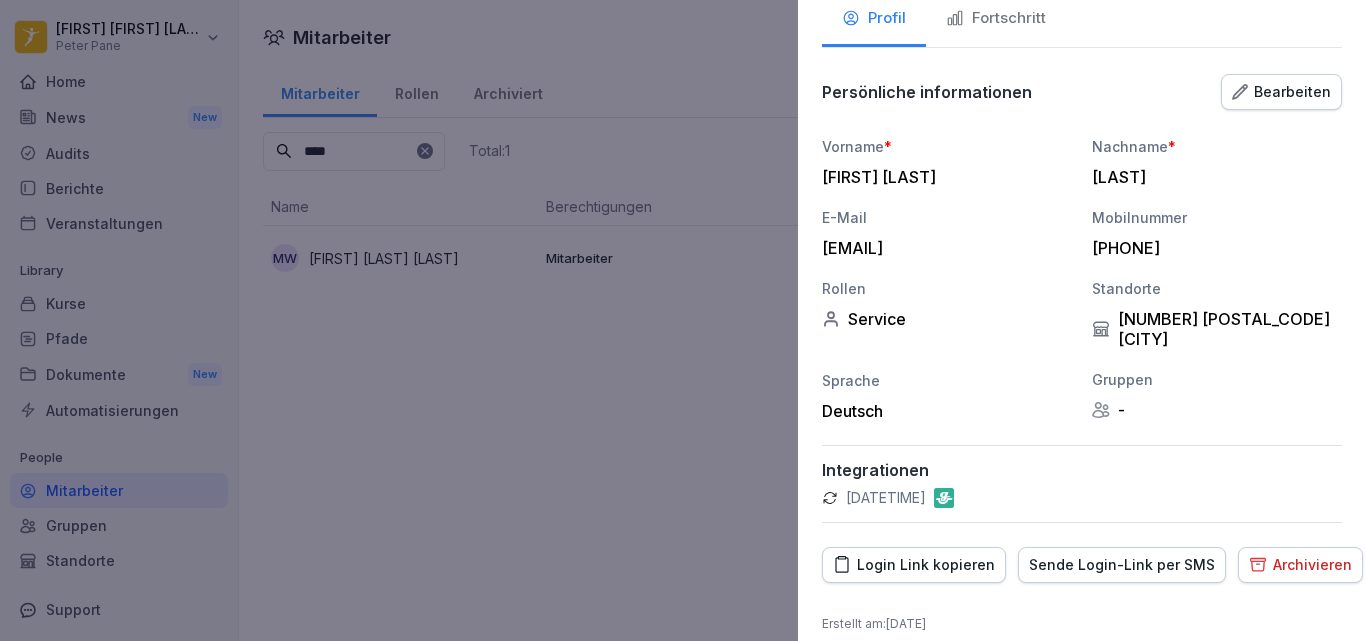 click on "Login Link kopieren" at bounding box center (914, 565) 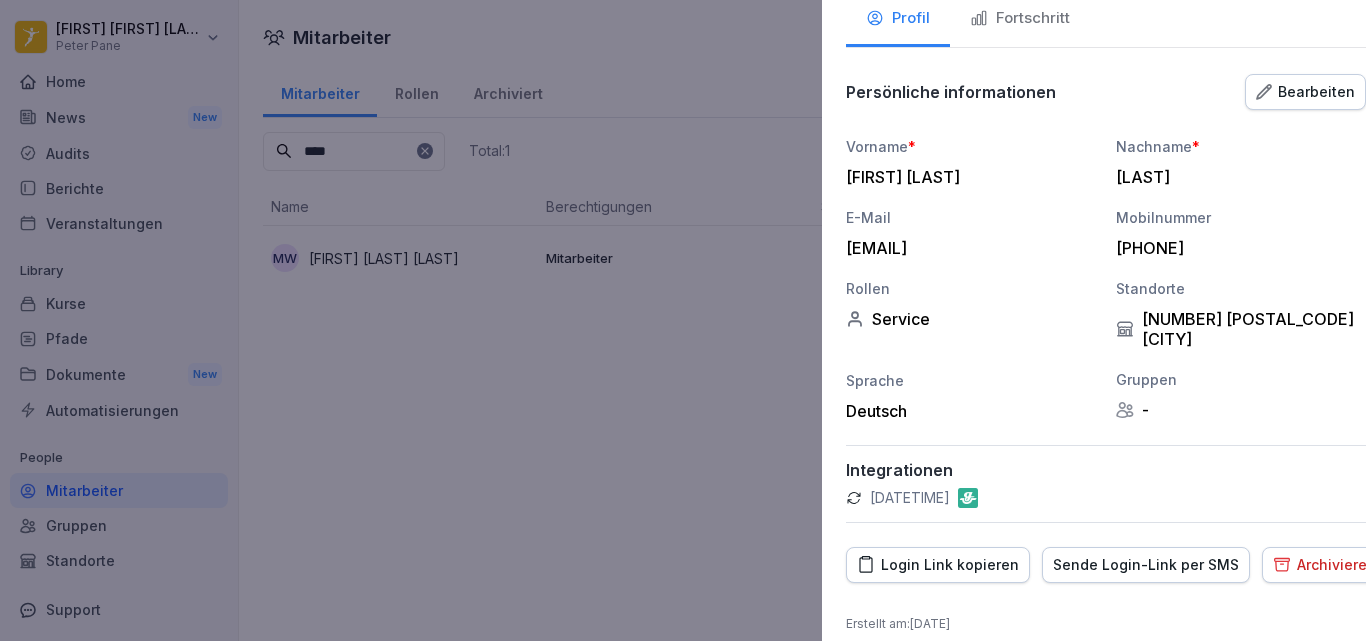 drag, startPoint x: 466, startPoint y: 180, endPoint x: 445, endPoint y: 176, distance: 21.377558 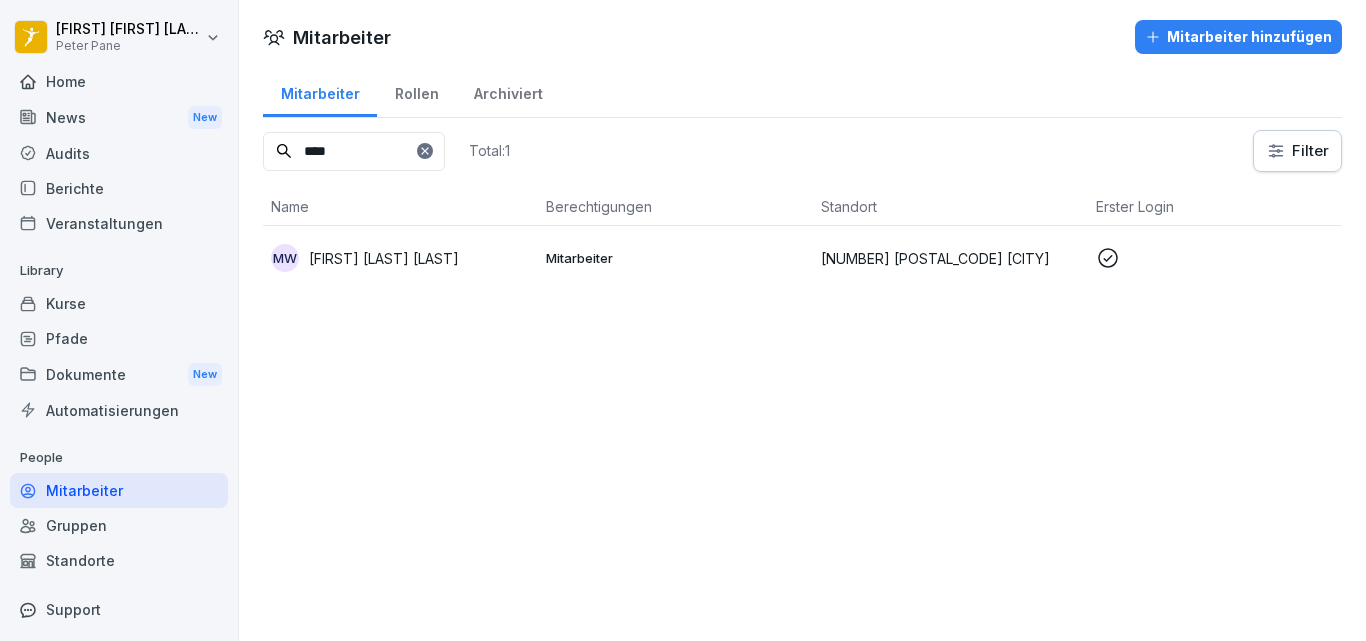 click on "Berichte" at bounding box center (119, 188) 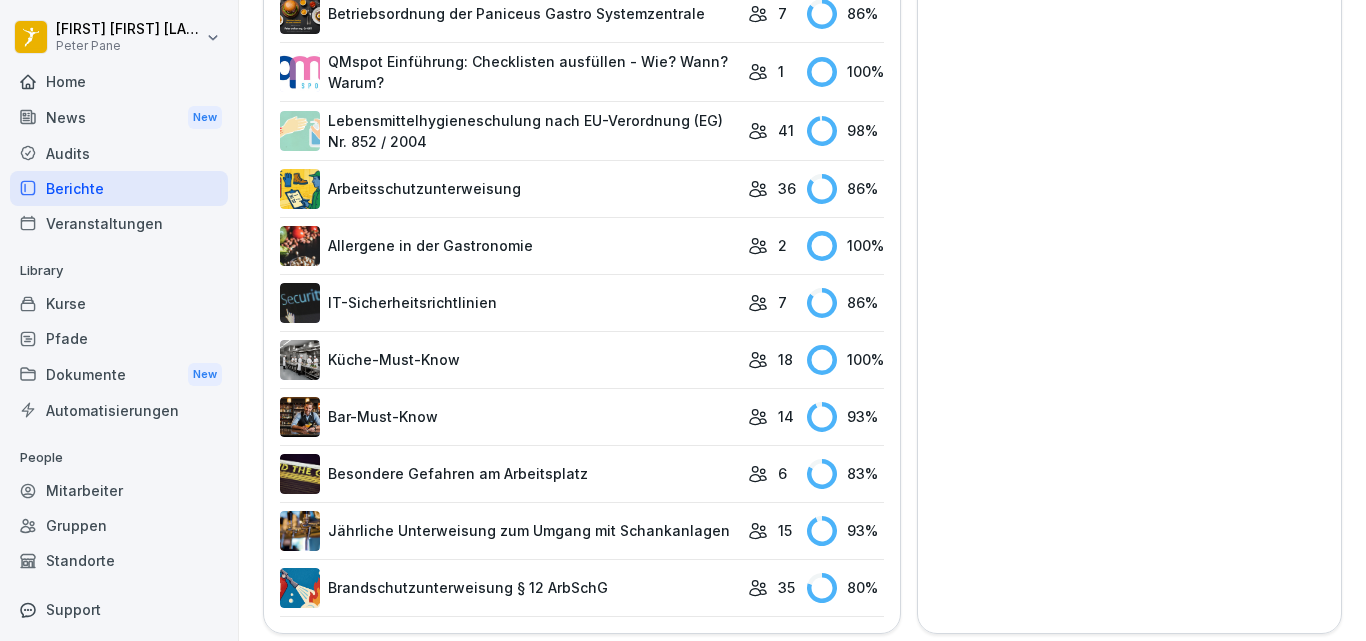 scroll, scrollTop: 1260, scrollLeft: 0, axis: vertical 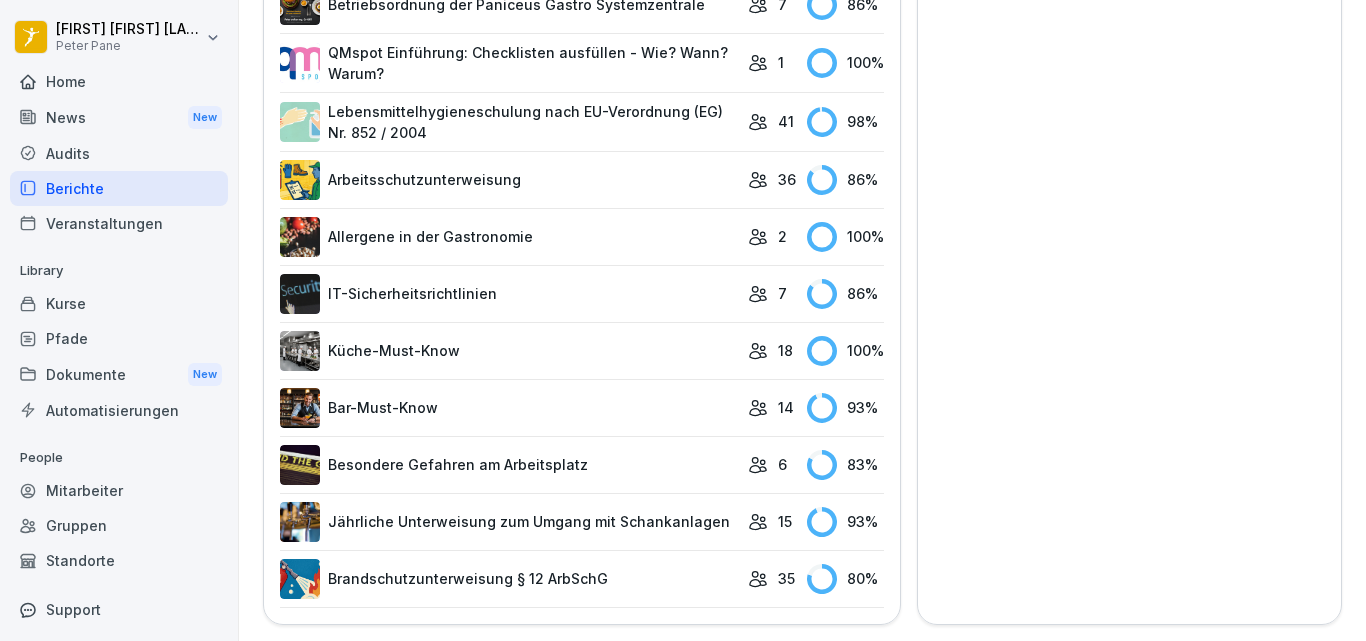 click on "IT-Sicherheitsrichtlinien" at bounding box center [509, 294] 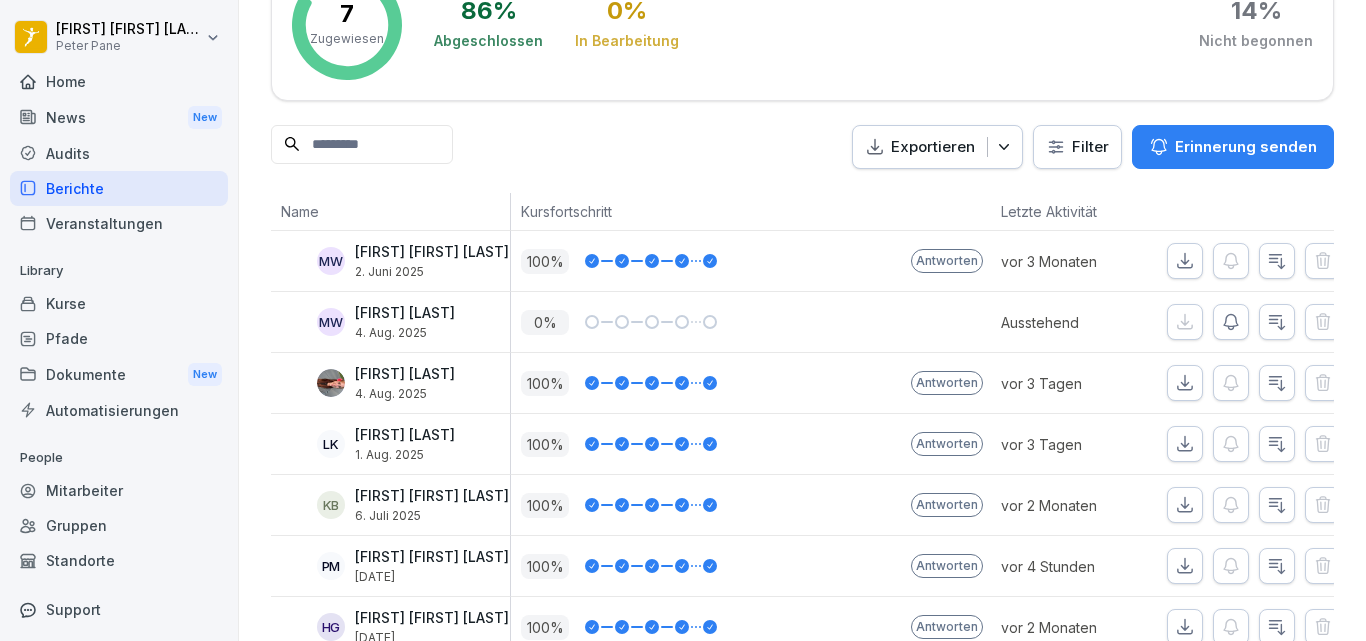 scroll, scrollTop: 218, scrollLeft: 0, axis: vertical 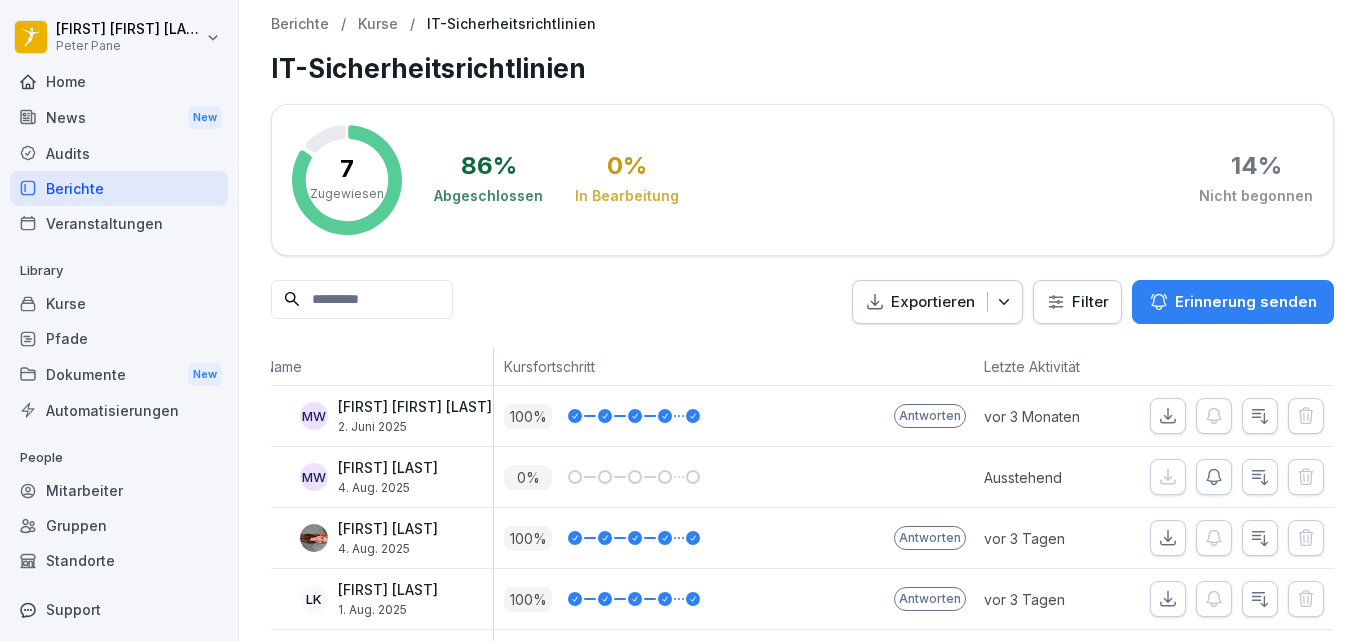 click on "Berichte" at bounding box center (119, 188) 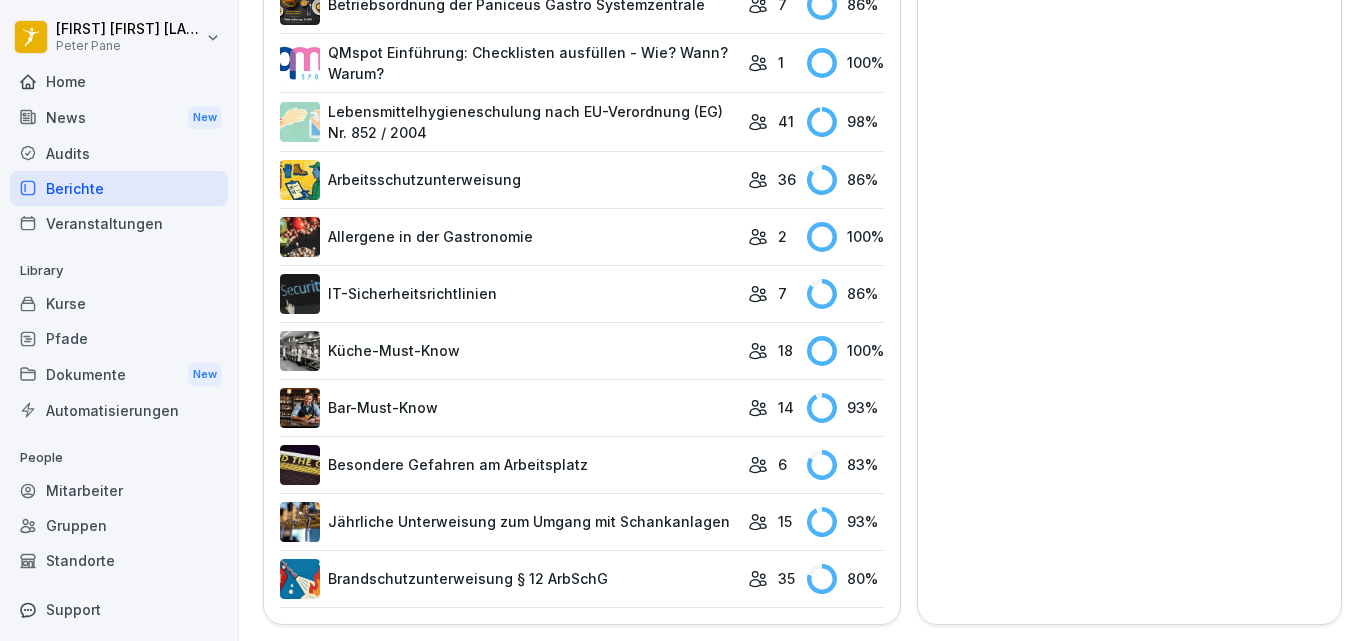scroll, scrollTop: 1272, scrollLeft: 0, axis: vertical 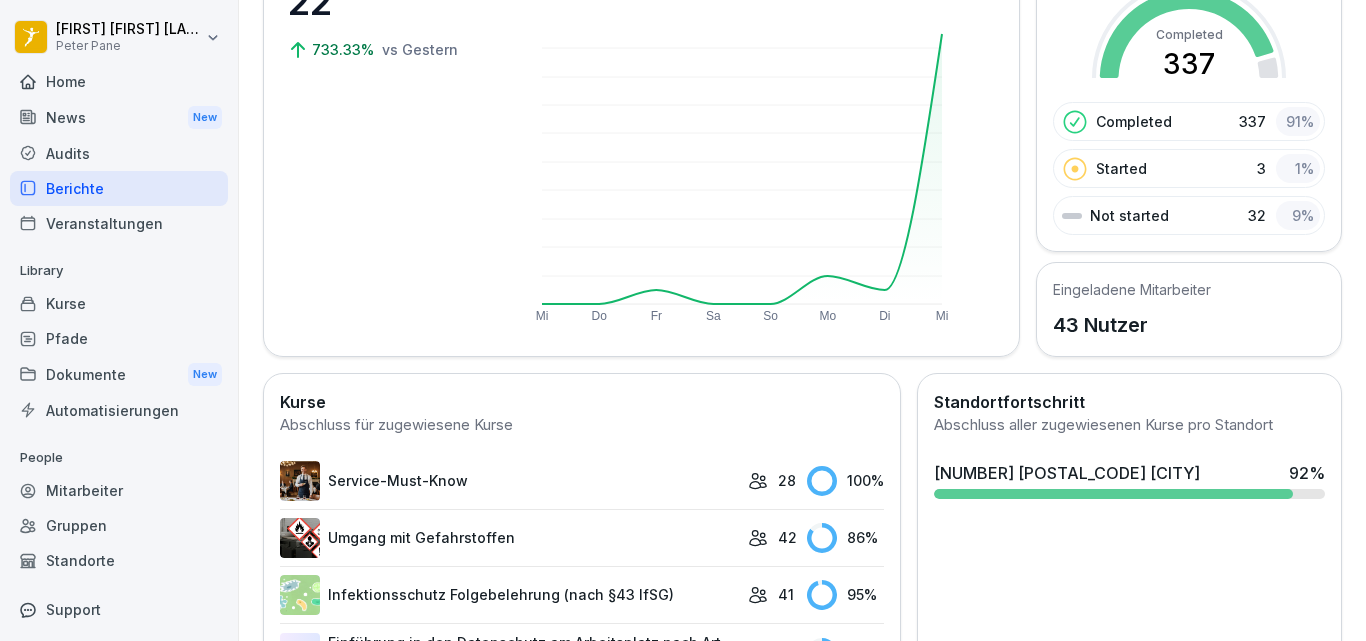 click on "Berichte" at bounding box center [119, 188] 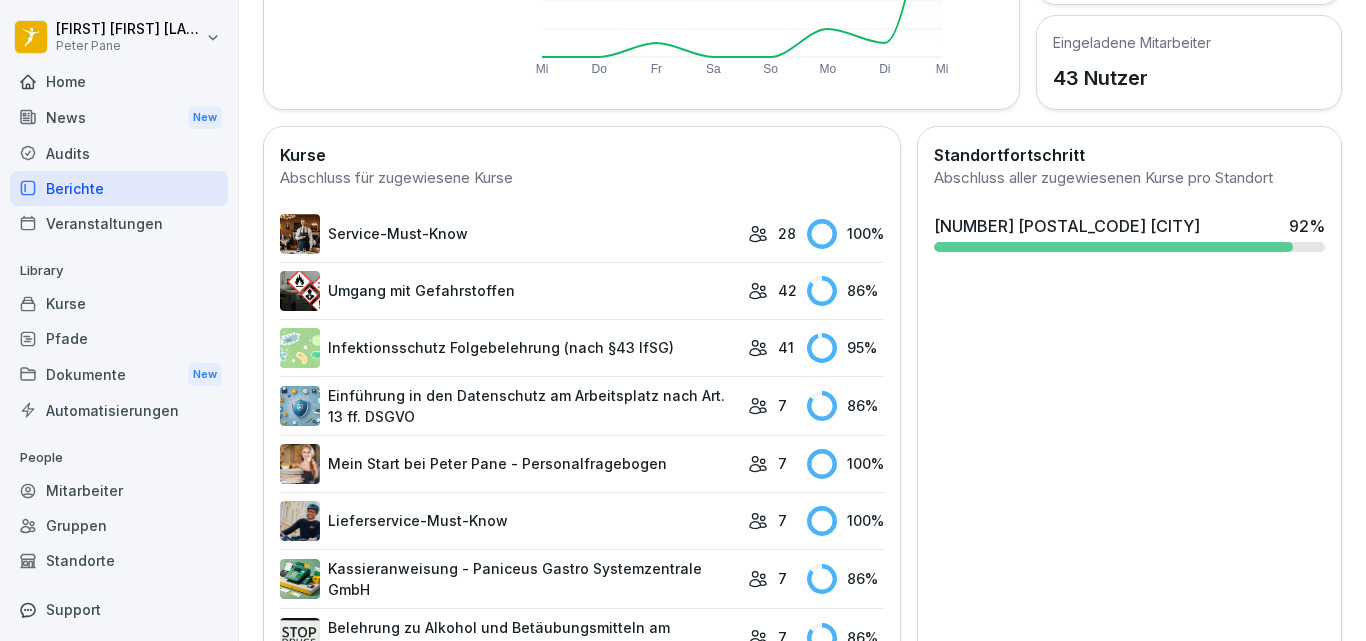 scroll, scrollTop: 503, scrollLeft: 0, axis: vertical 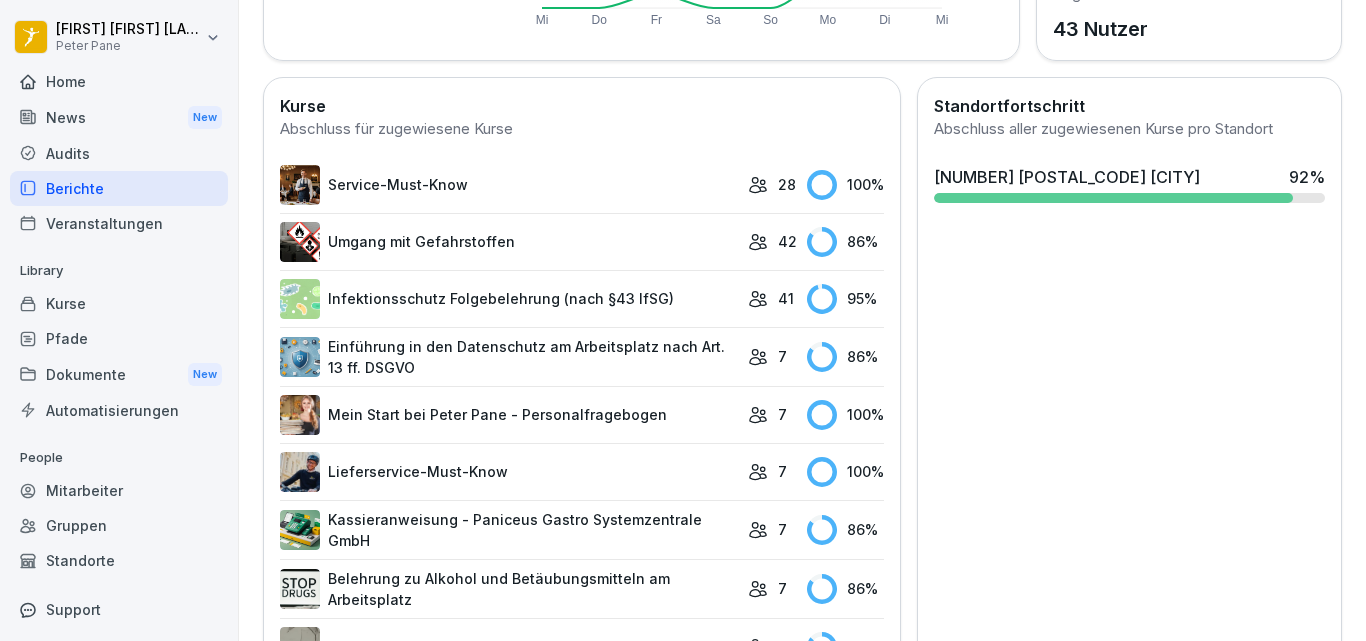 click on "Umgang mit Gefahrstoffen" at bounding box center [509, 242] 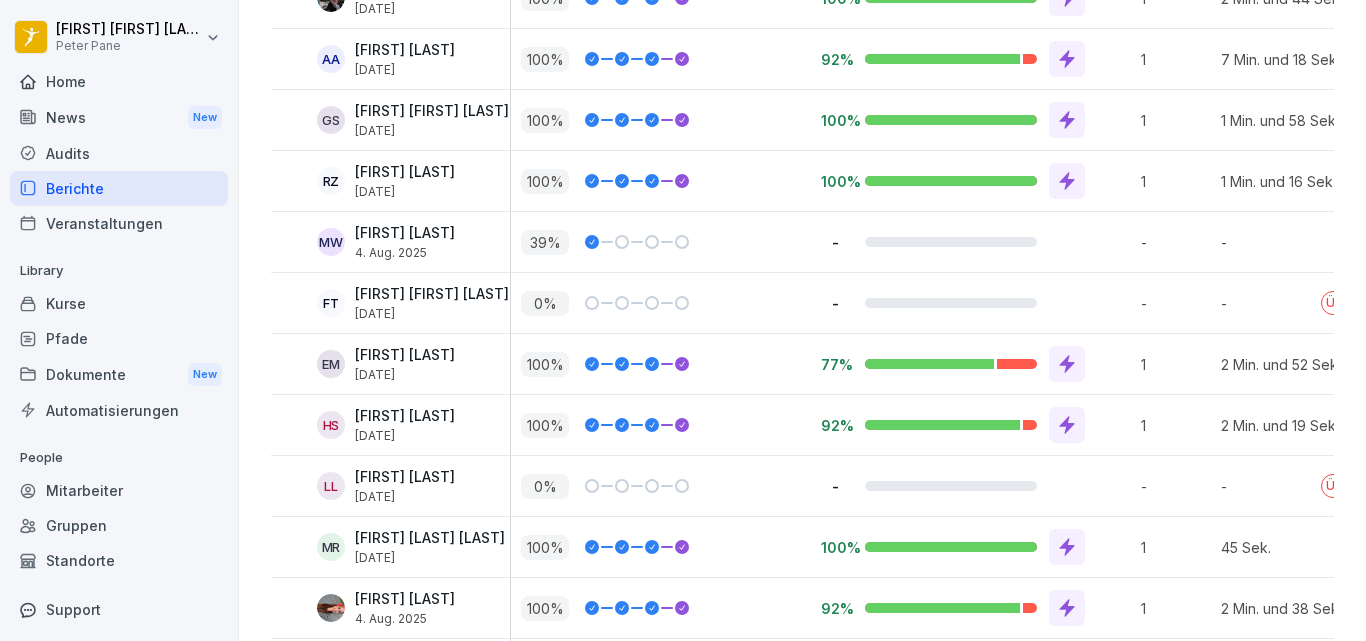 scroll, scrollTop: 480, scrollLeft: 0, axis: vertical 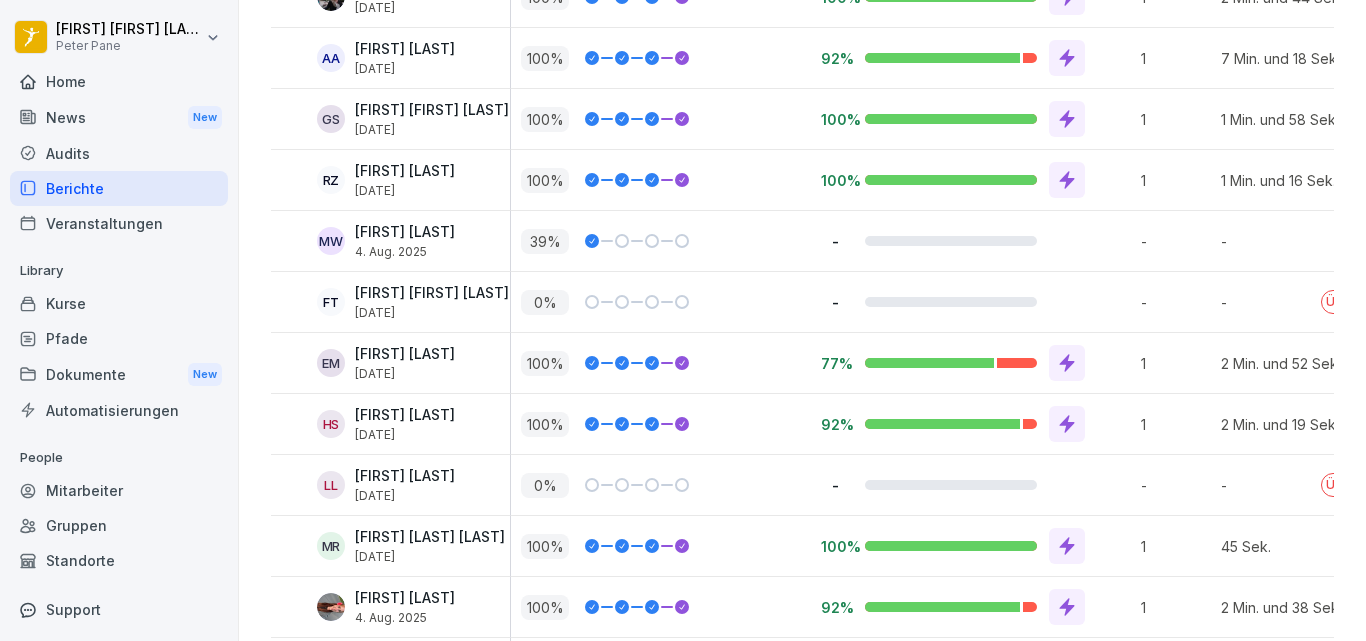 click on "Mitarbeiter" at bounding box center [119, 490] 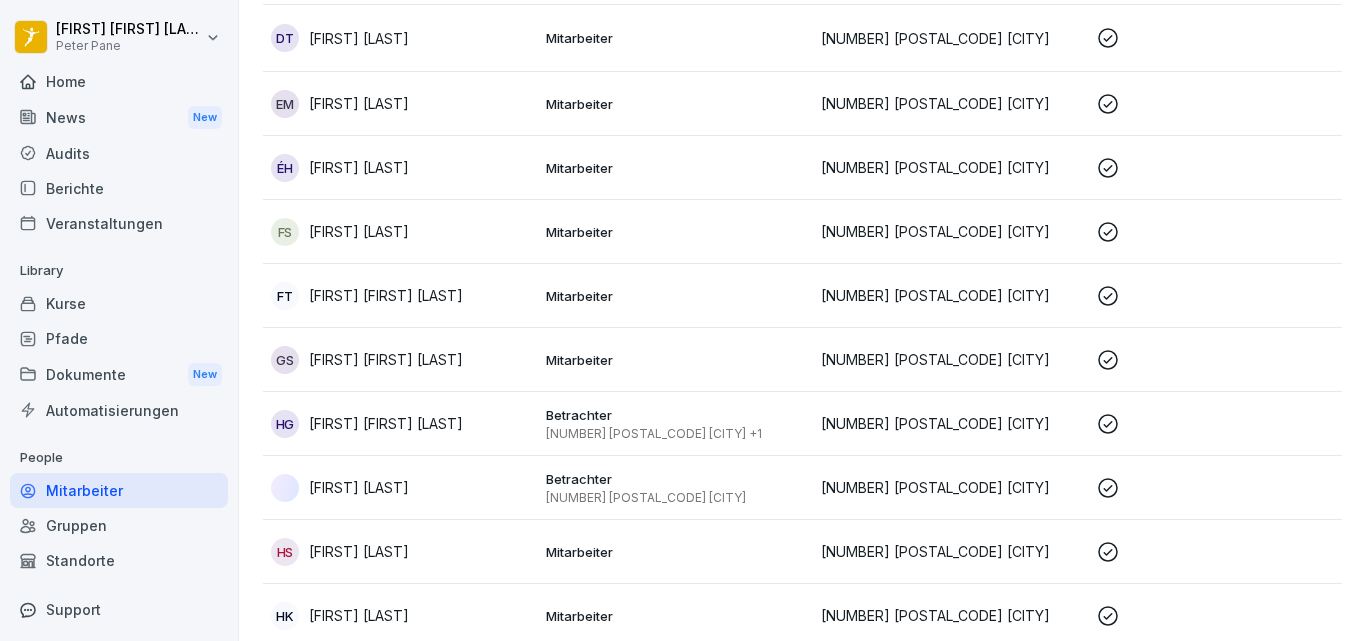scroll, scrollTop: 20, scrollLeft: 0, axis: vertical 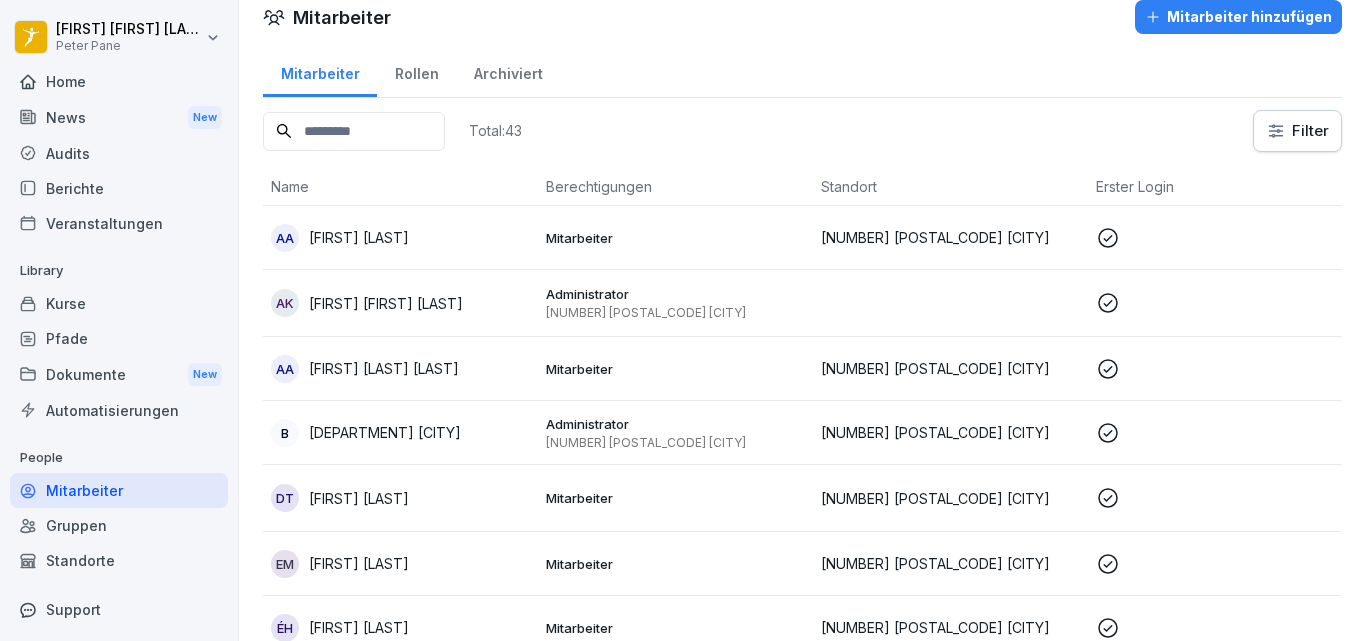 click at bounding box center (354, 131) 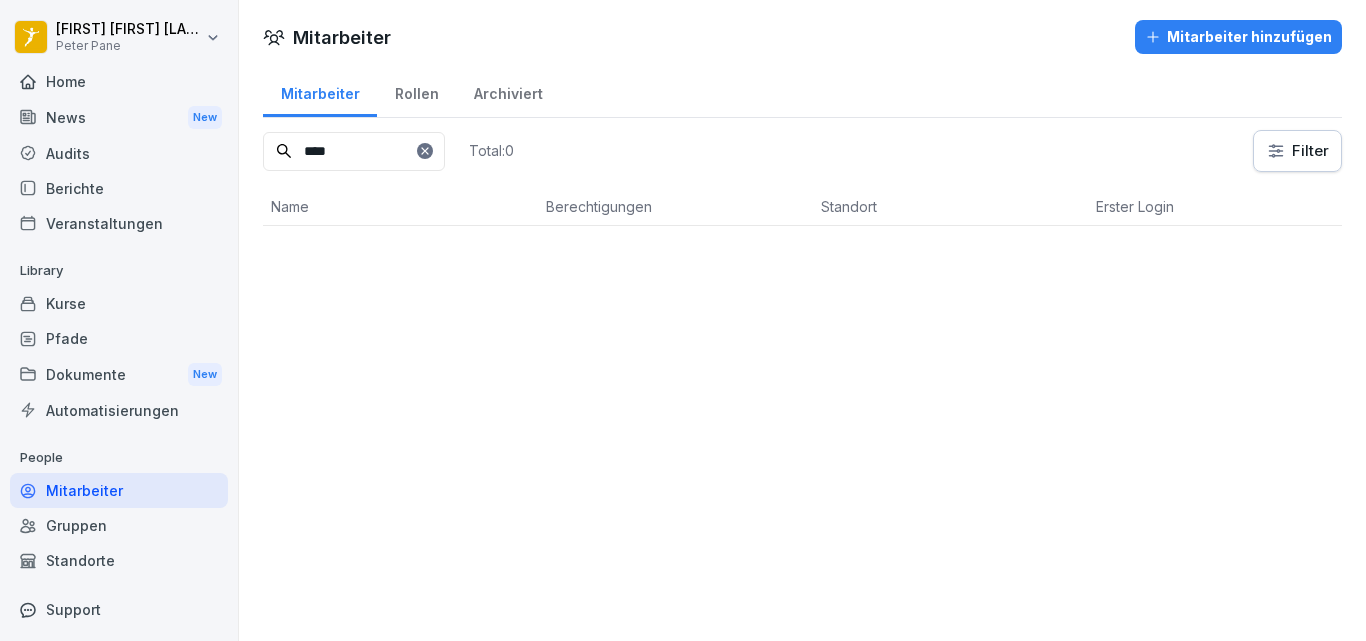 scroll, scrollTop: 0, scrollLeft: 0, axis: both 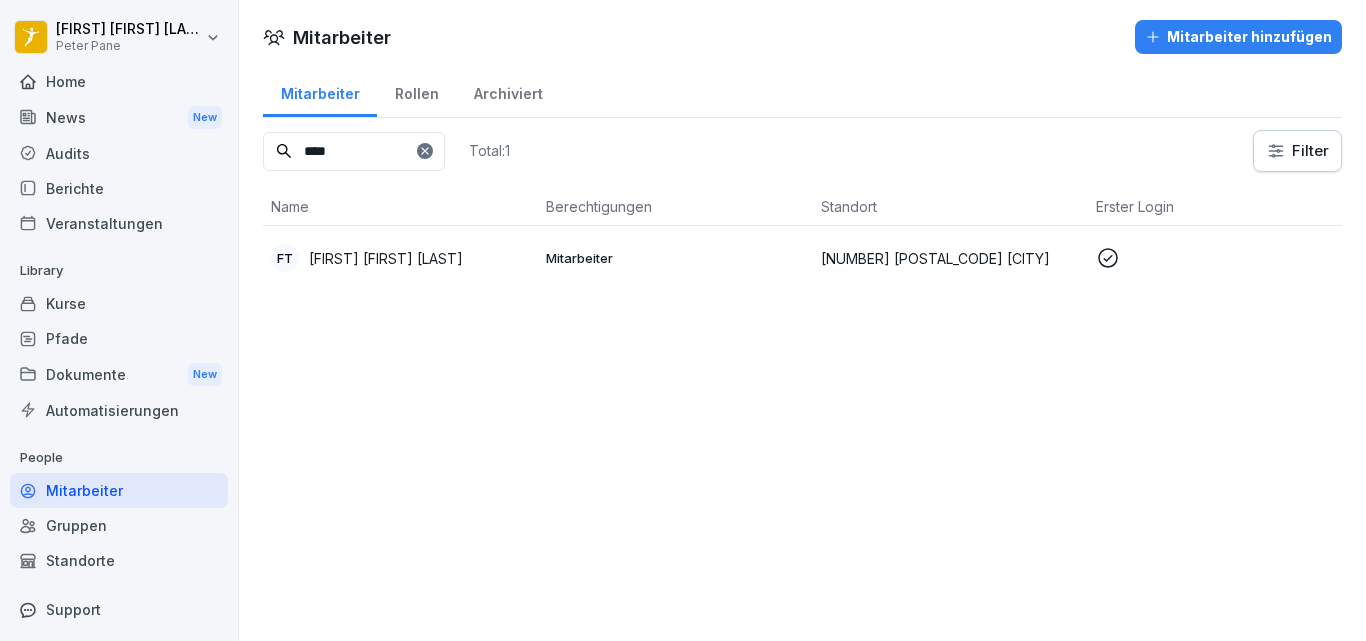 type on "****" 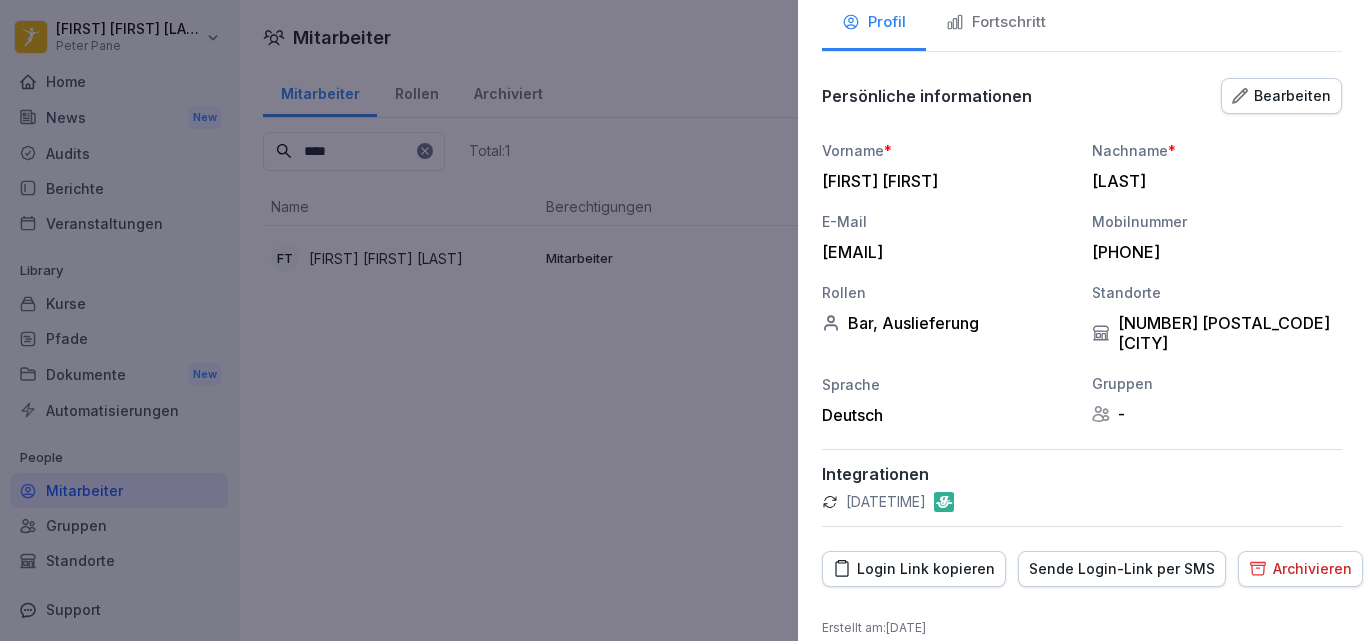 scroll, scrollTop: 119, scrollLeft: 0, axis: vertical 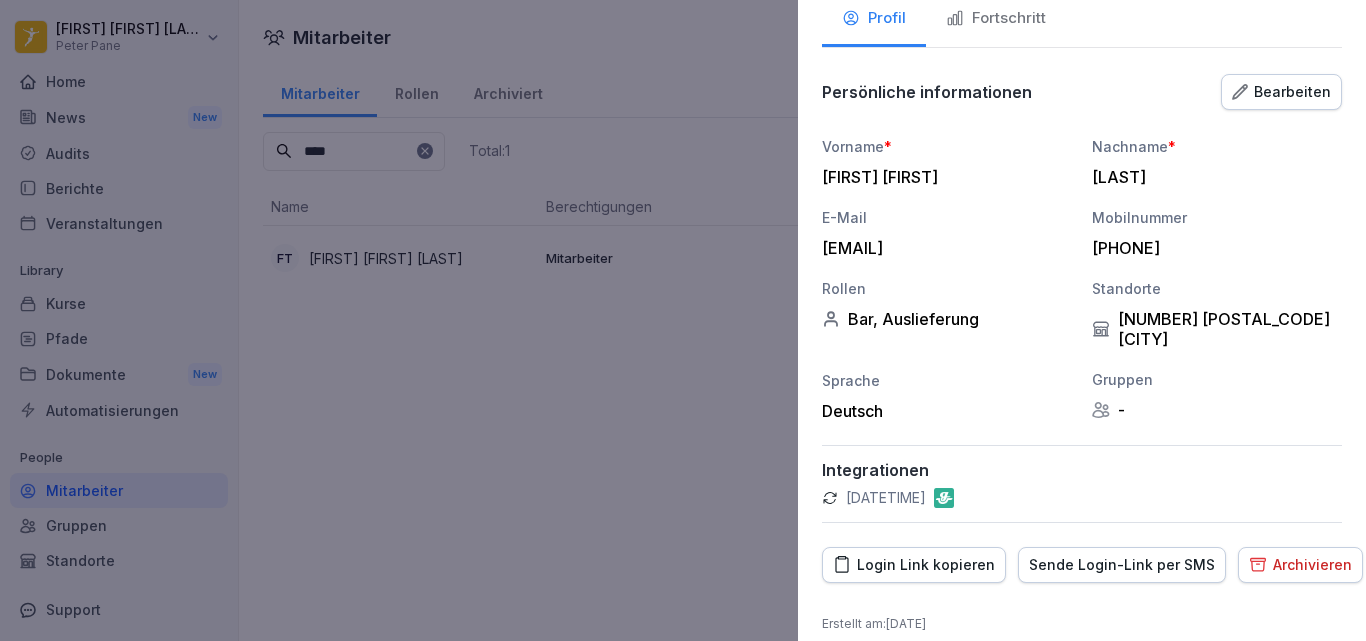 click on "Login Link kopieren" at bounding box center (914, 565) 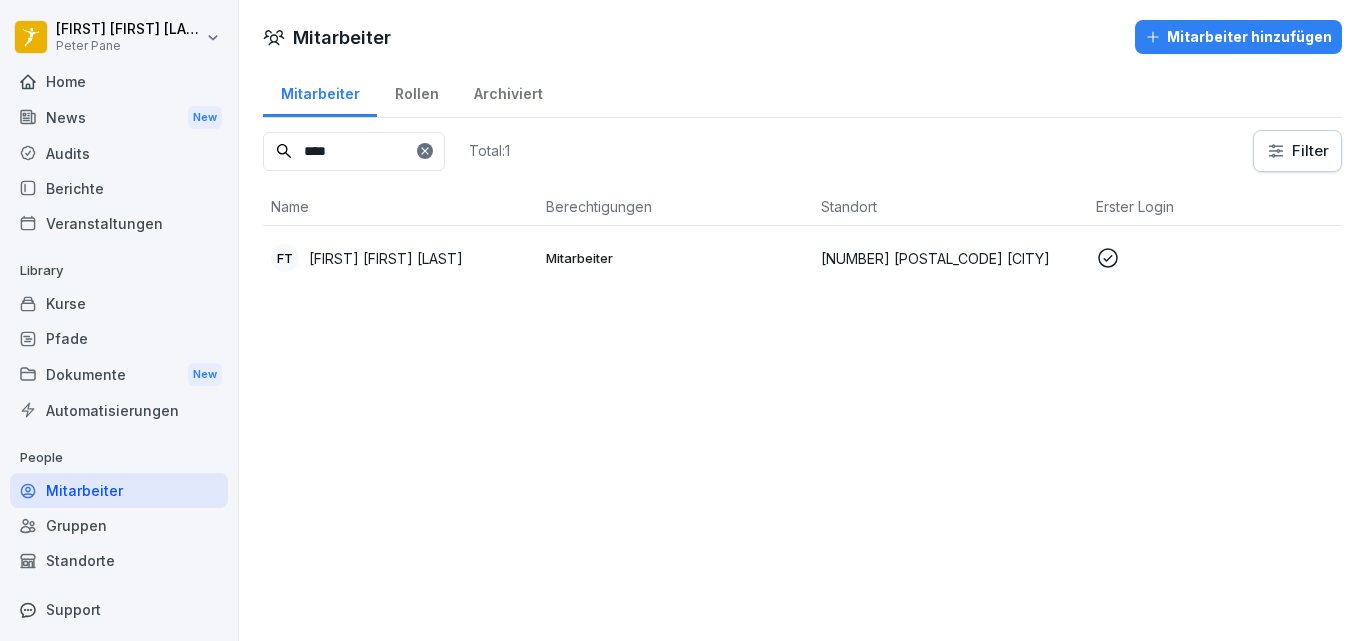 click on "Berichte" at bounding box center (119, 188) 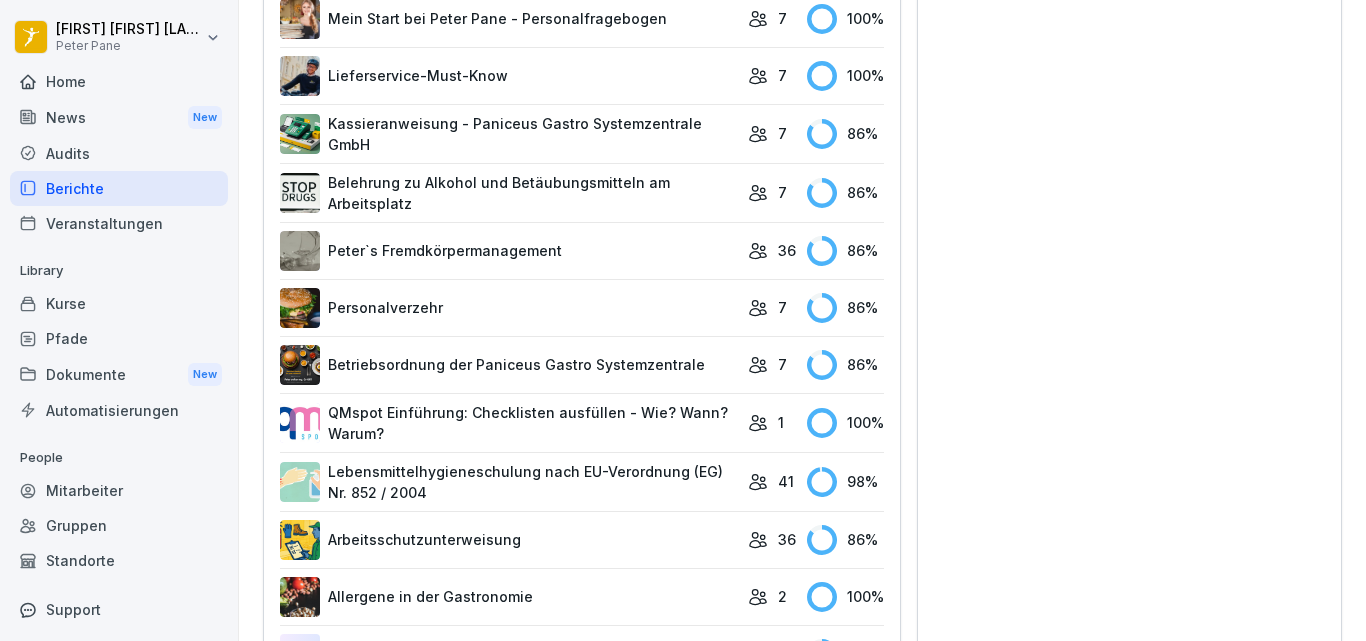 scroll, scrollTop: 913, scrollLeft: 0, axis: vertical 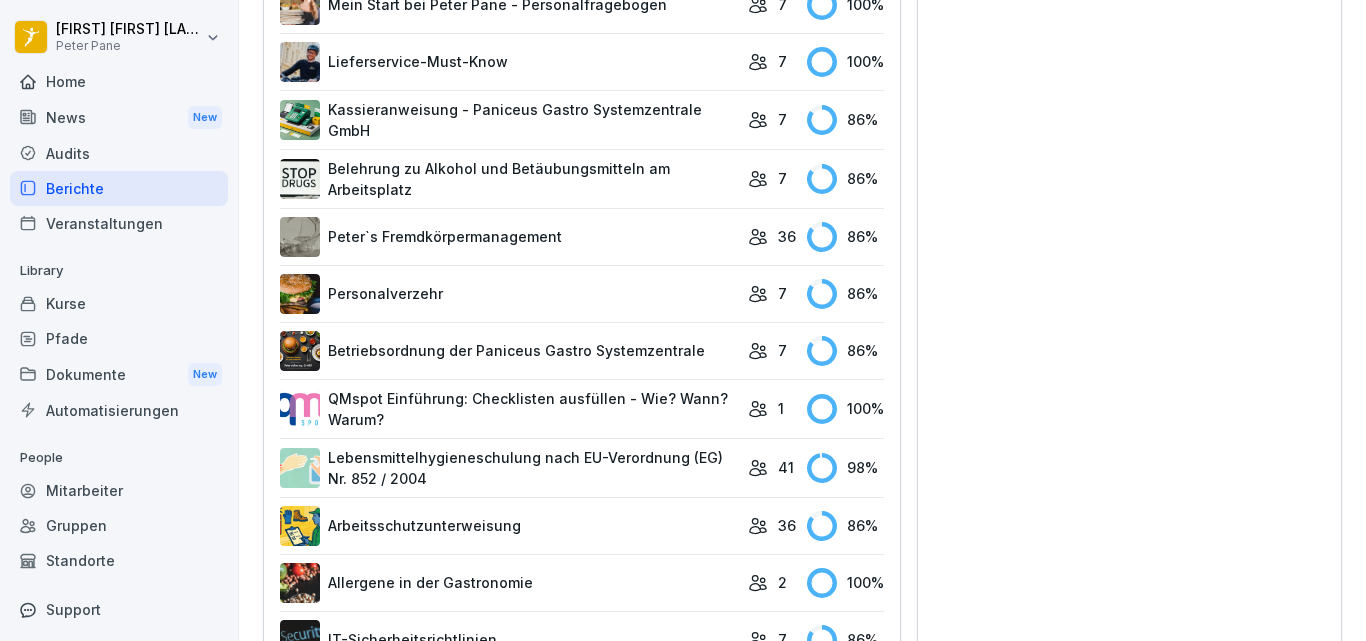 click on "Peter`s Fremdkörpermanagement" at bounding box center (509, 237) 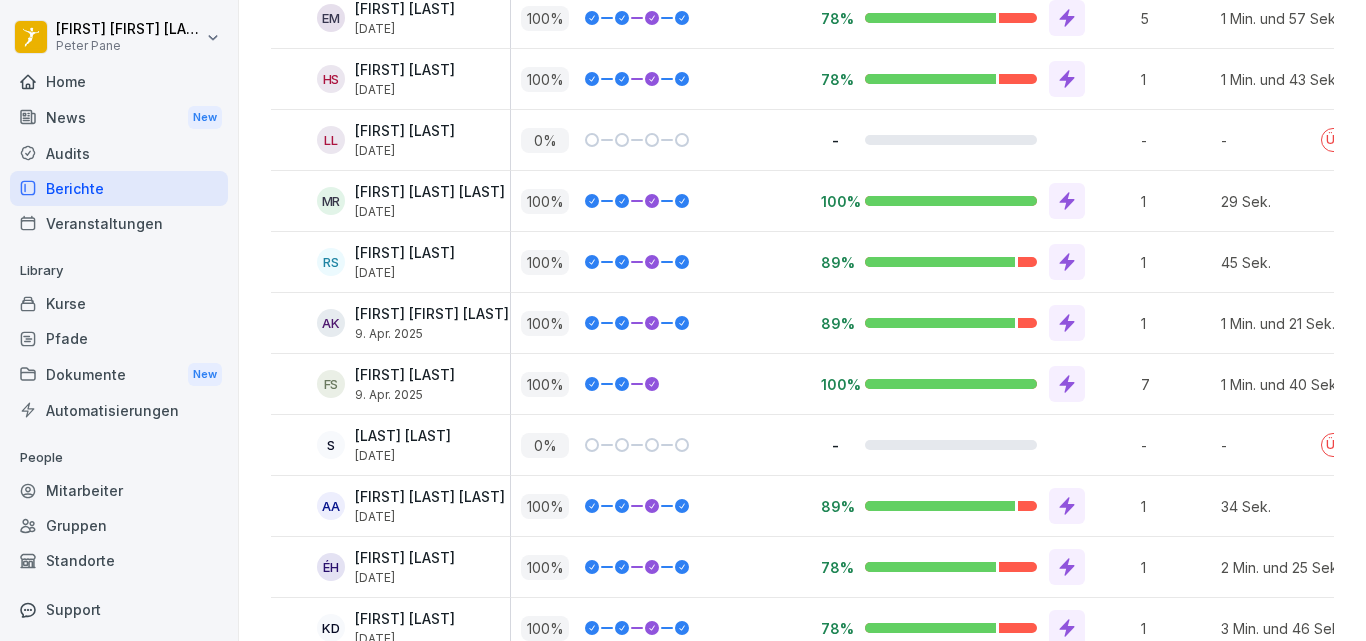 scroll, scrollTop: 767, scrollLeft: 0, axis: vertical 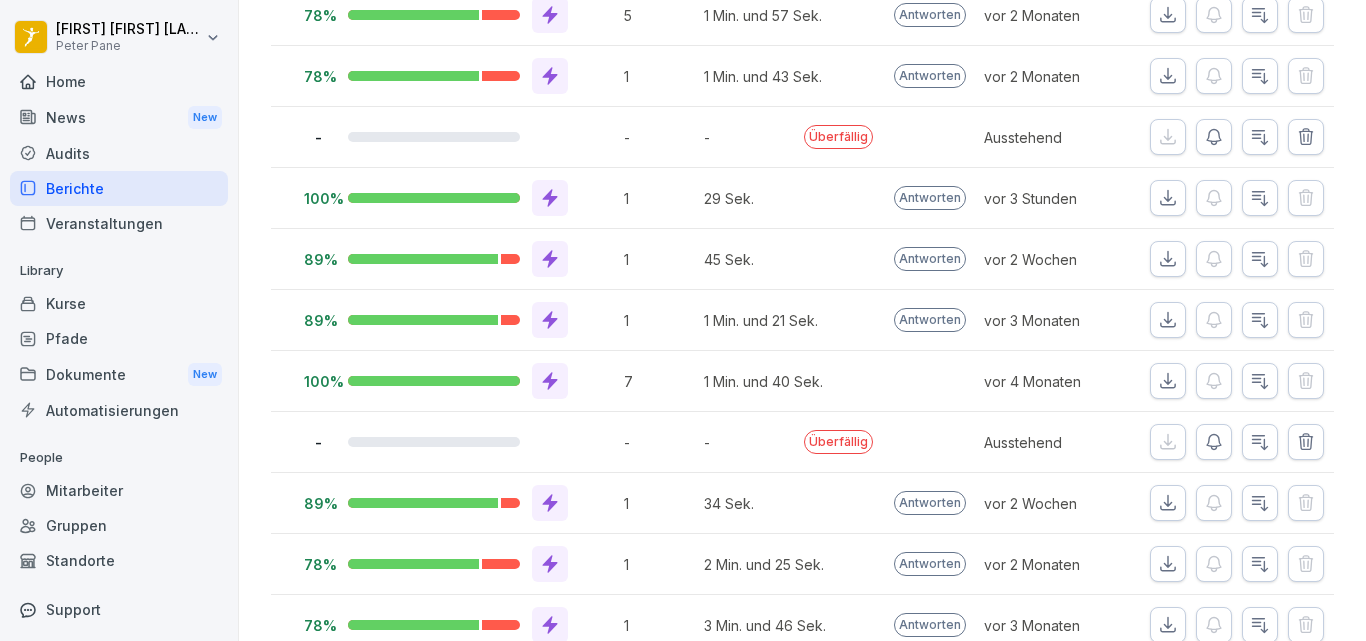 click 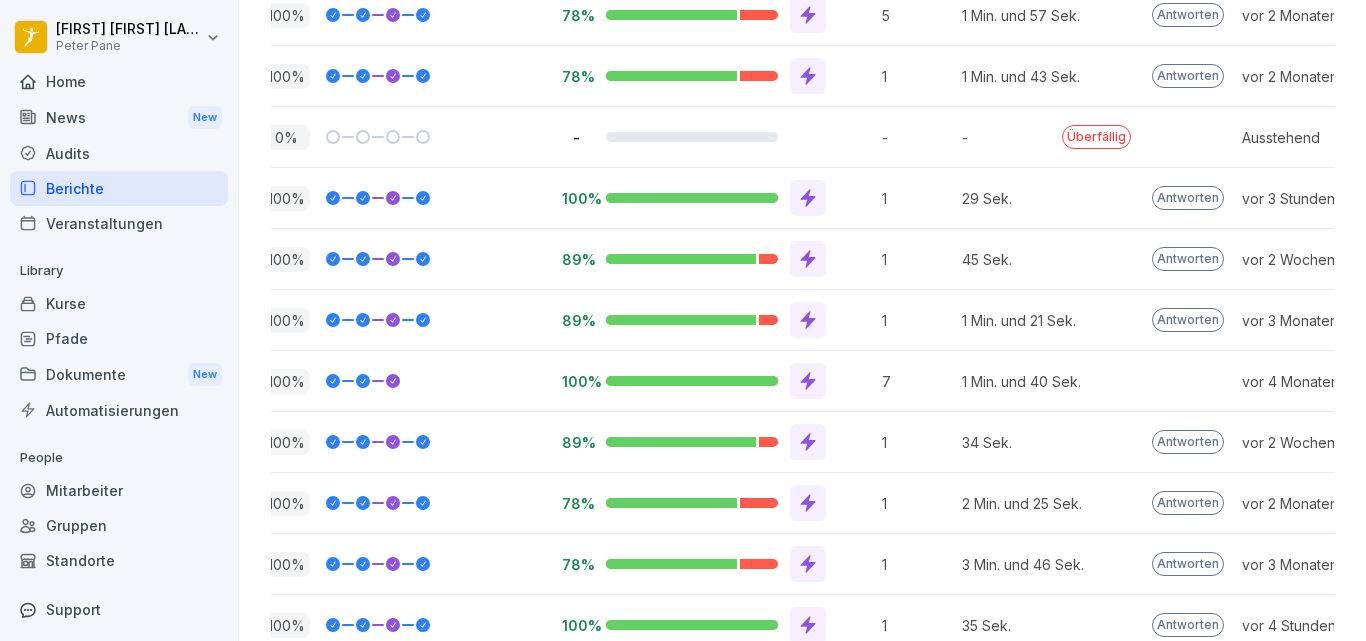 scroll, scrollTop: 0, scrollLeft: 0, axis: both 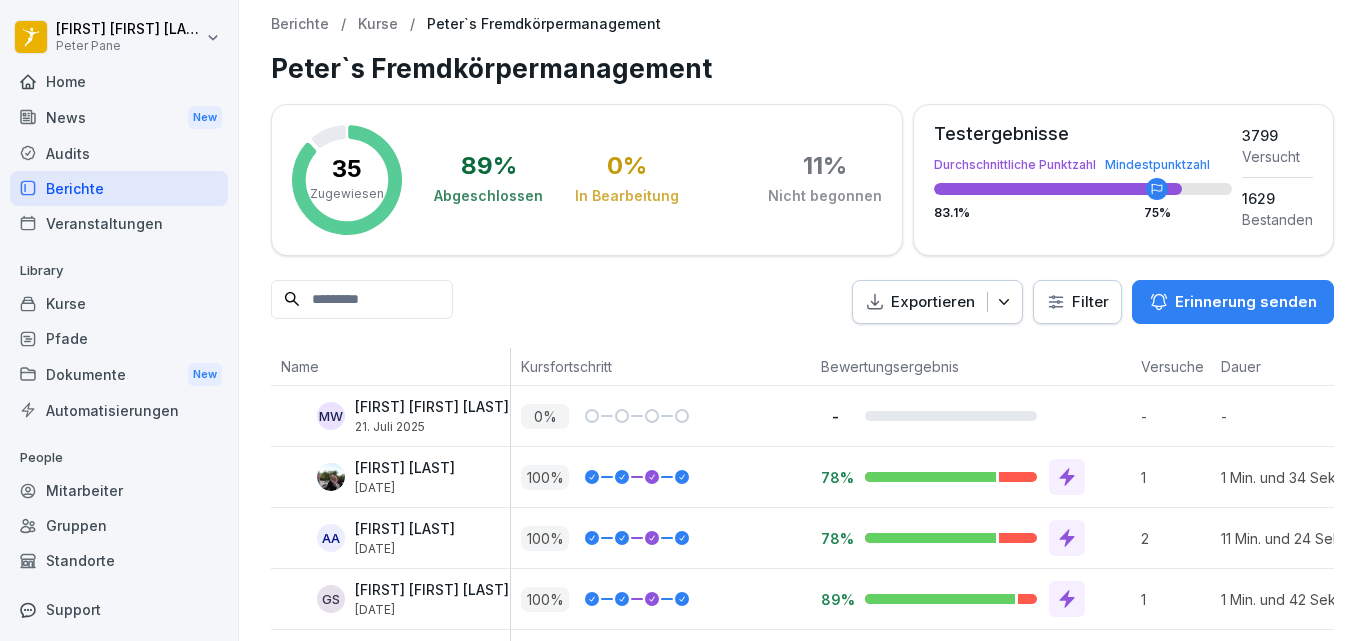click on "Berichte" at bounding box center (119, 188) 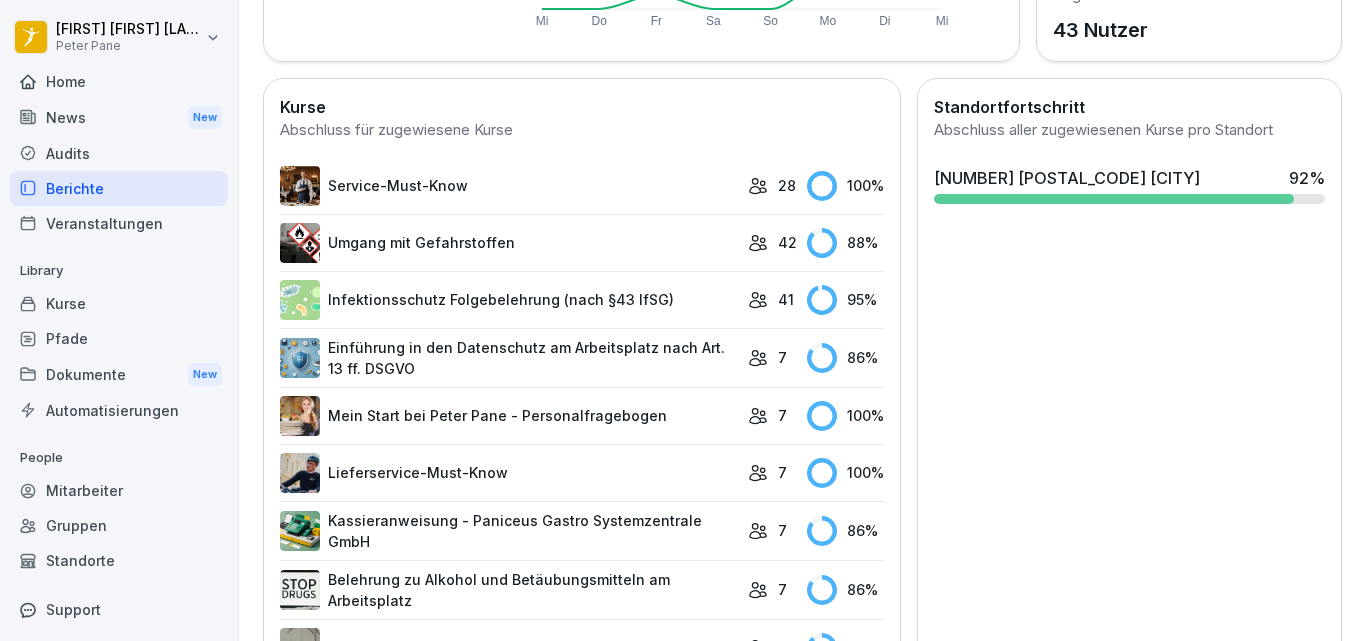 scroll, scrollTop: 507, scrollLeft: 0, axis: vertical 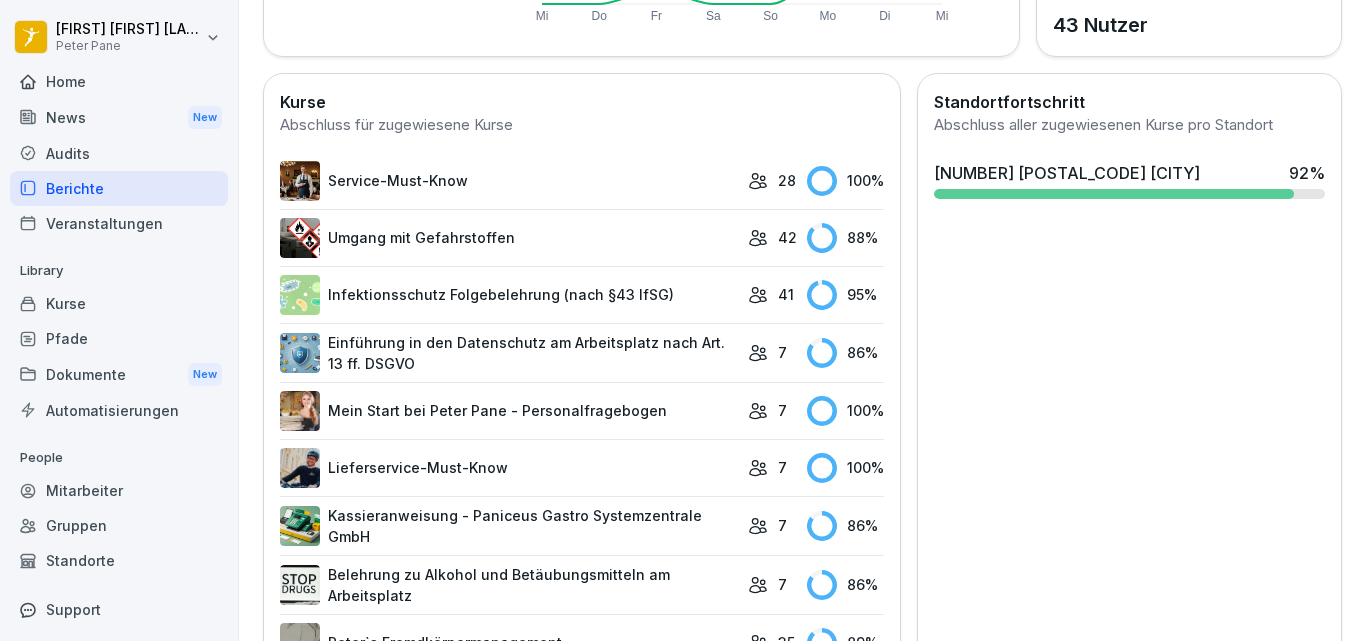 click on "Einführung in den Datenschutz am Arbeitsplatz nach Art. 13 ff. DSGVO" at bounding box center (509, 353) 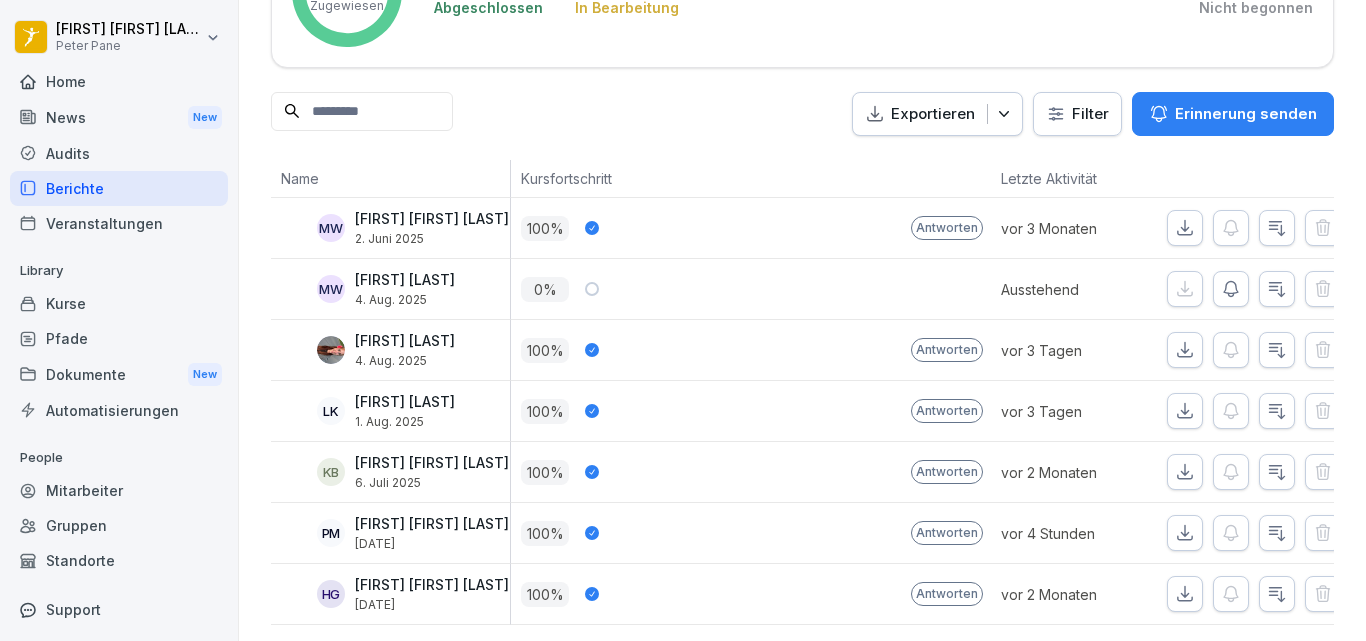 scroll, scrollTop: 218, scrollLeft: 0, axis: vertical 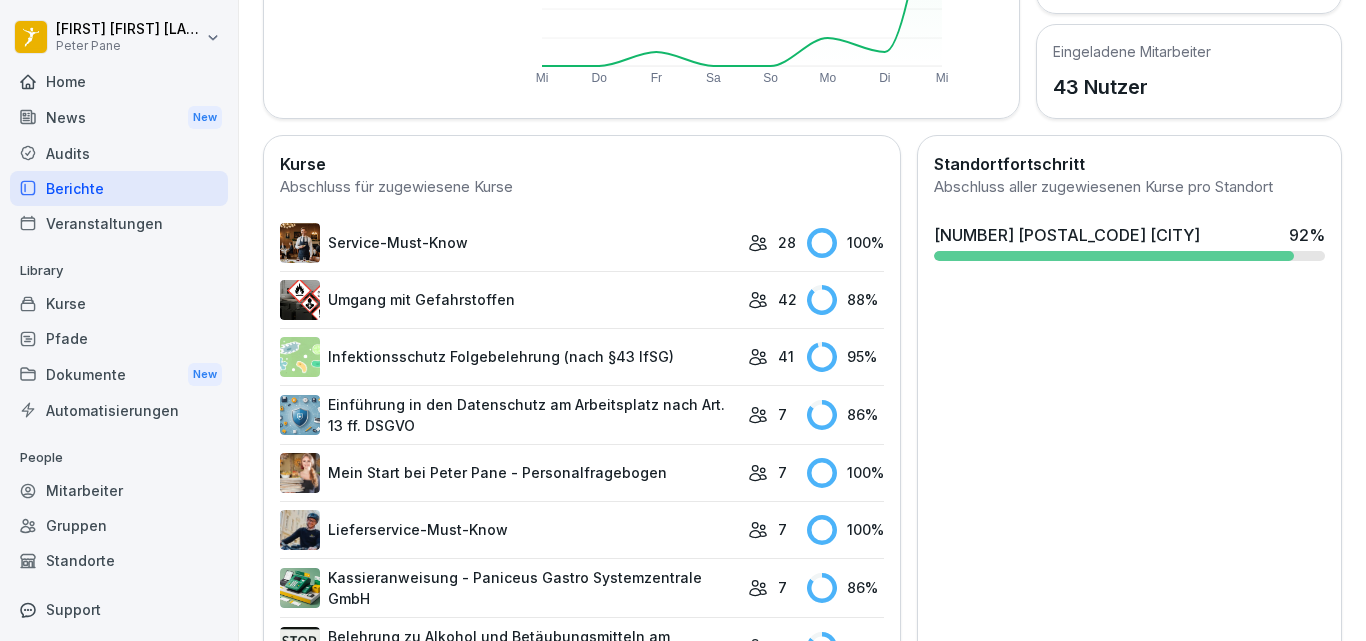 click on "Umgang mit Gefahrstoffen" at bounding box center [509, 300] 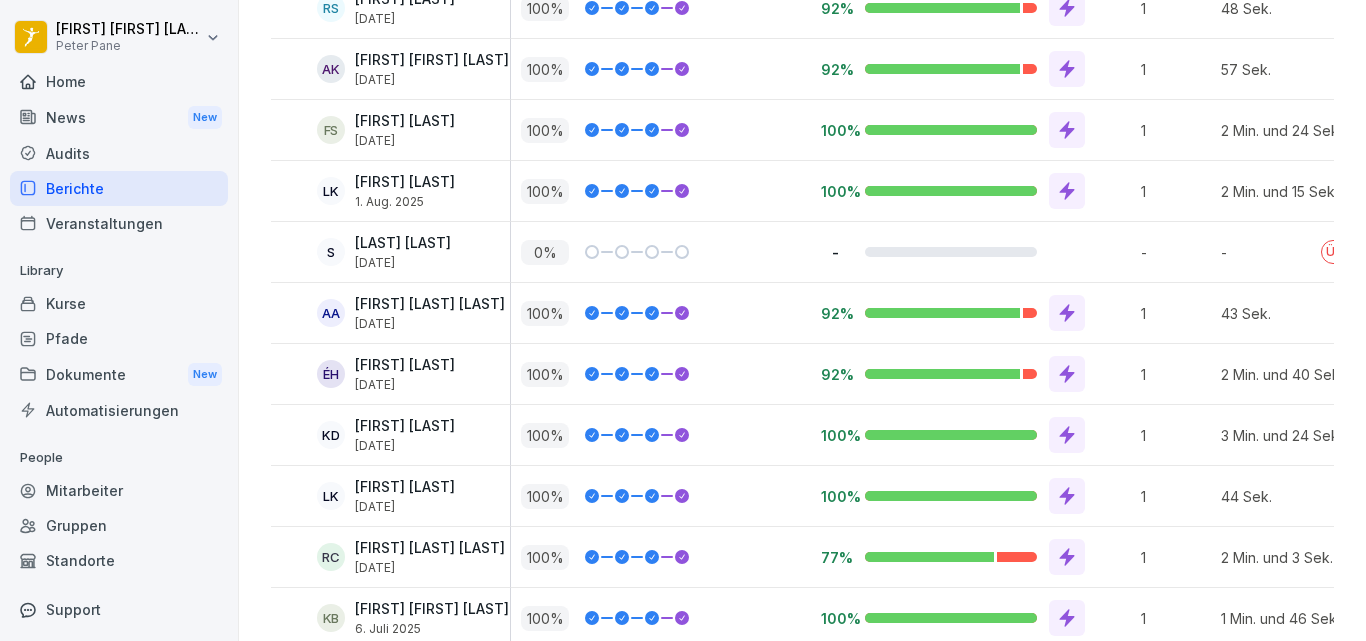 scroll, scrollTop: 1133, scrollLeft: 0, axis: vertical 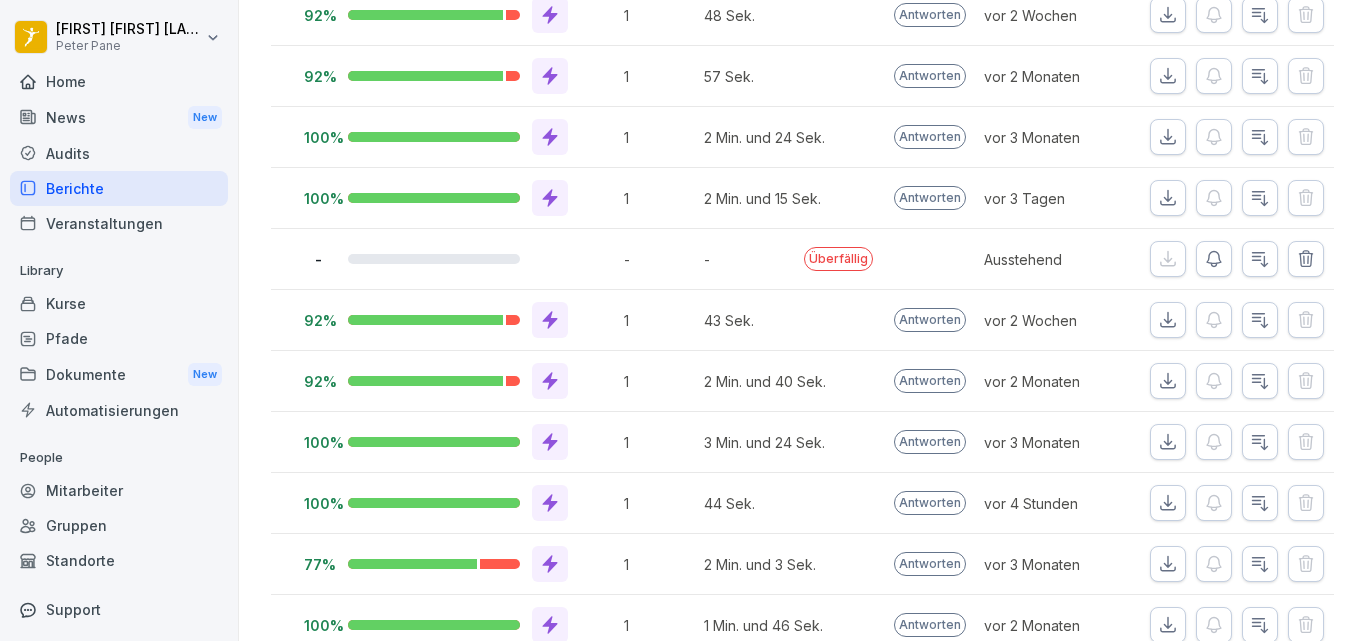 click 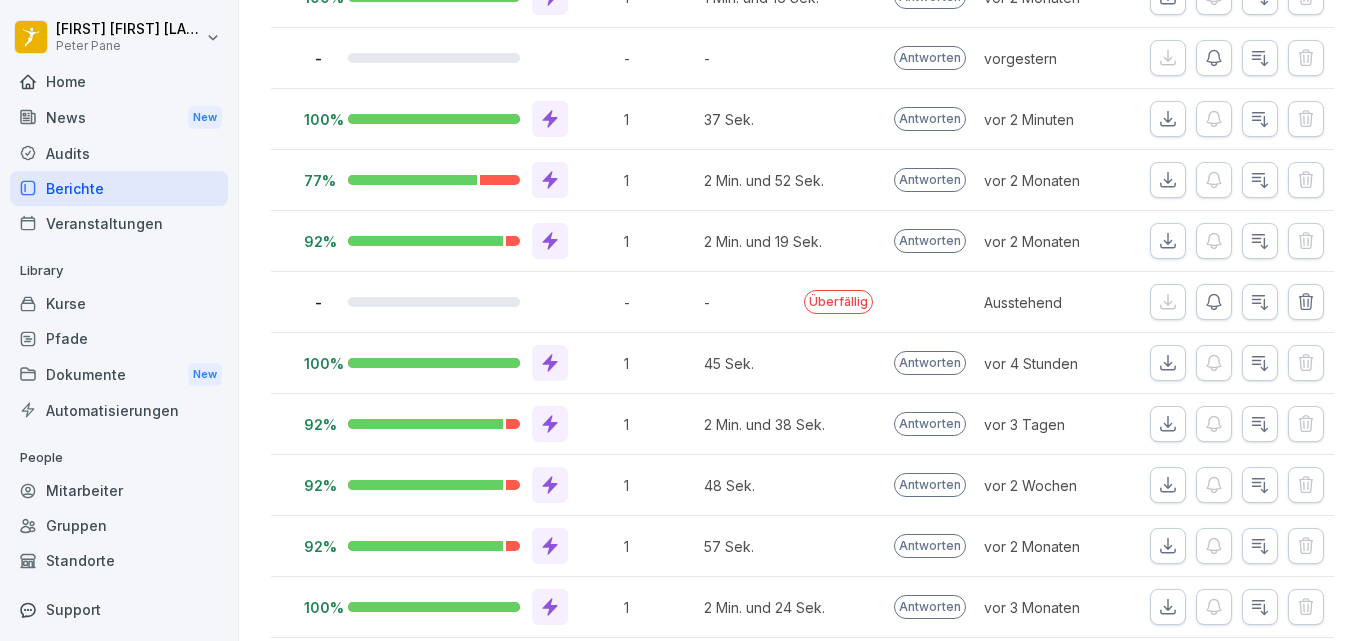 scroll, scrollTop: 0, scrollLeft: 0, axis: both 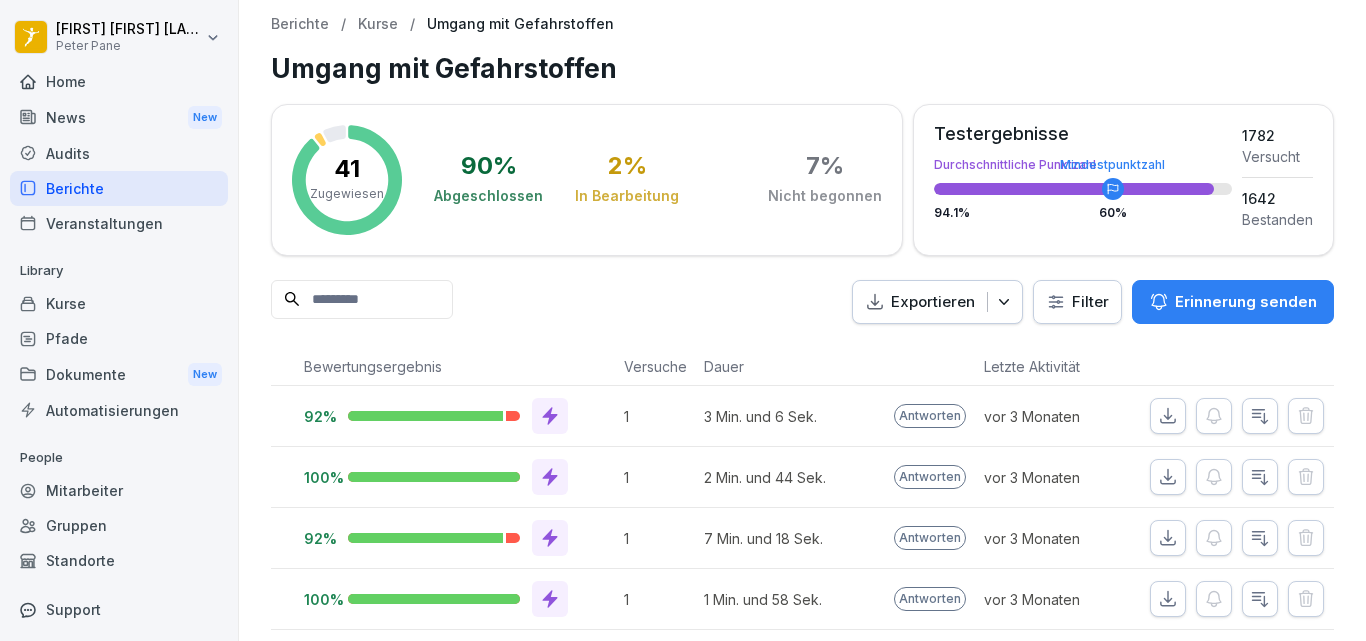 click on "Berichte" at bounding box center [119, 188] 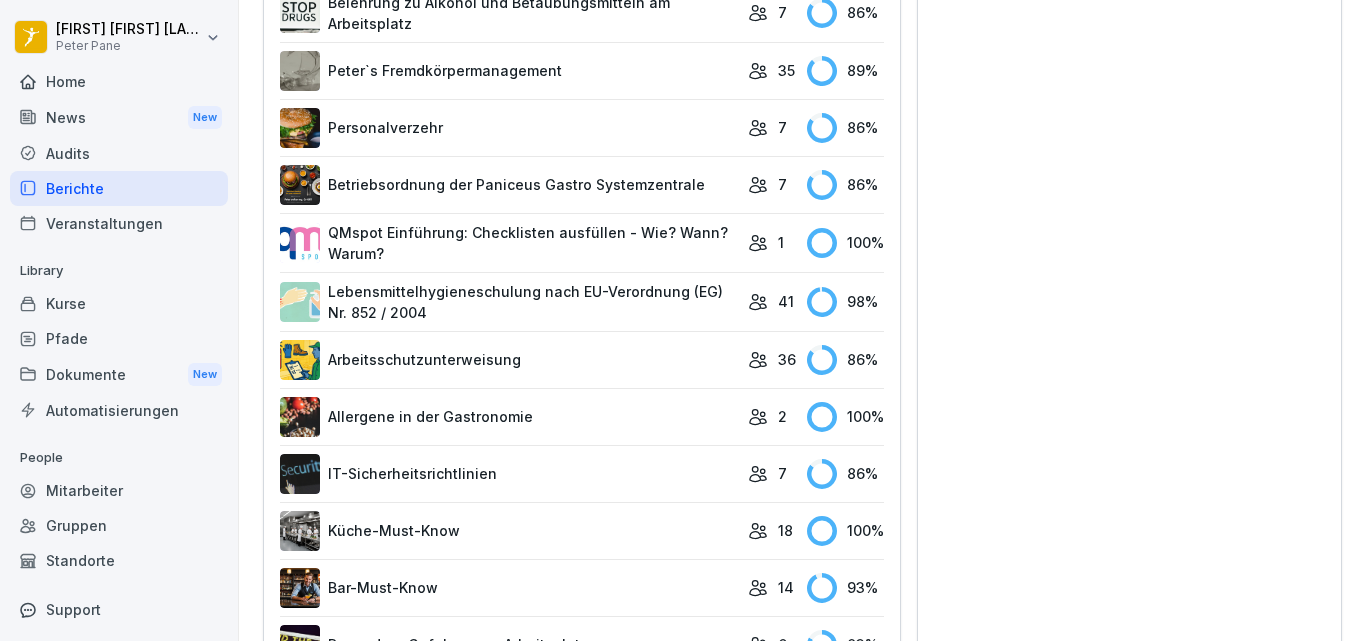 scroll, scrollTop: 1080, scrollLeft: 0, axis: vertical 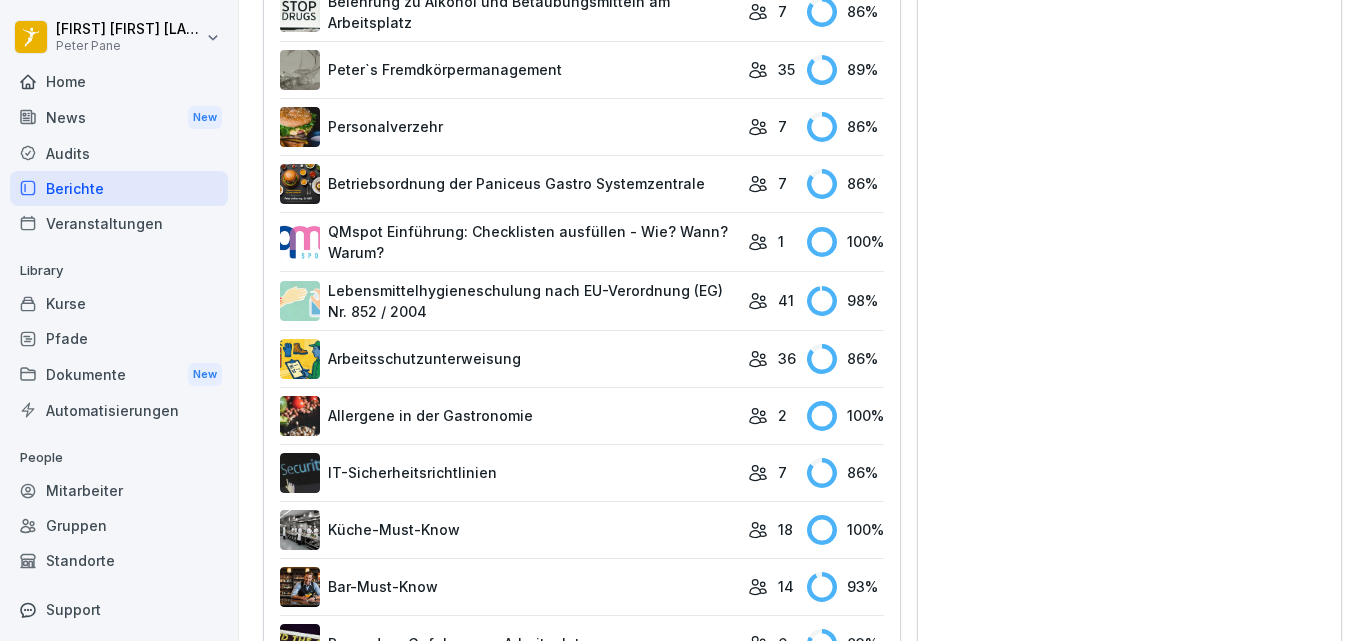 click on "Arbeitsschutzunterweisung" at bounding box center [509, 359] 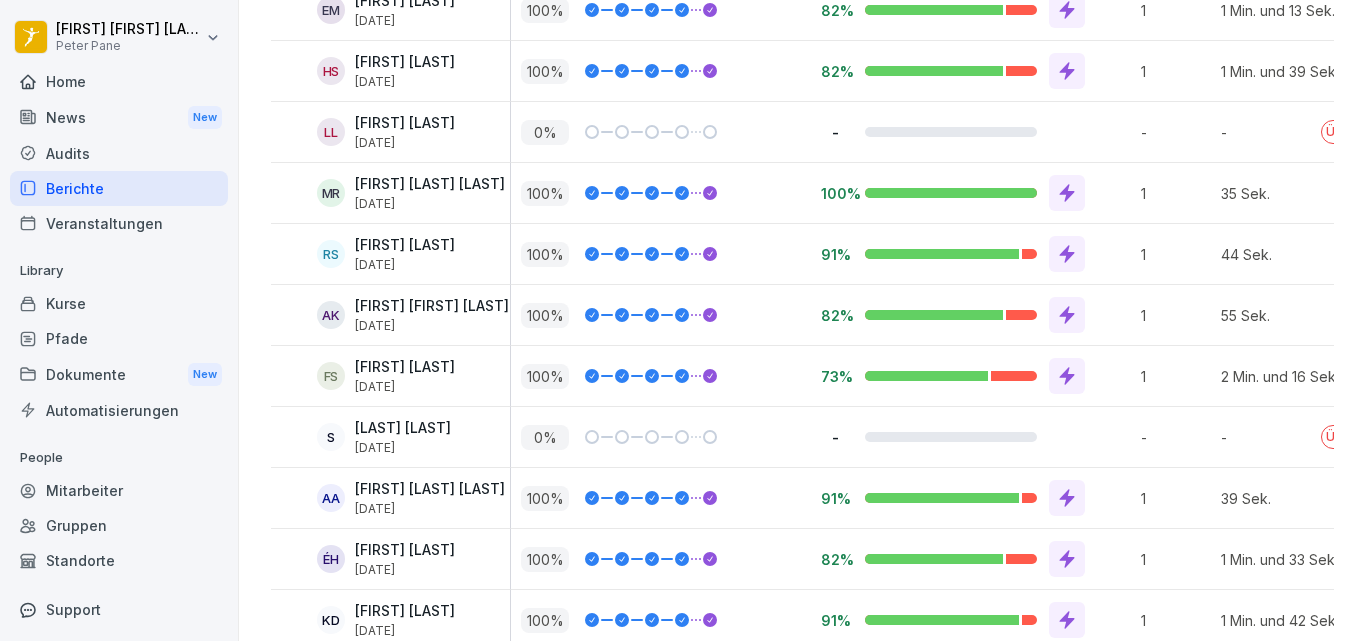 scroll, scrollTop: 840, scrollLeft: 0, axis: vertical 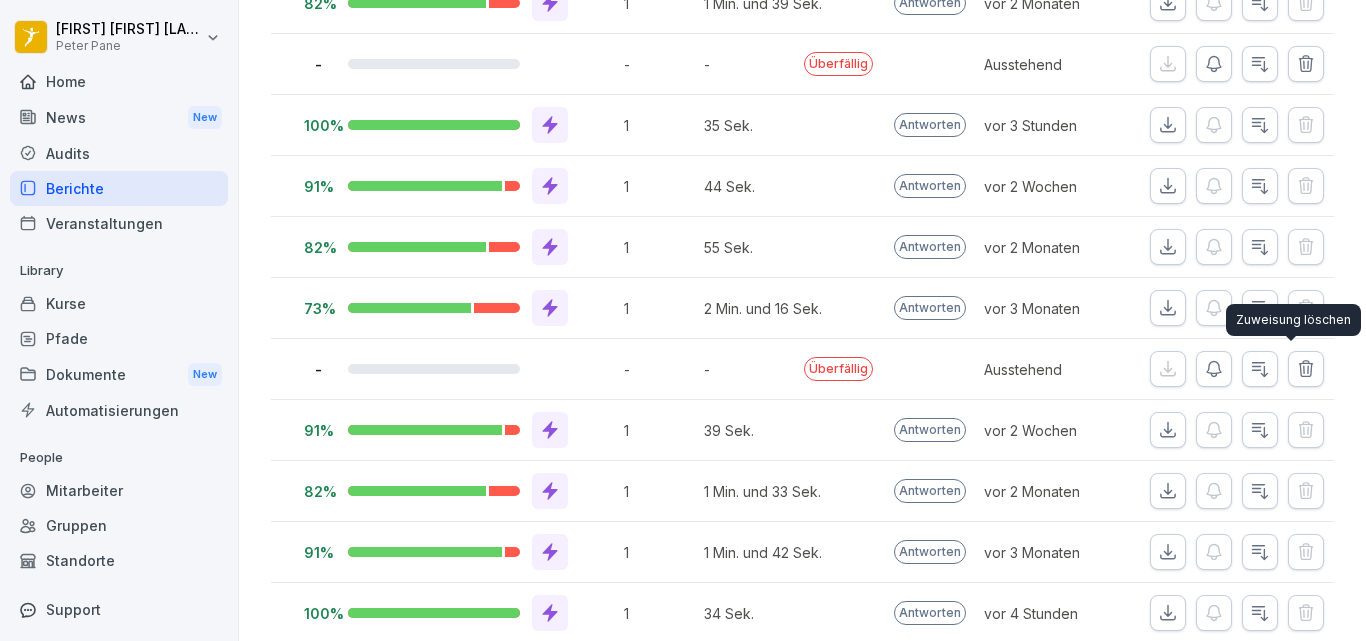 click at bounding box center [1306, 369] 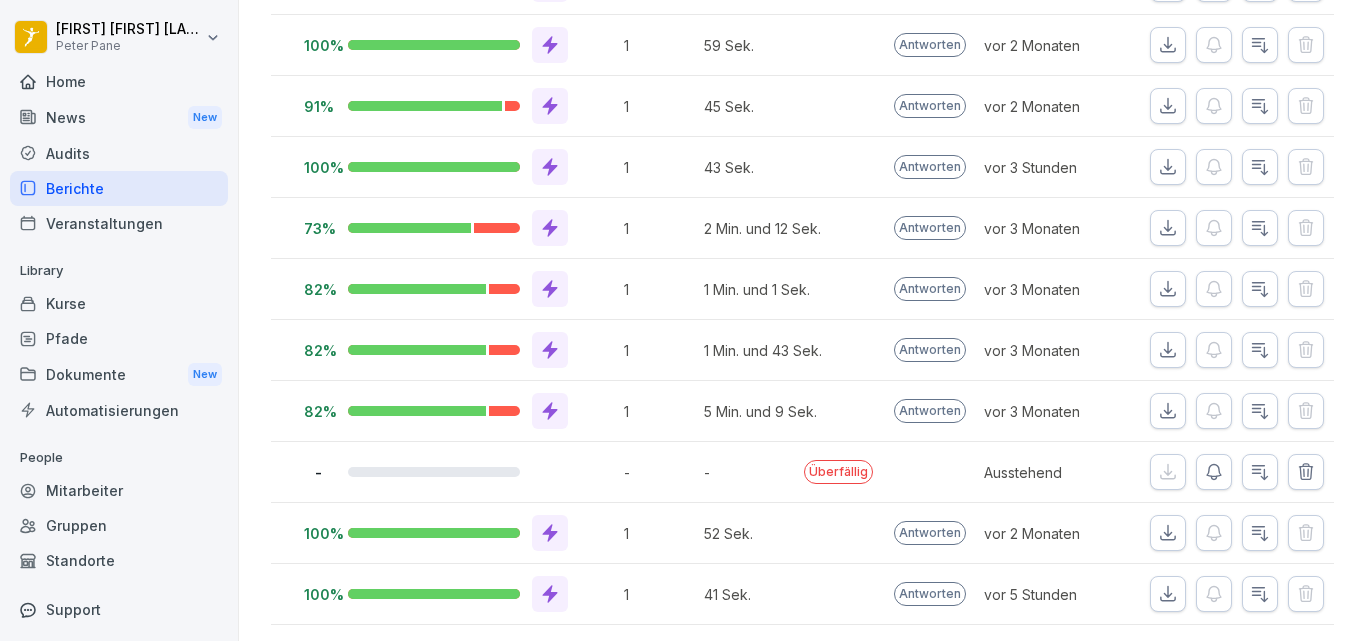 scroll, scrollTop: 1926, scrollLeft: 0, axis: vertical 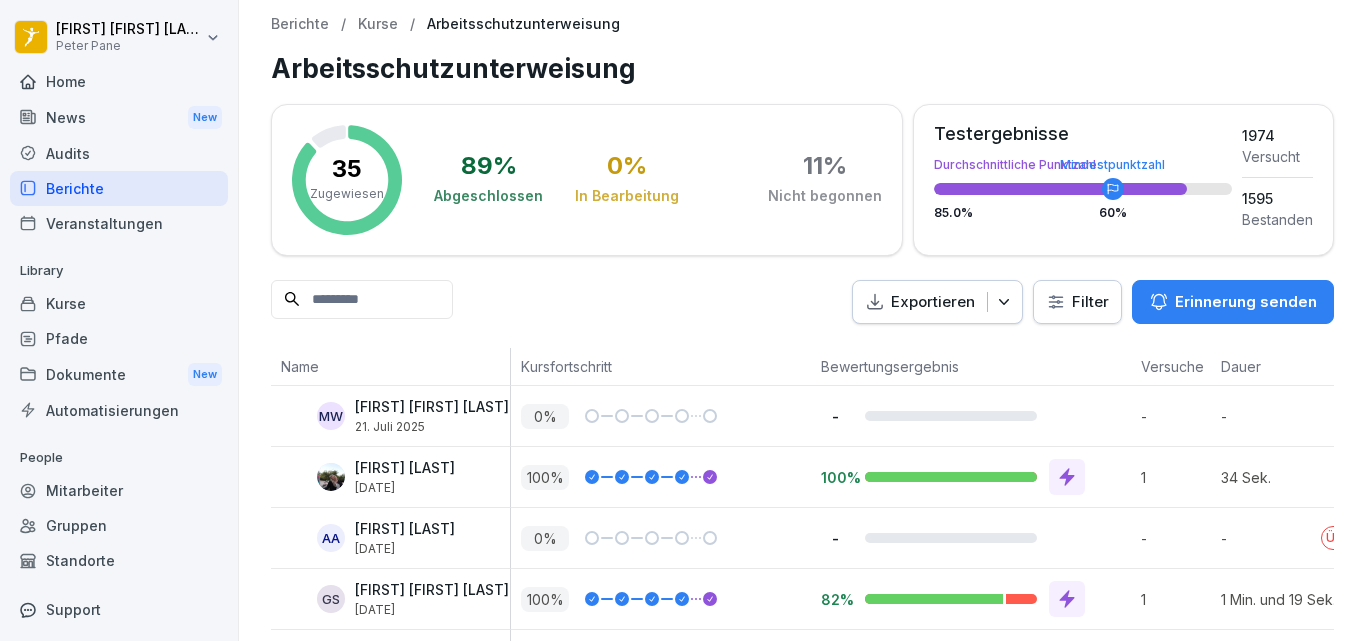 click on "Berichte" at bounding box center [119, 188] 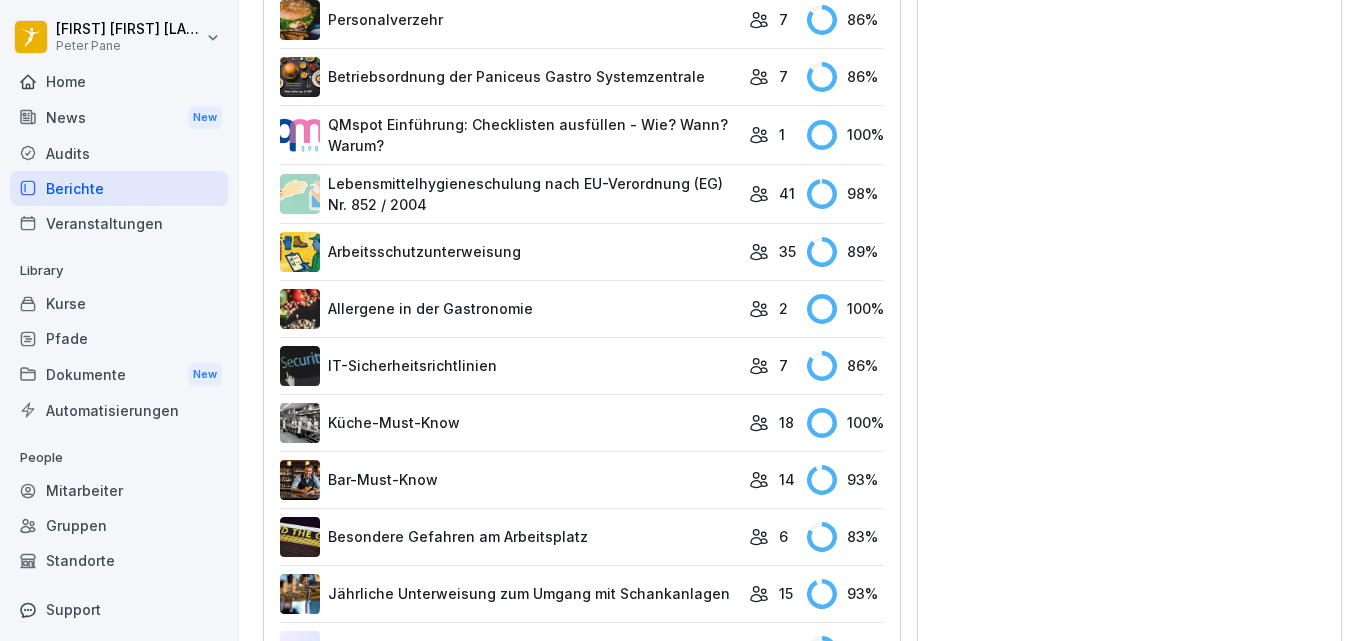 scroll, scrollTop: 1272, scrollLeft: 0, axis: vertical 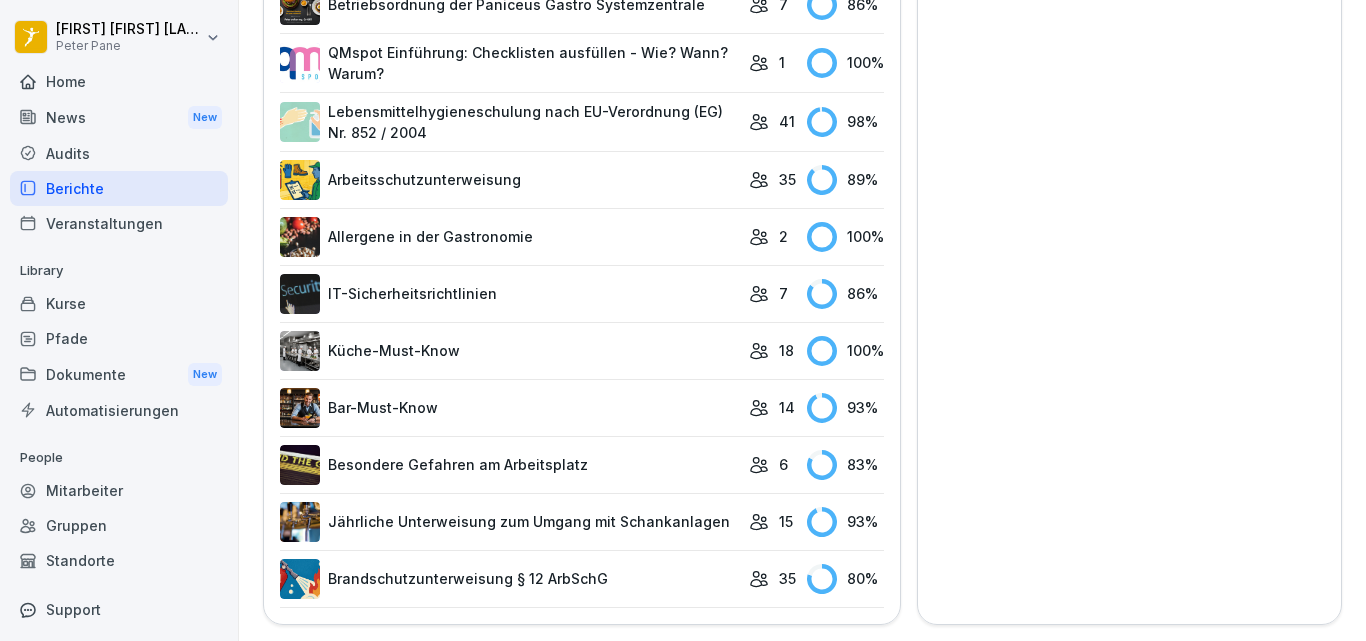 click on "Brandschutzunterweisung § 12 ArbSchG" at bounding box center [509, 579] 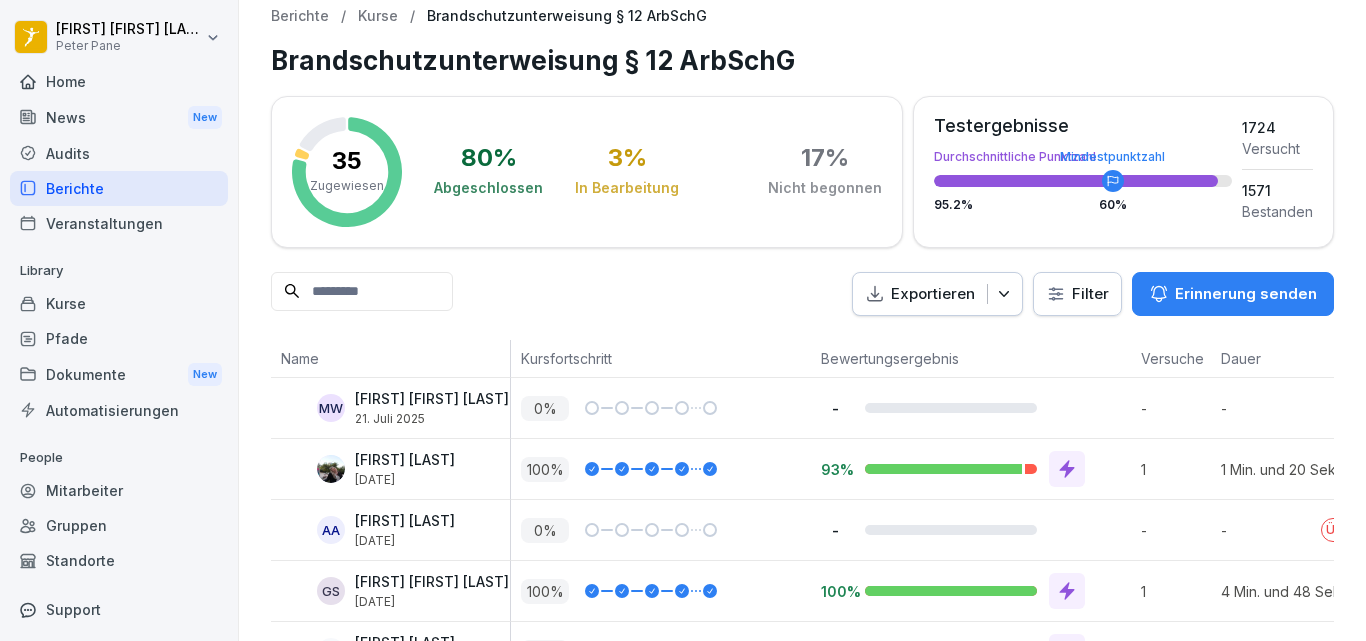 scroll, scrollTop: 0, scrollLeft: 0, axis: both 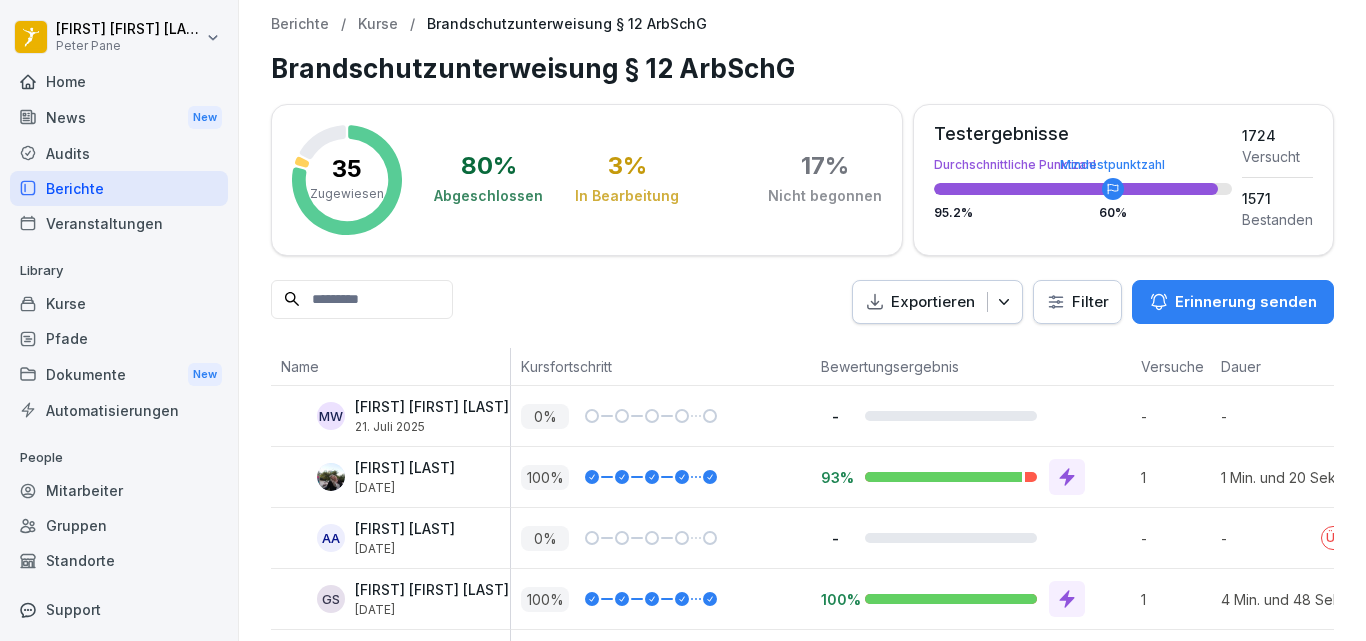 click on "Berichte" at bounding box center [119, 188] 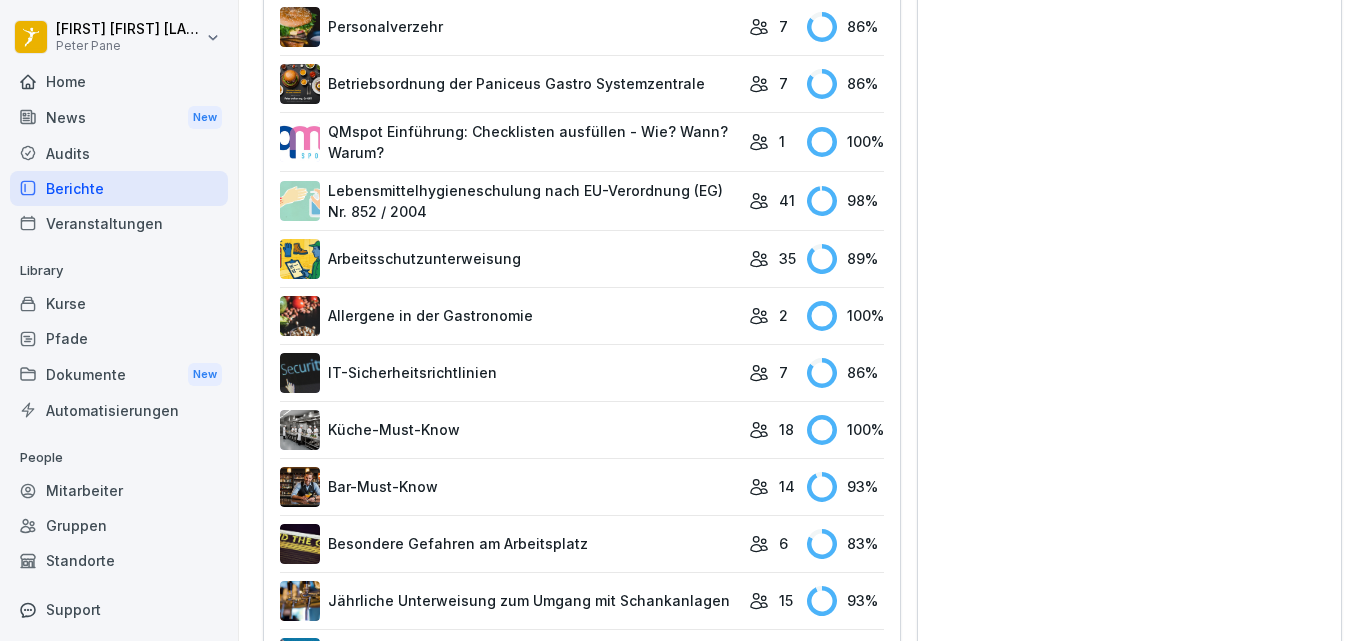 scroll, scrollTop: 1179, scrollLeft: 0, axis: vertical 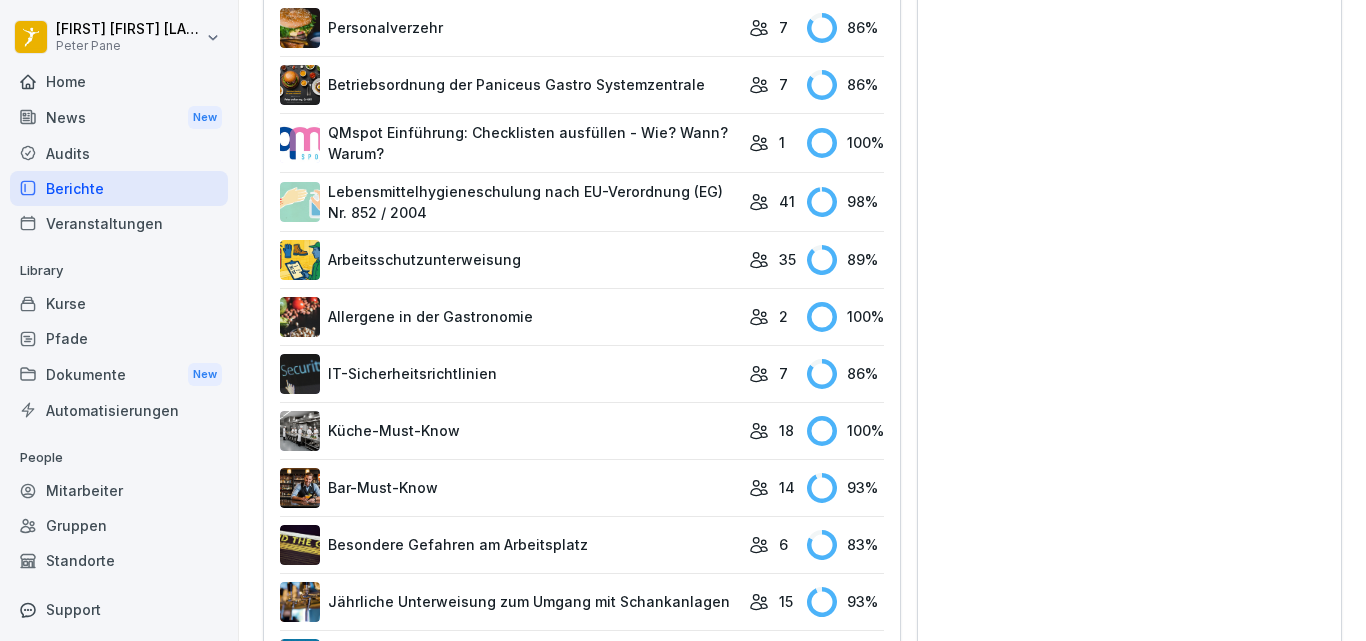 click on "Arbeitsschutzunterweisung" at bounding box center [509, 260] 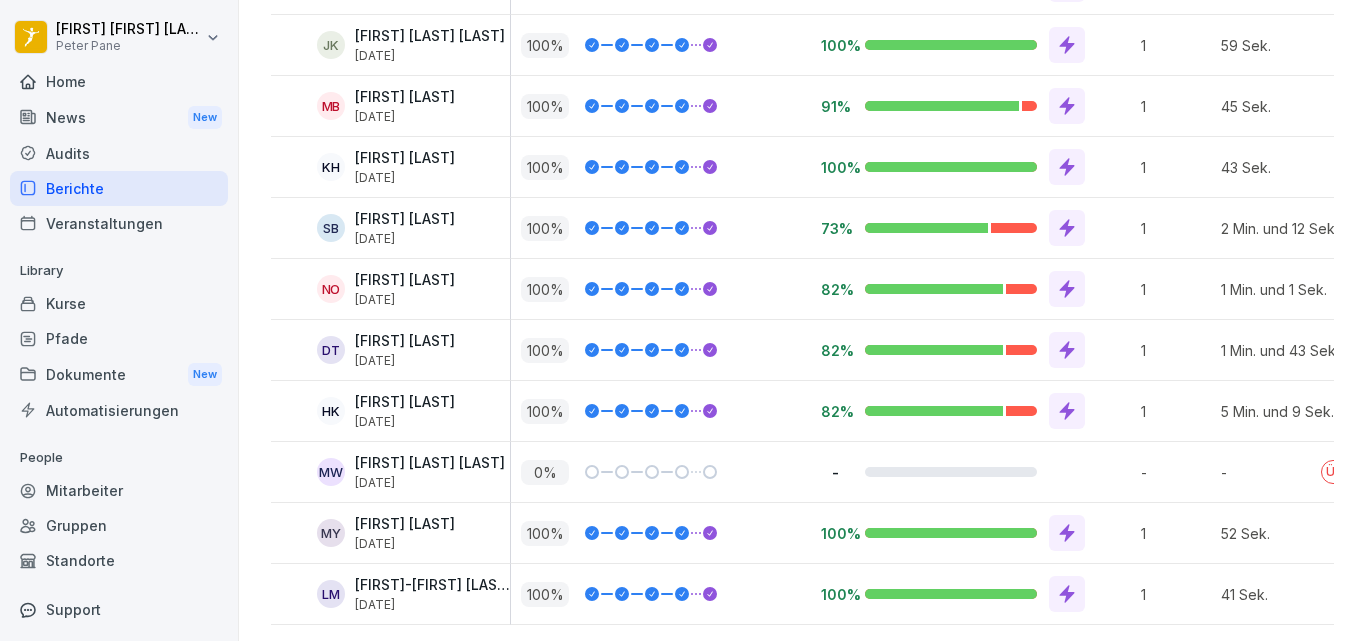 scroll, scrollTop: 1926, scrollLeft: 0, axis: vertical 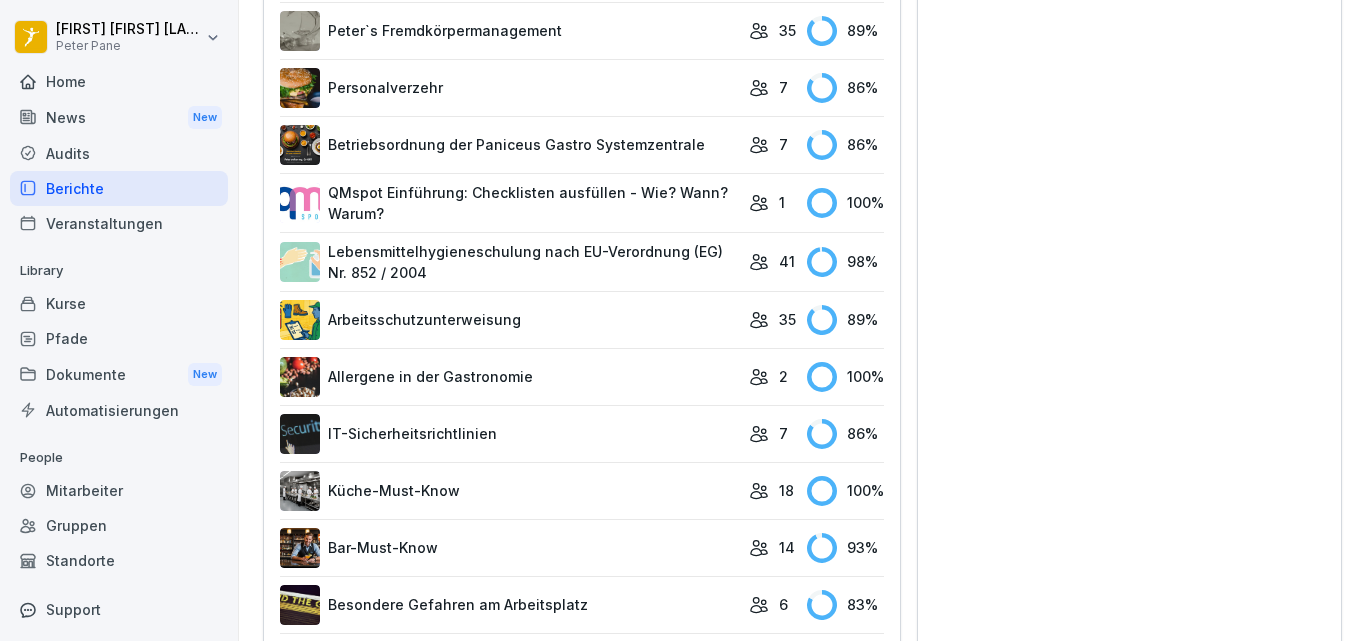click on "Lebensmittelhygieneschulung nach EU-Verordnung (EG) Nr. 852 / 2004" at bounding box center [509, 262] 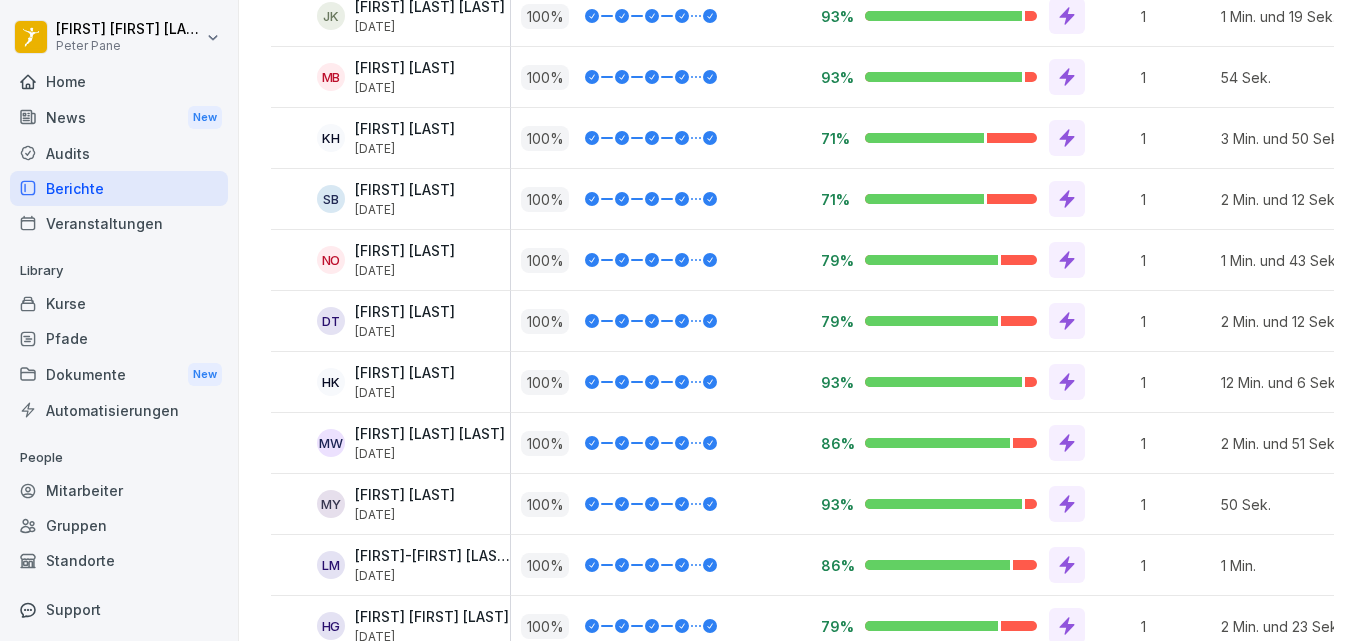 scroll, scrollTop: 2292, scrollLeft: 0, axis: vertical 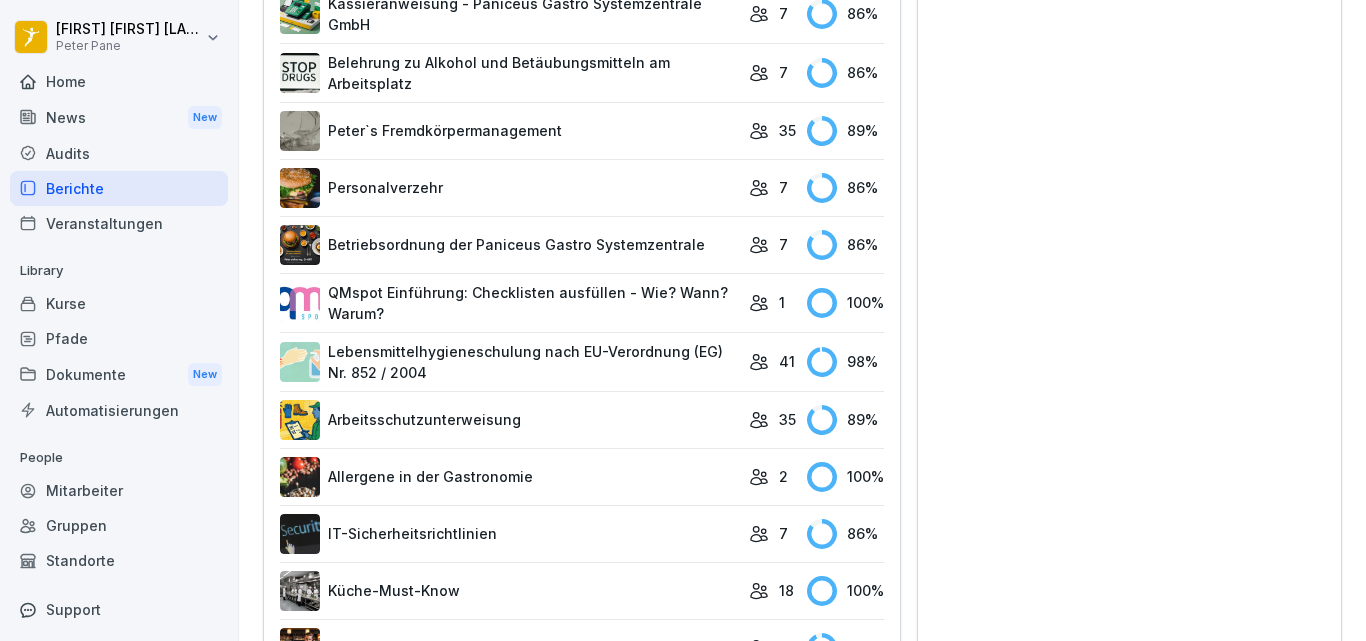 click on "Betriebsordnung der Paniceus Gastro Systemzentrale" at bounding box center (509, 245) 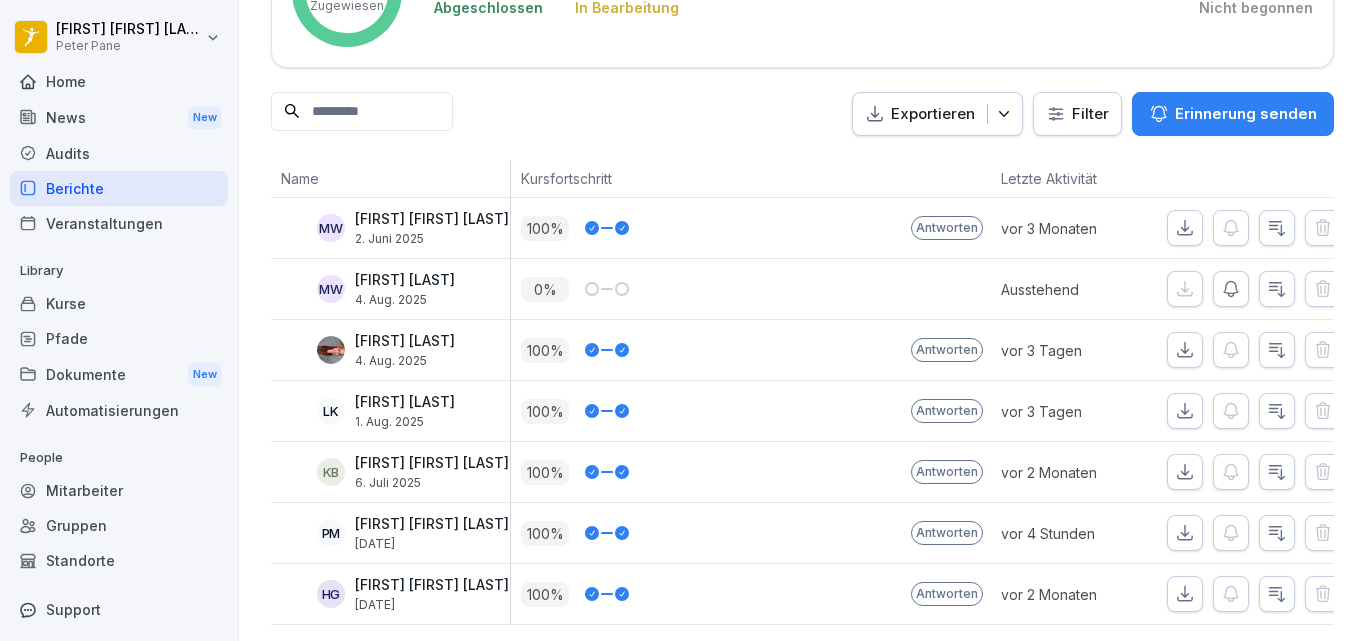 scroll, scrollTop: 218, scrollLeft: 0, axis: vertical 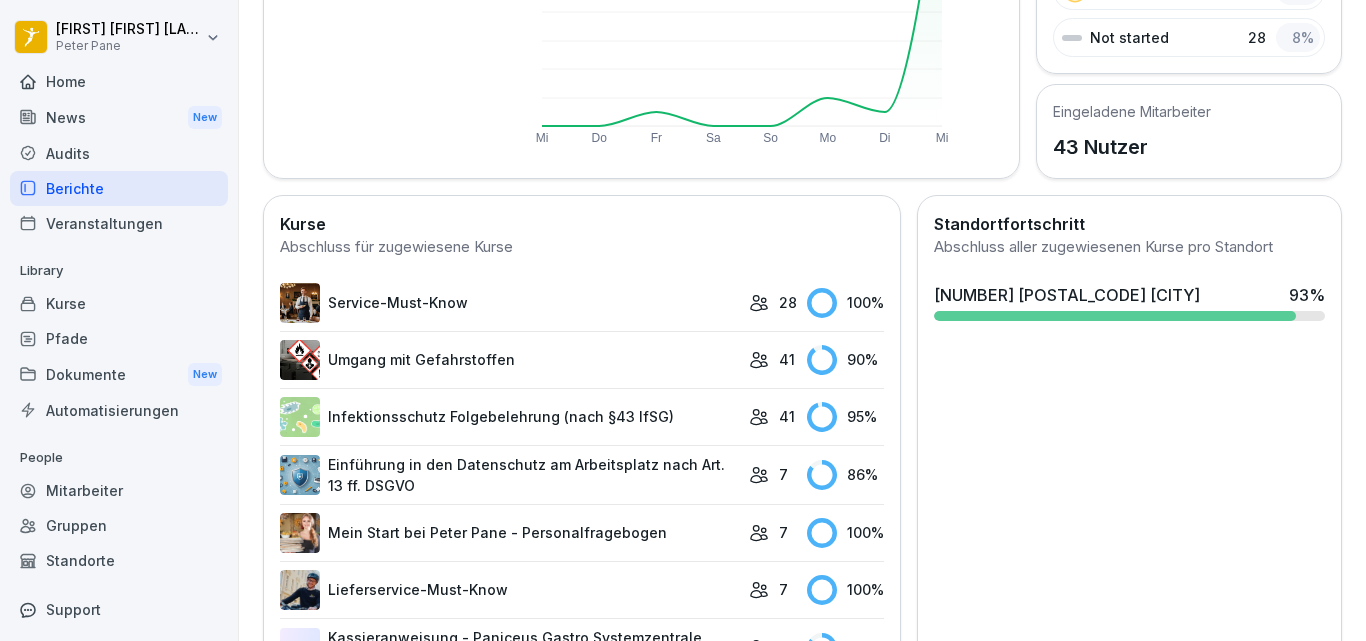 click on "Umgang mit Gefahrstoffen" at bounding box center (509, 360) 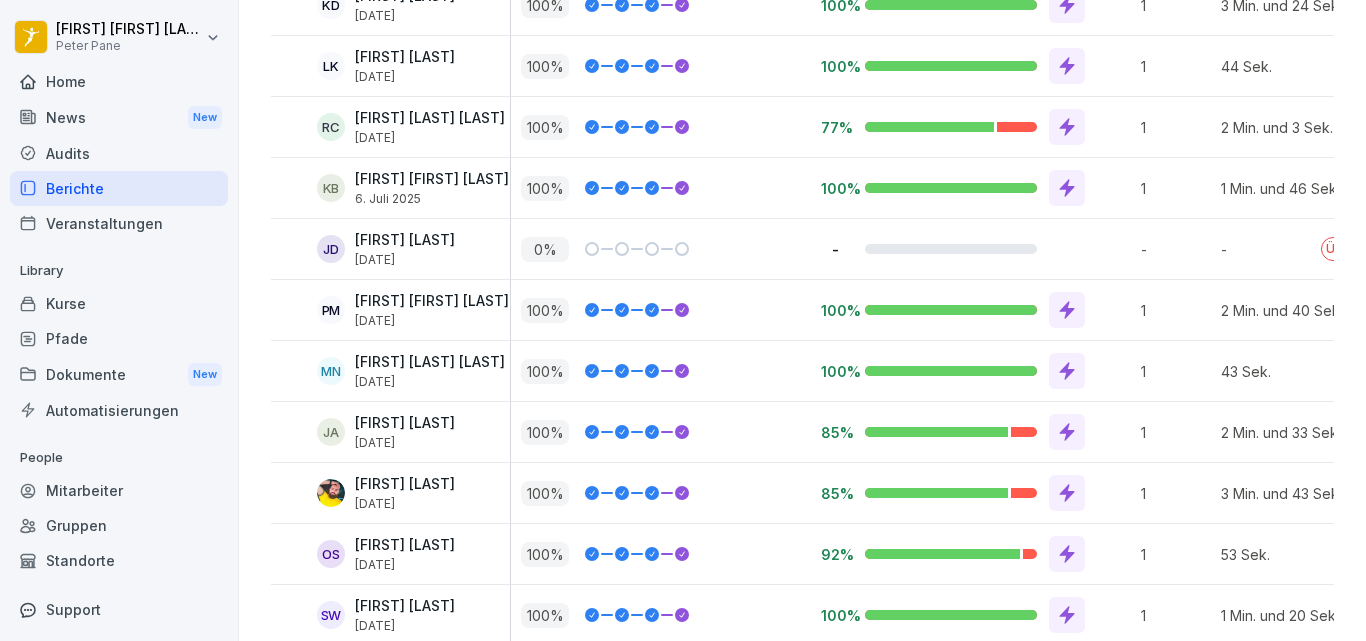 scroll, scrollTop: 1492, scrollLeft: 0, axis: vertical 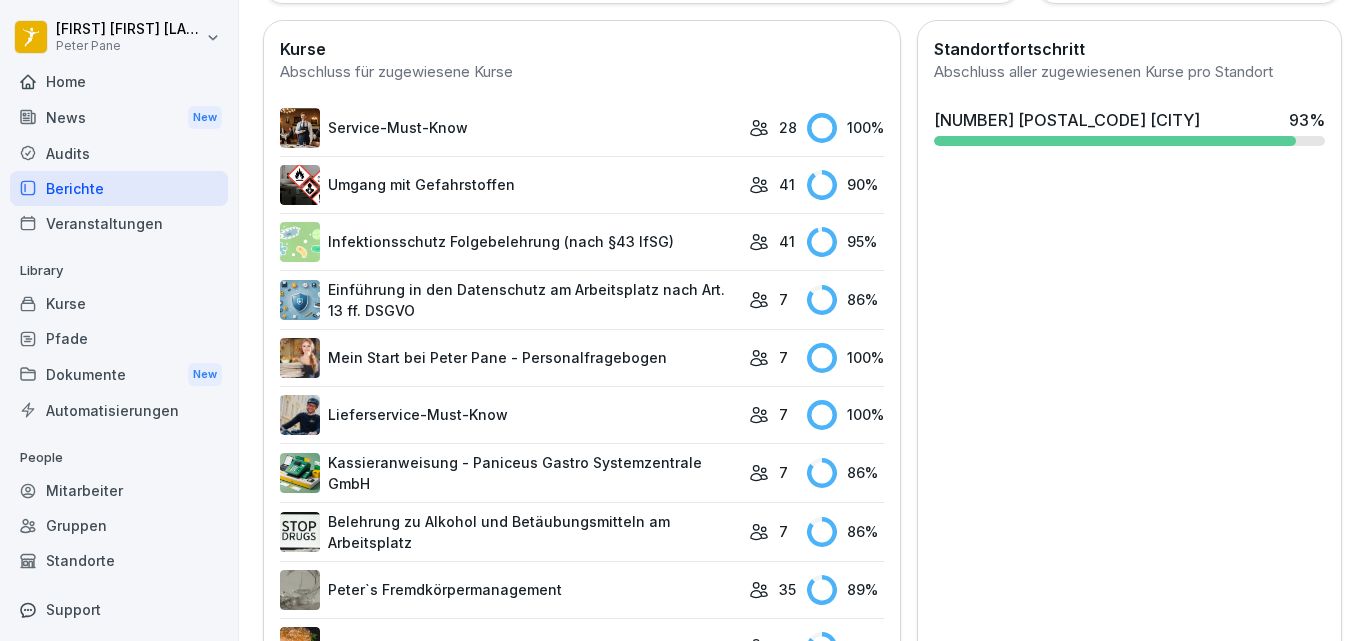click on "Infektionsschutz Folgebelehrung (nach §43 IfSG)" at bounding box center (509, 242) 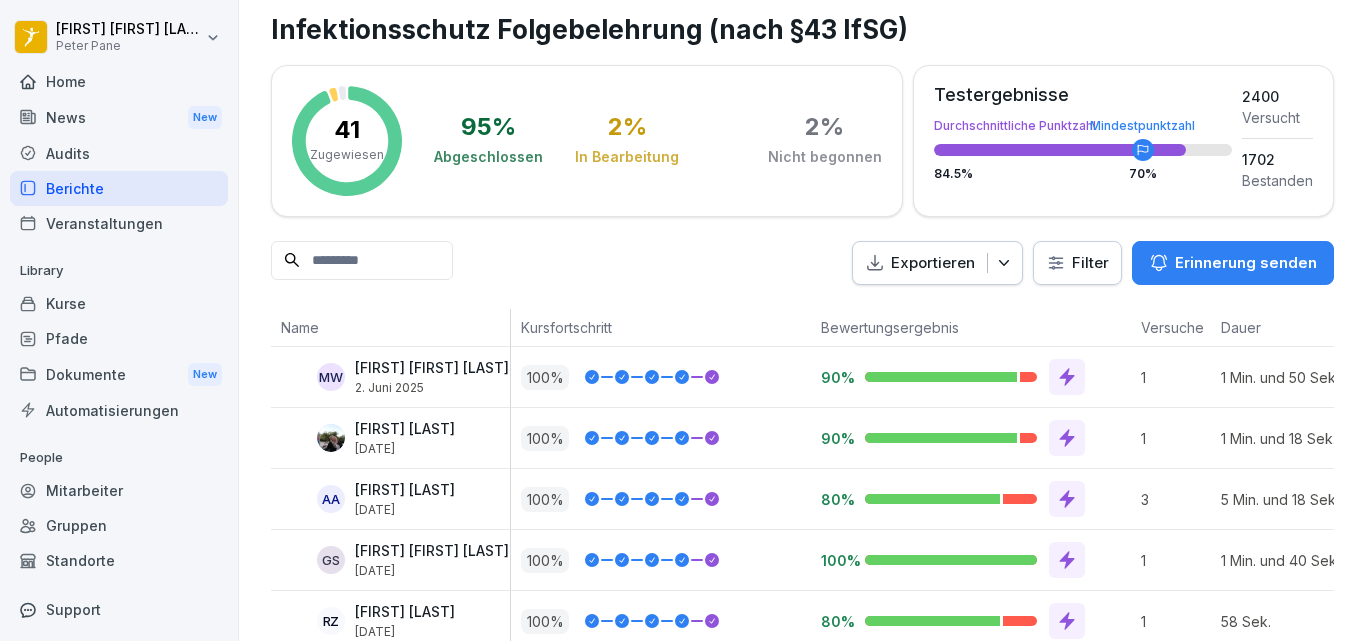 scroll, scrollTop: 0, scrollLeft: 0, axis: both 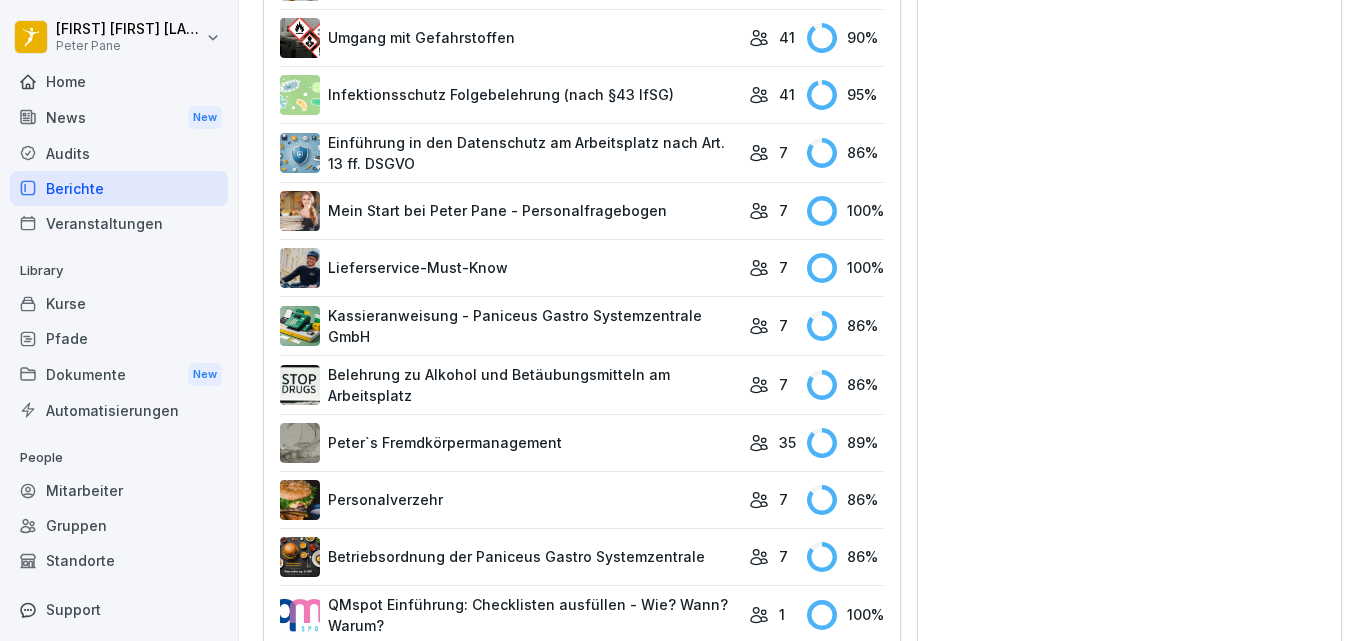 click on "Peter`s Fremdkörpermanagement" at bounding box center [509, 443] 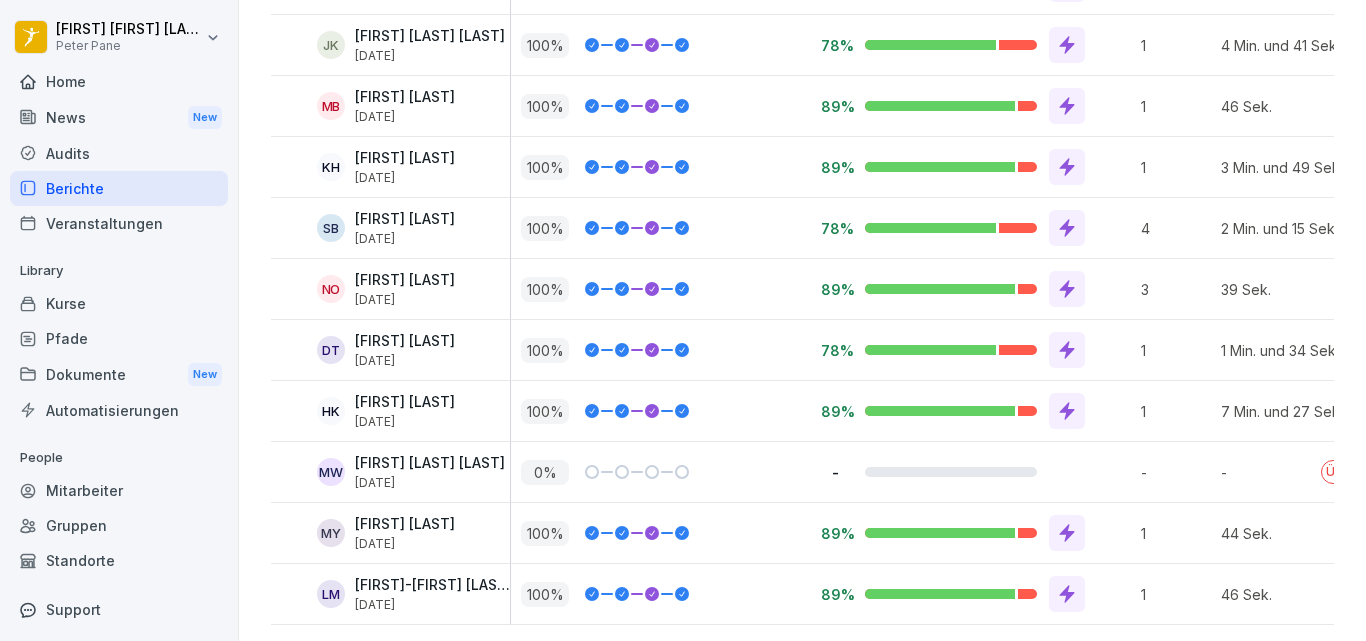 scroll, scrollTop: 1926, scrollLeft: 0, axis: vertical 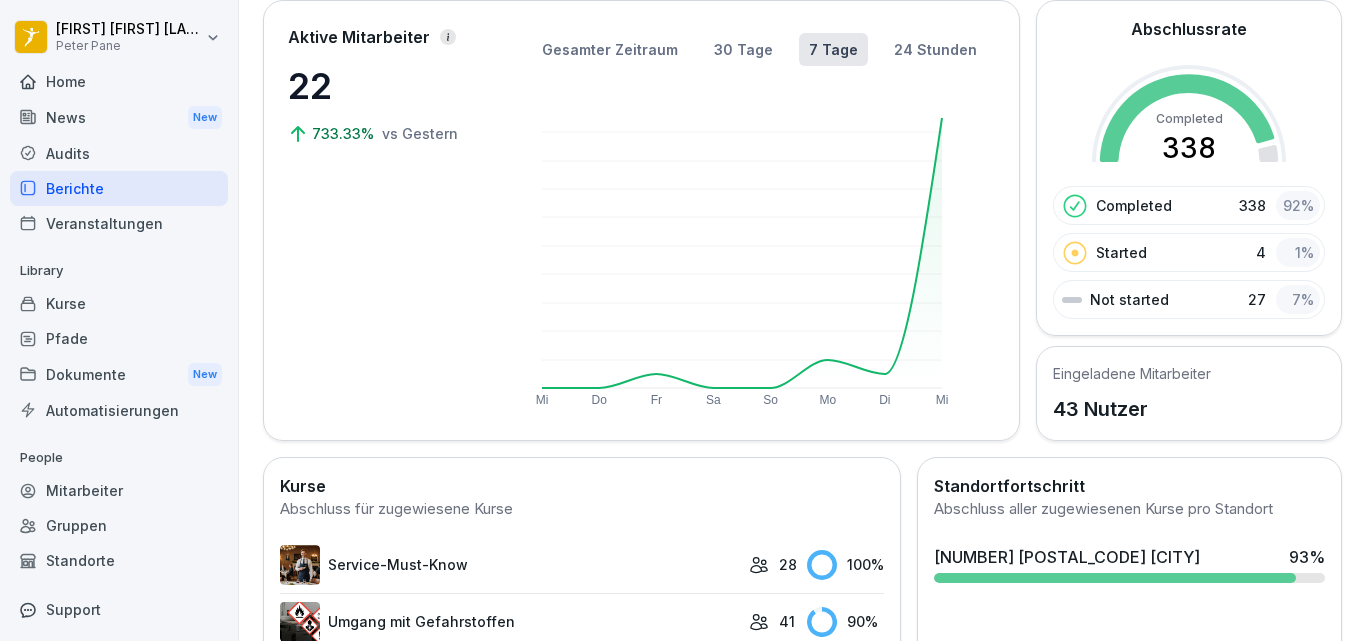 click on "Mitarbeiter" at bounding box center [119, 490] 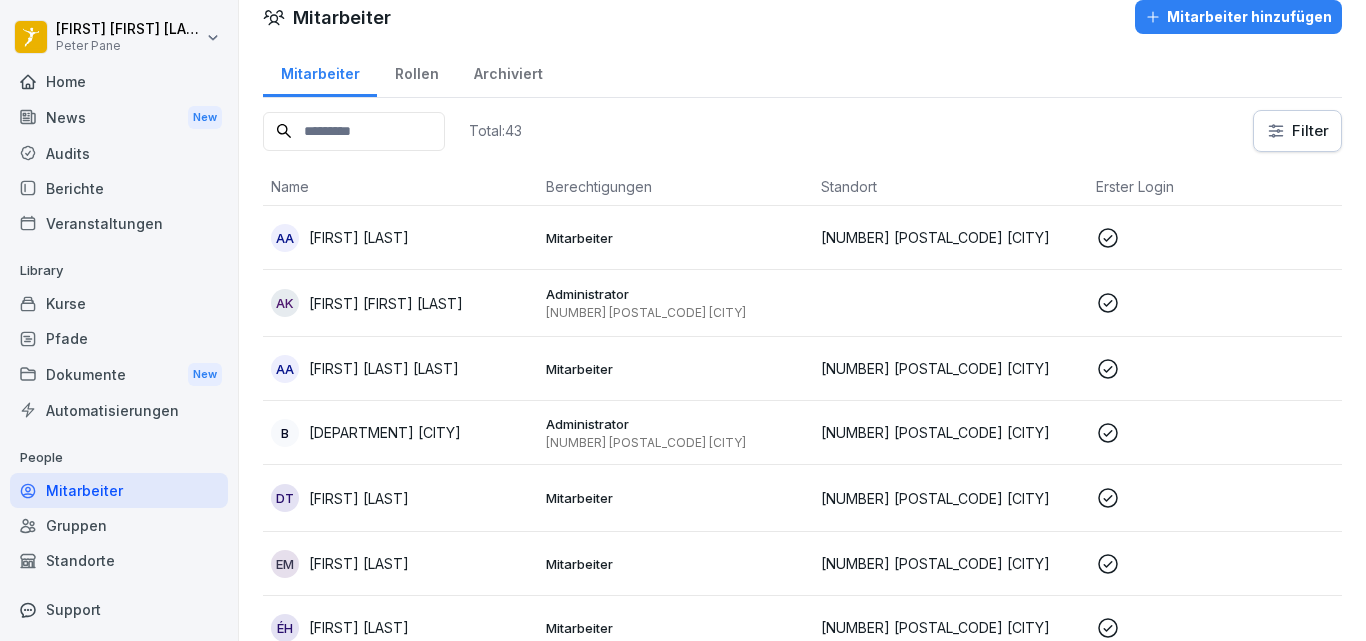 click at bounding box center (354, 131) 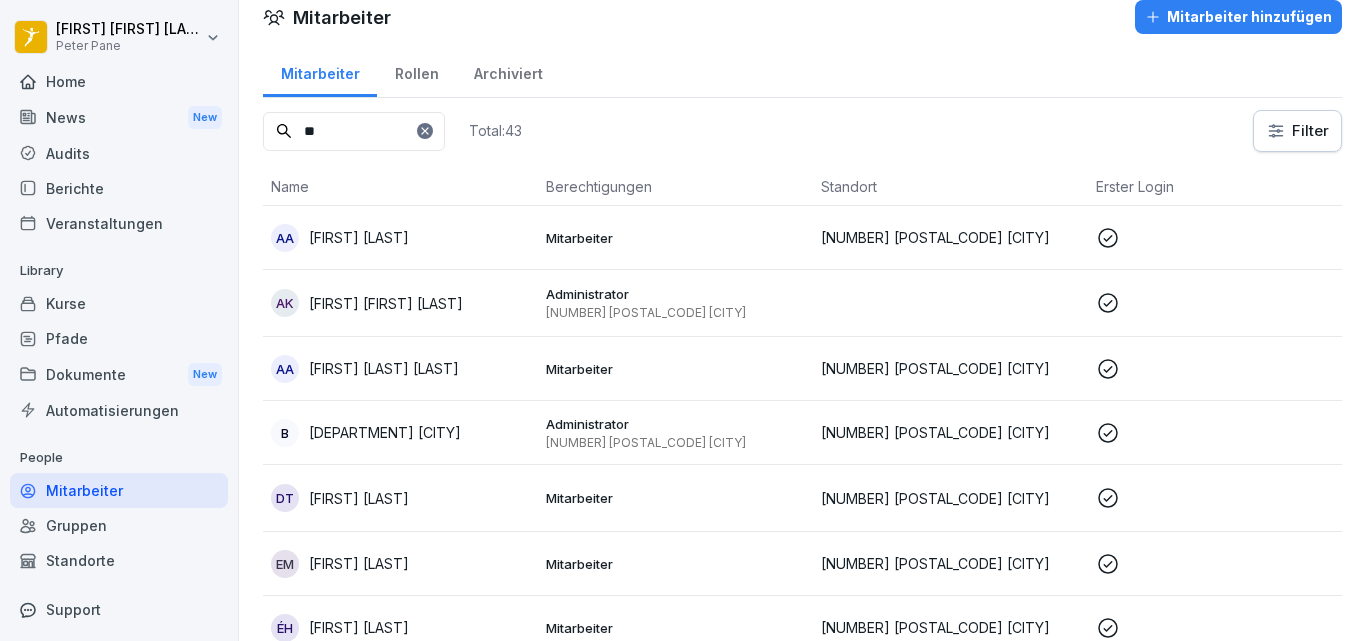 scroll, scrollTop: 0, scrollLeft: 0, axis: both 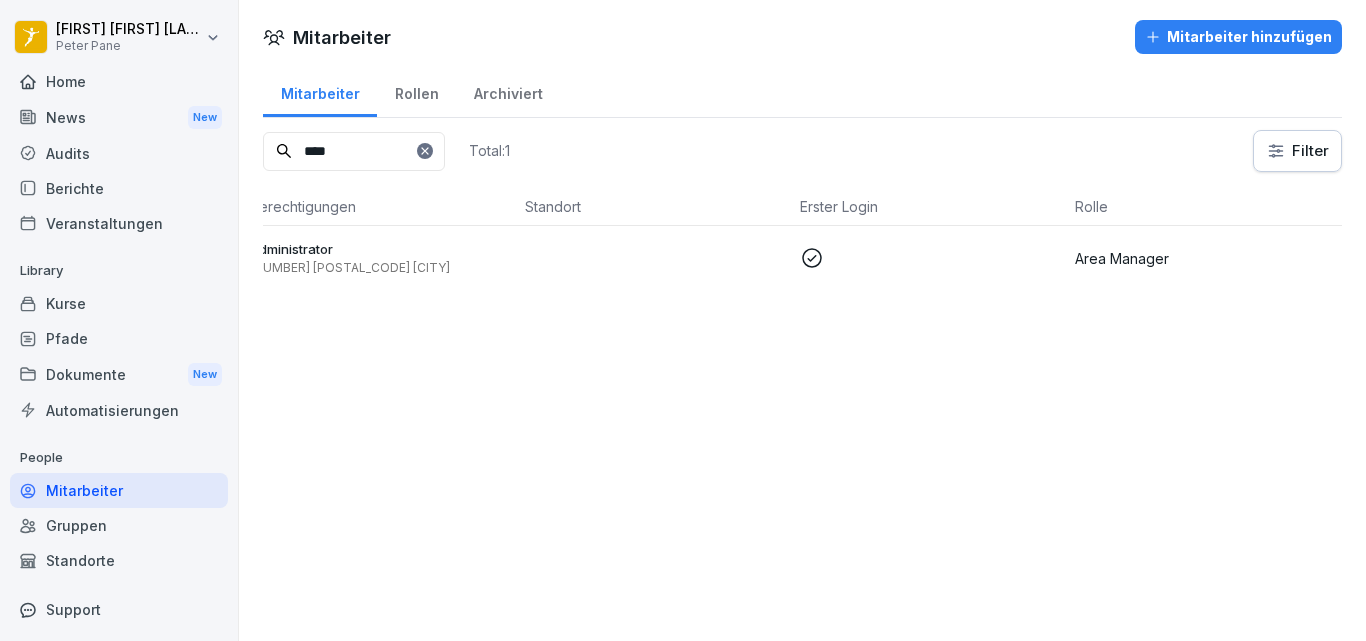 type on "****" 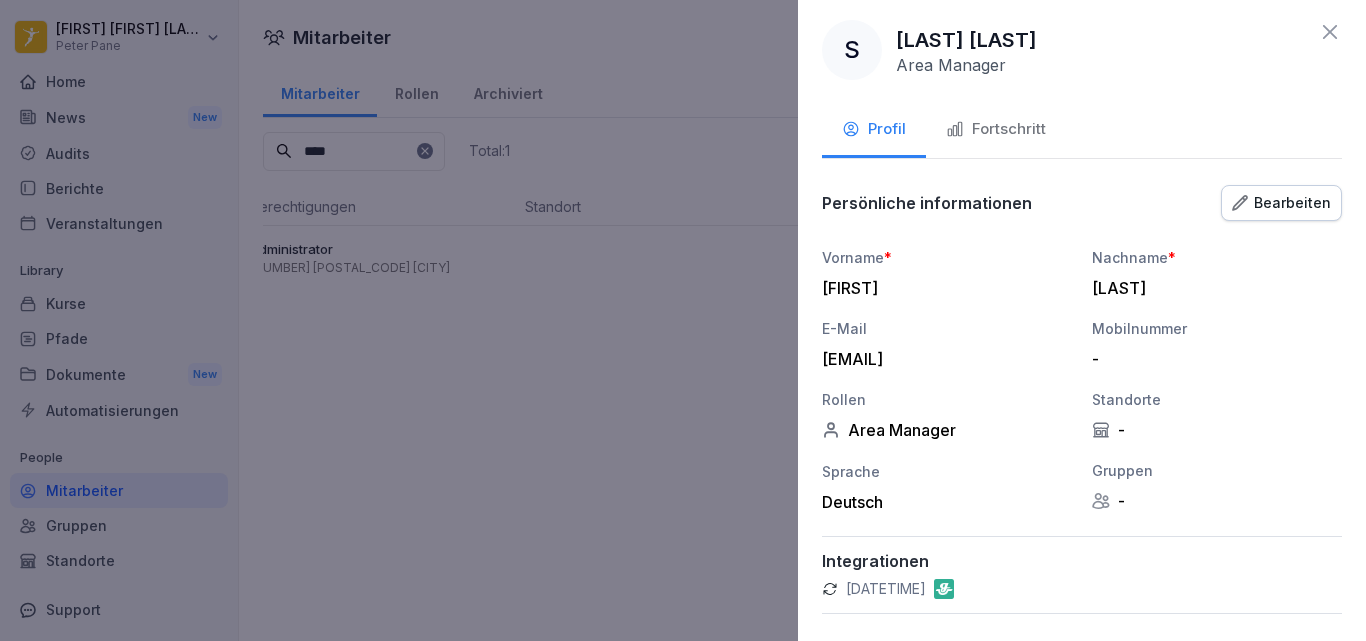 scroll, scrollTop: 0, scrollLeft: 0, axis: both 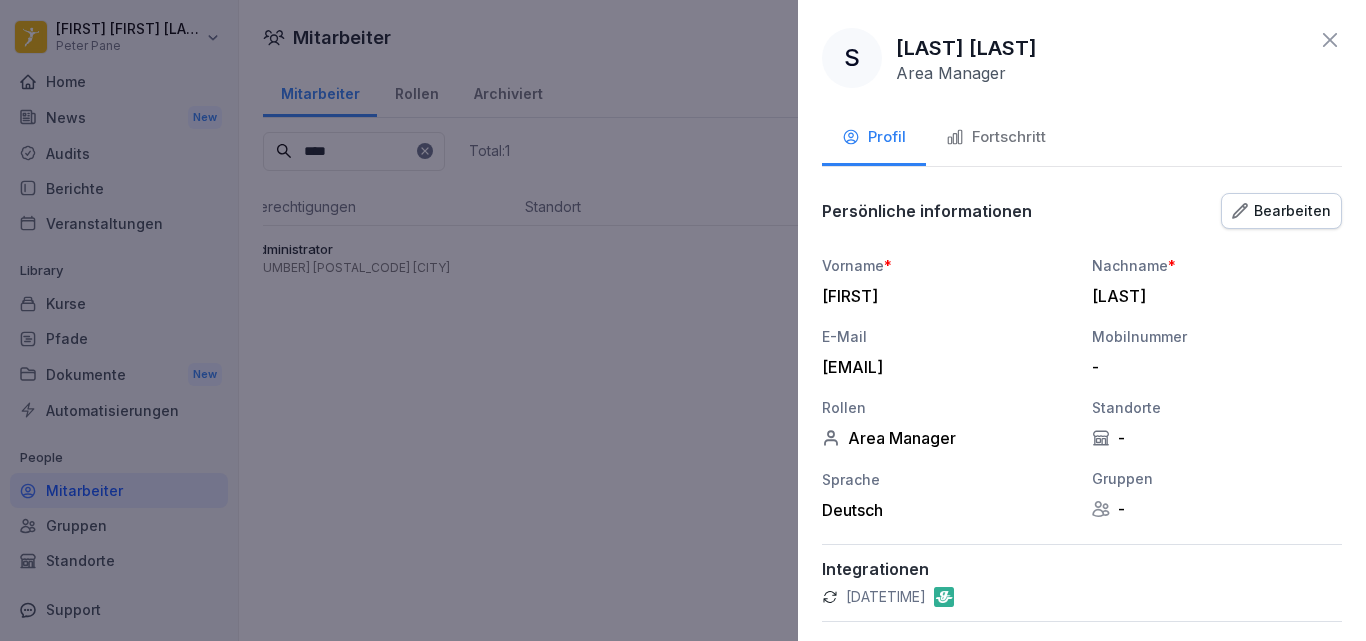click on "Fortschritt" at bounding box center [996, 137] 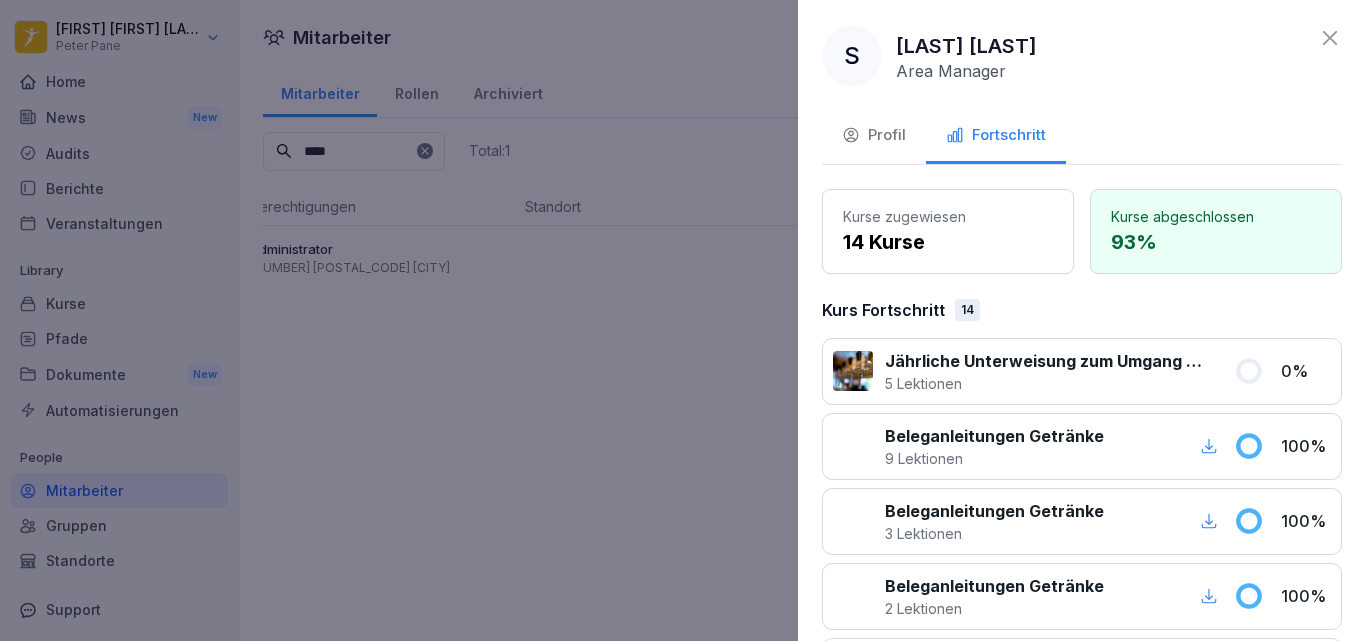 scroll, scrollTop: 0, scrollLeft: 0, axis: both 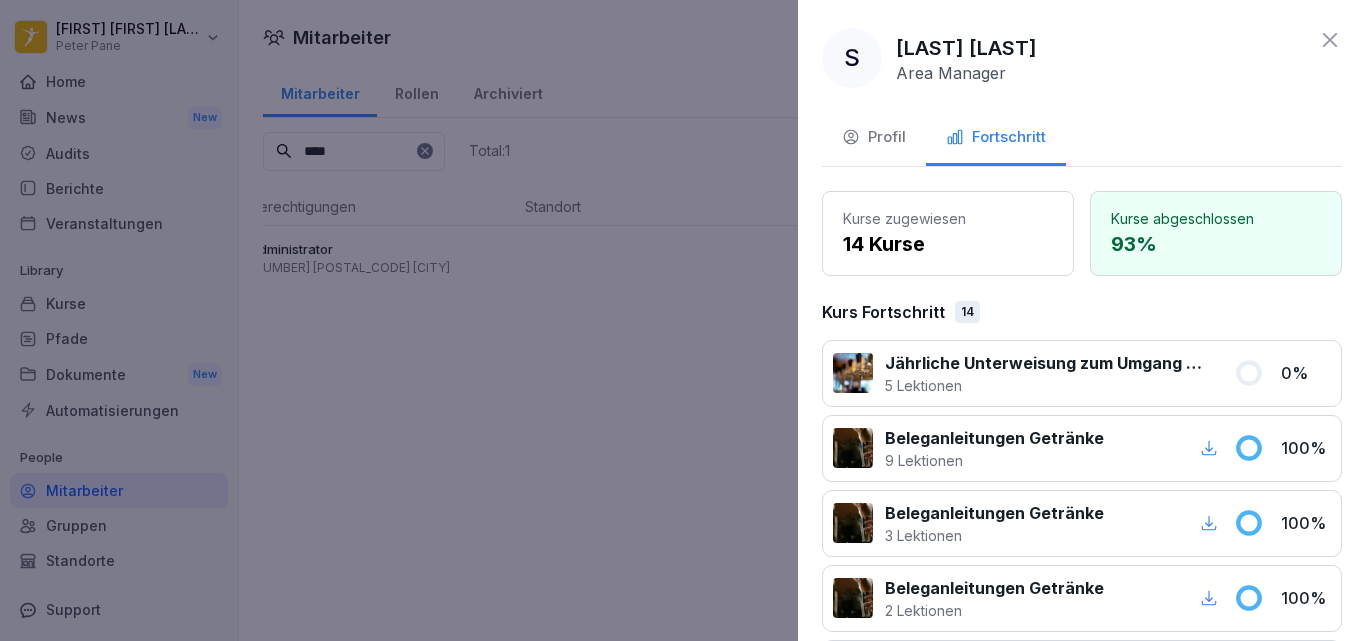 click on "Profil" at bounding box center [874, 137] 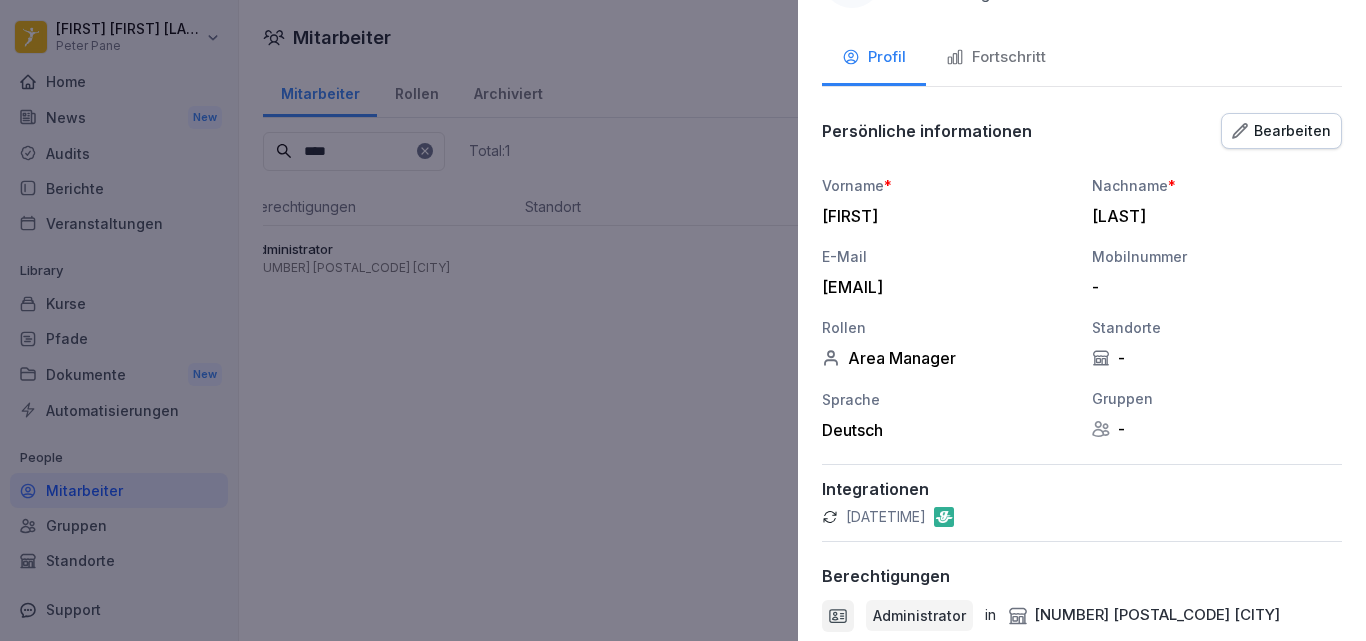 scroll, scrollTop: 164, scrollLeft: 0, axis: vertical 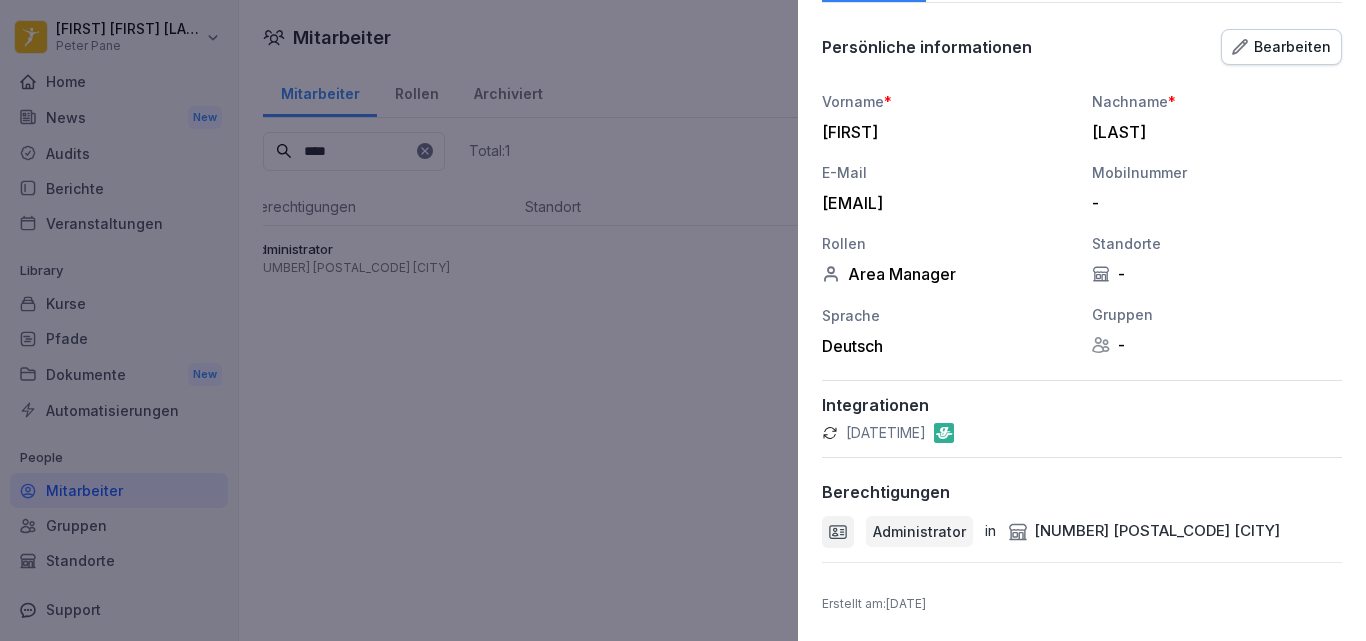 click at bounding box center [683, 320] 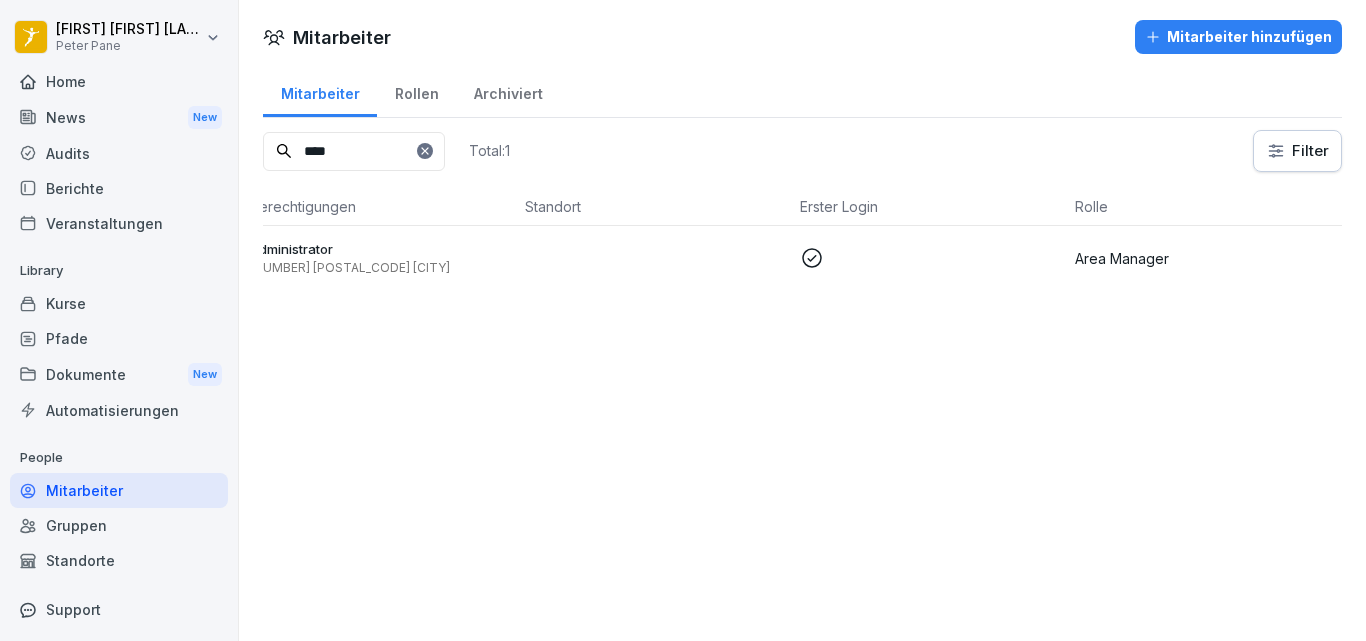 click on "Veranstaltungen" at bounding box center [119, 223] 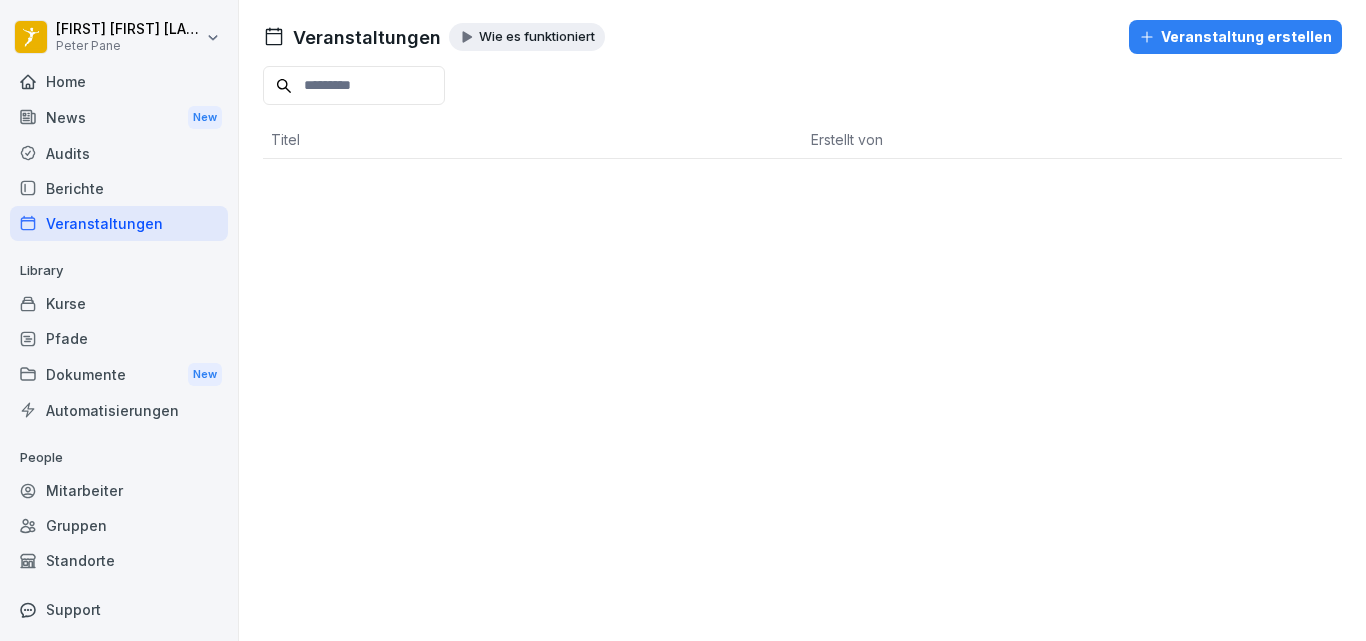 click on "Berichte" at bounding box center (119, 188) 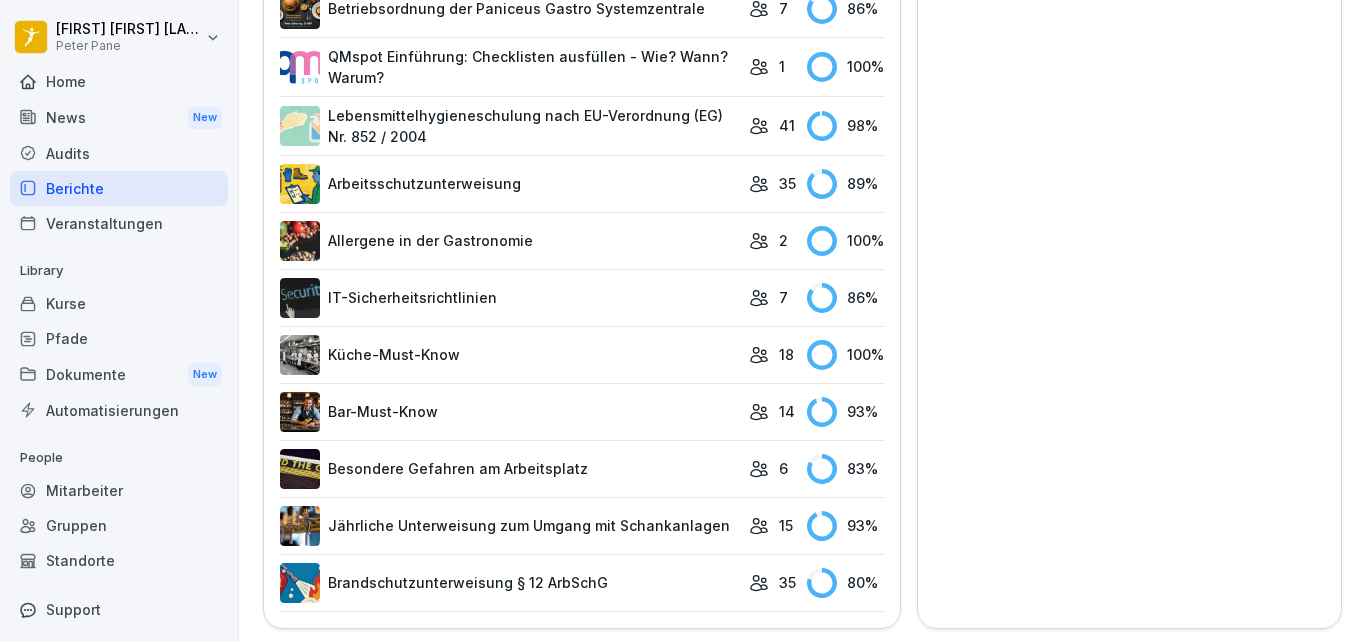 scroll, scrollTop: 1272, scrollLeft: 0, axis: vertical 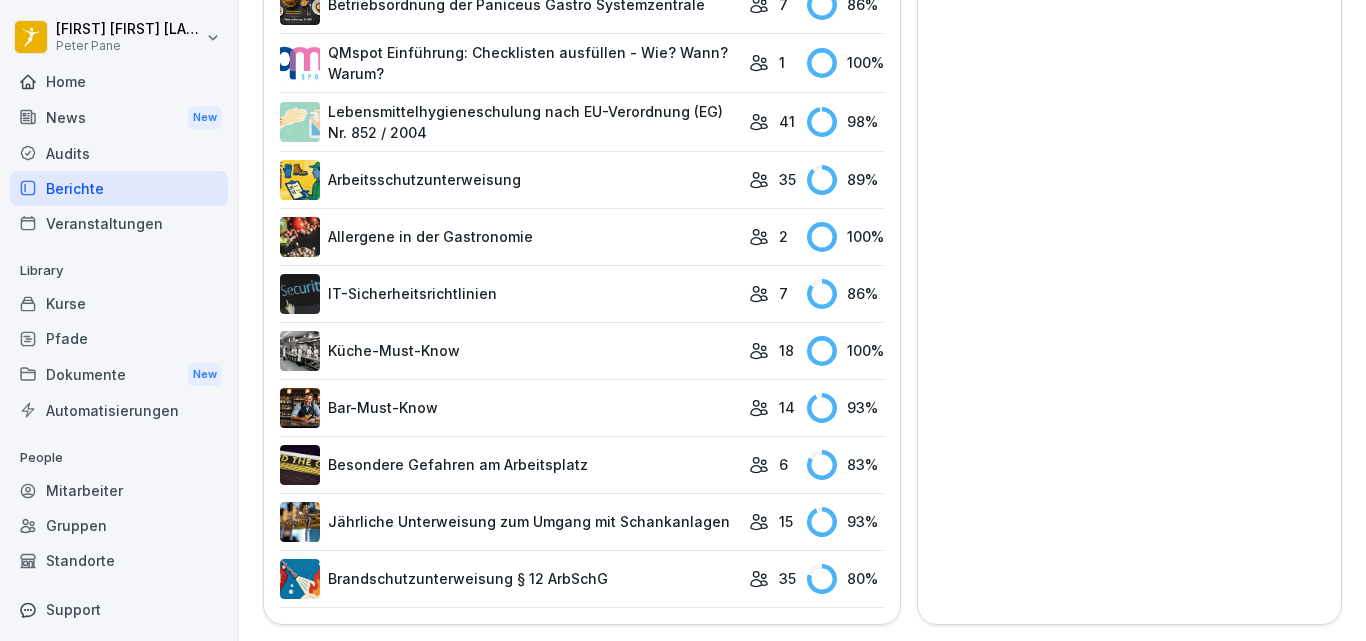 click on "Jährliche Unterweisung zum Umgang mit Schankanlagen" at bounding box center (509, 522) 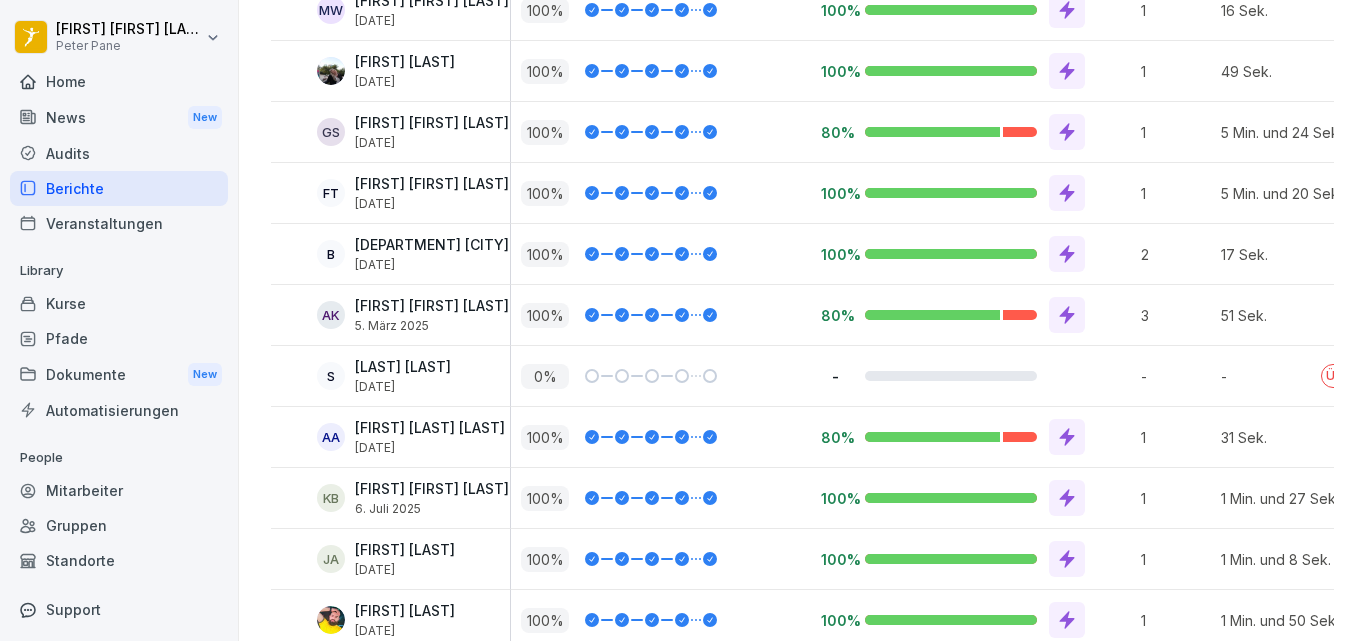 scroll, scrollTop: 407, scrollLeft: 0, axis: vertical 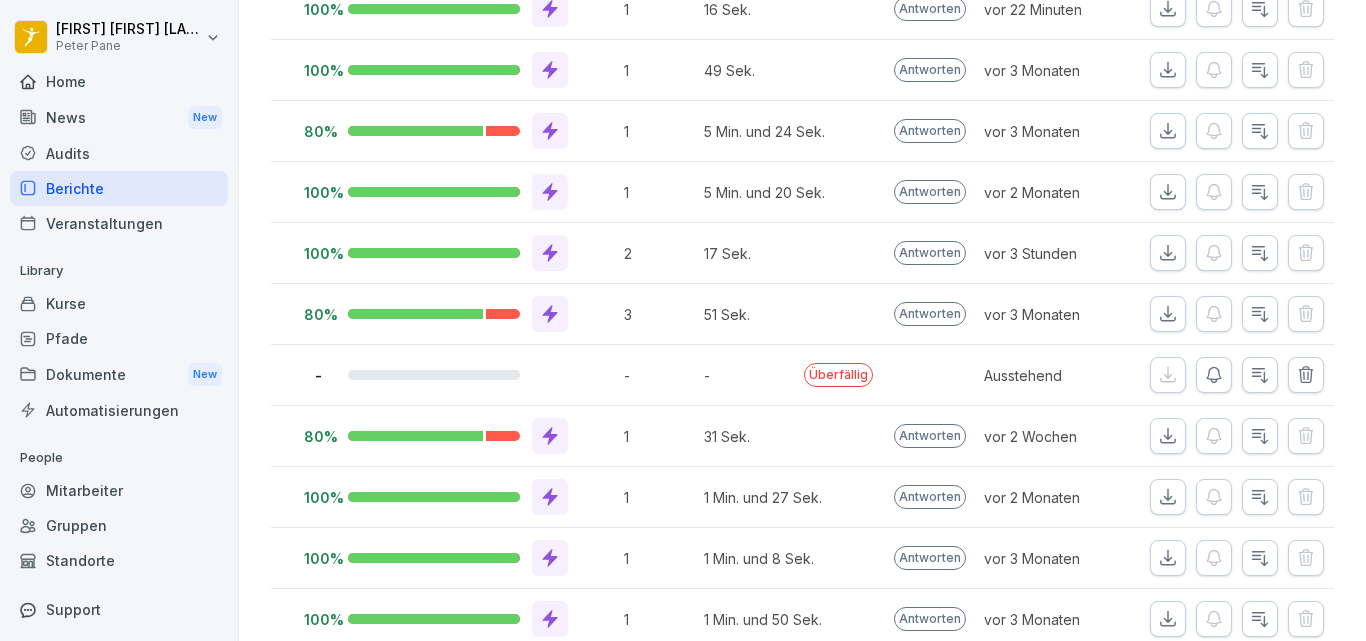 click 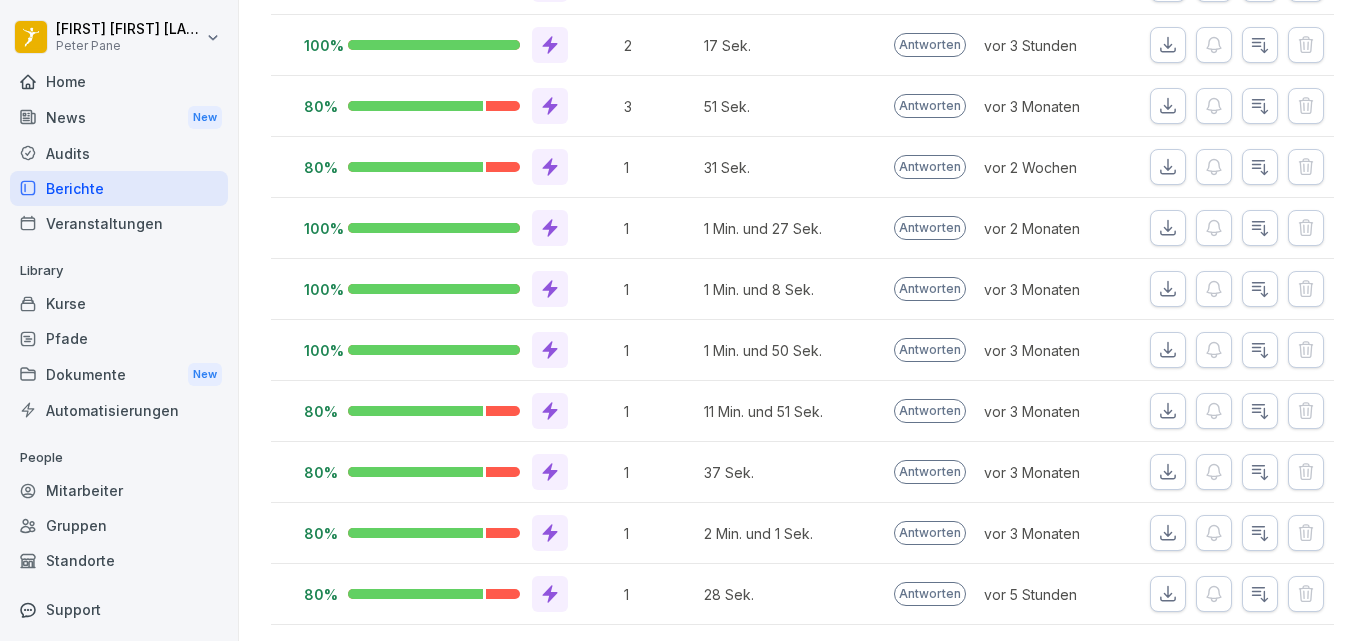 scroll, scrollTop: 0, scrollLeft: 0, axis: both 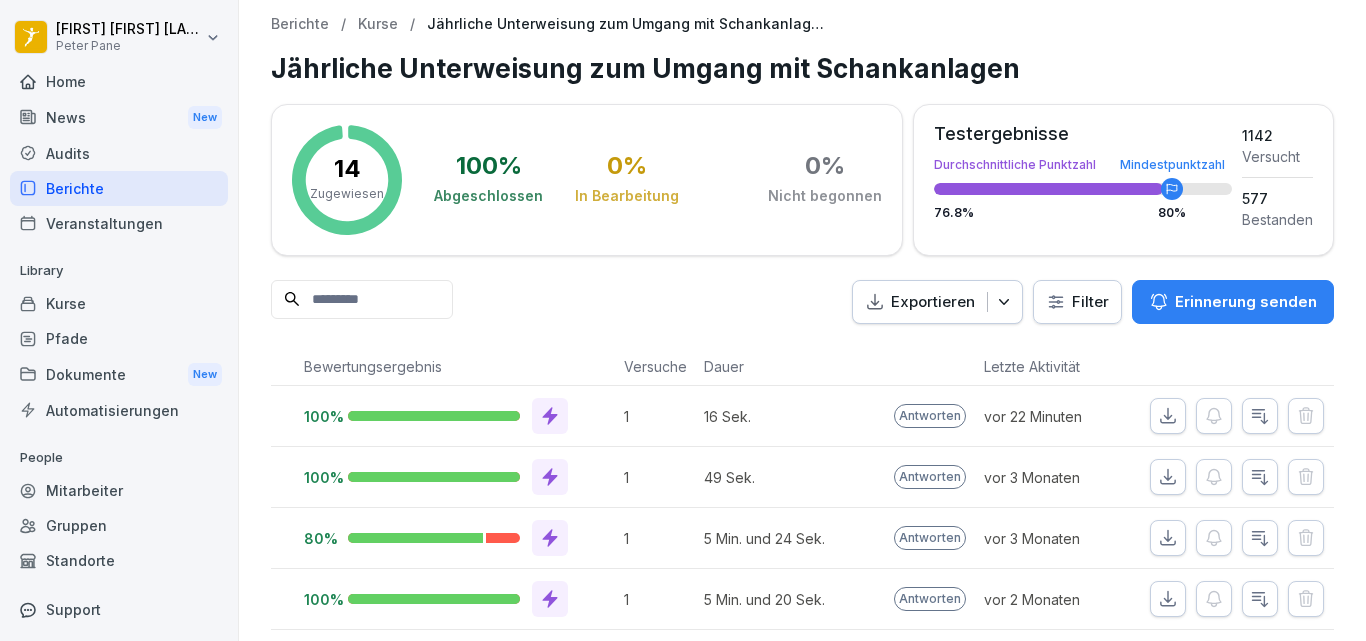 click on "Berichte" at bounding box center (119, 188) 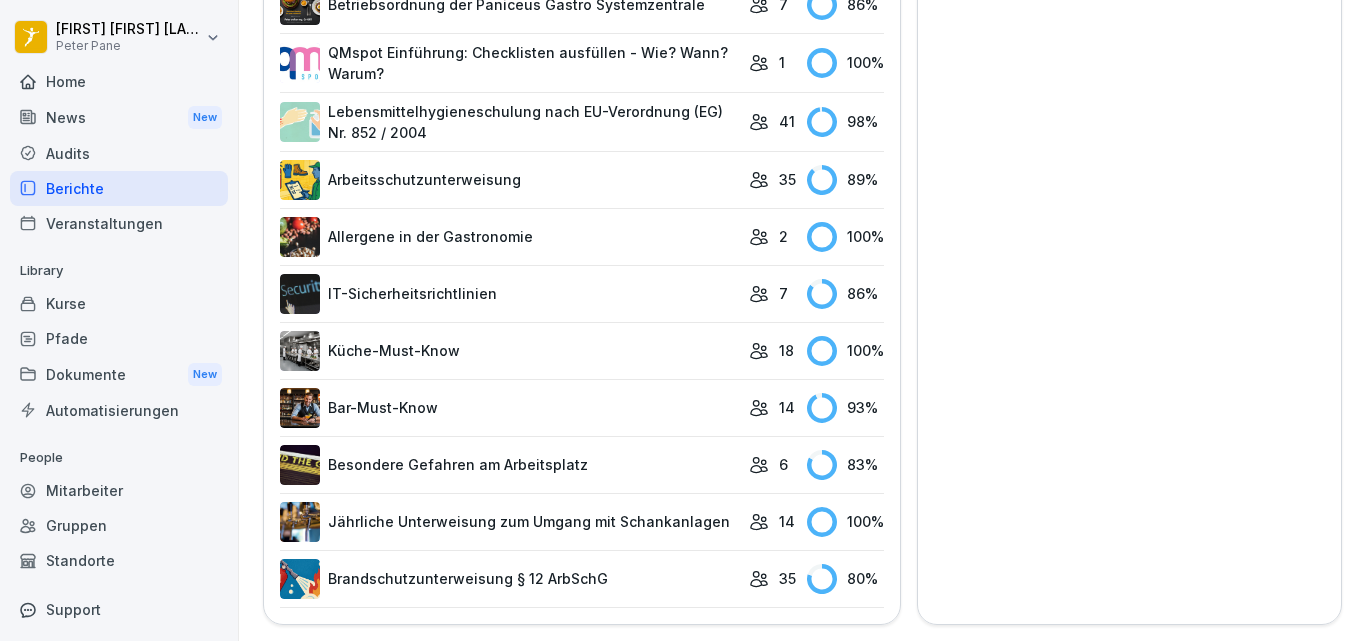 scroll, scrollTop: 1272, scrollLeft: 0, axis: vertical 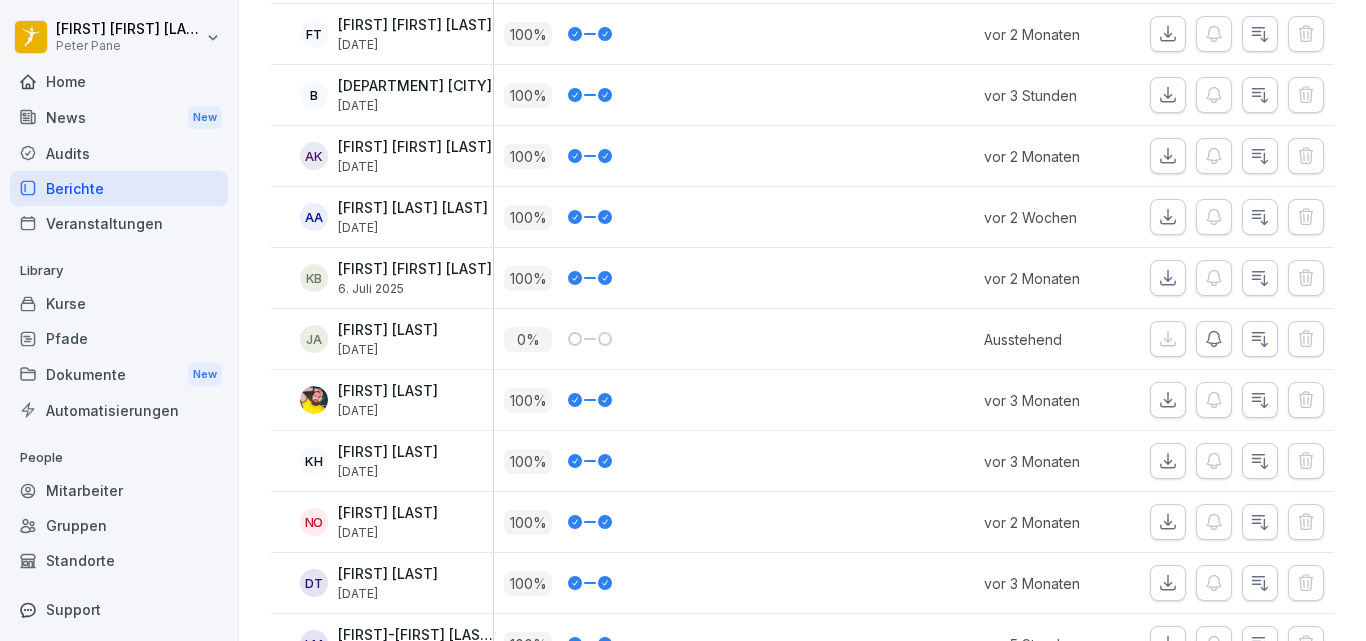 click on "Mitarbeiter" at bounding box center [119, 490] 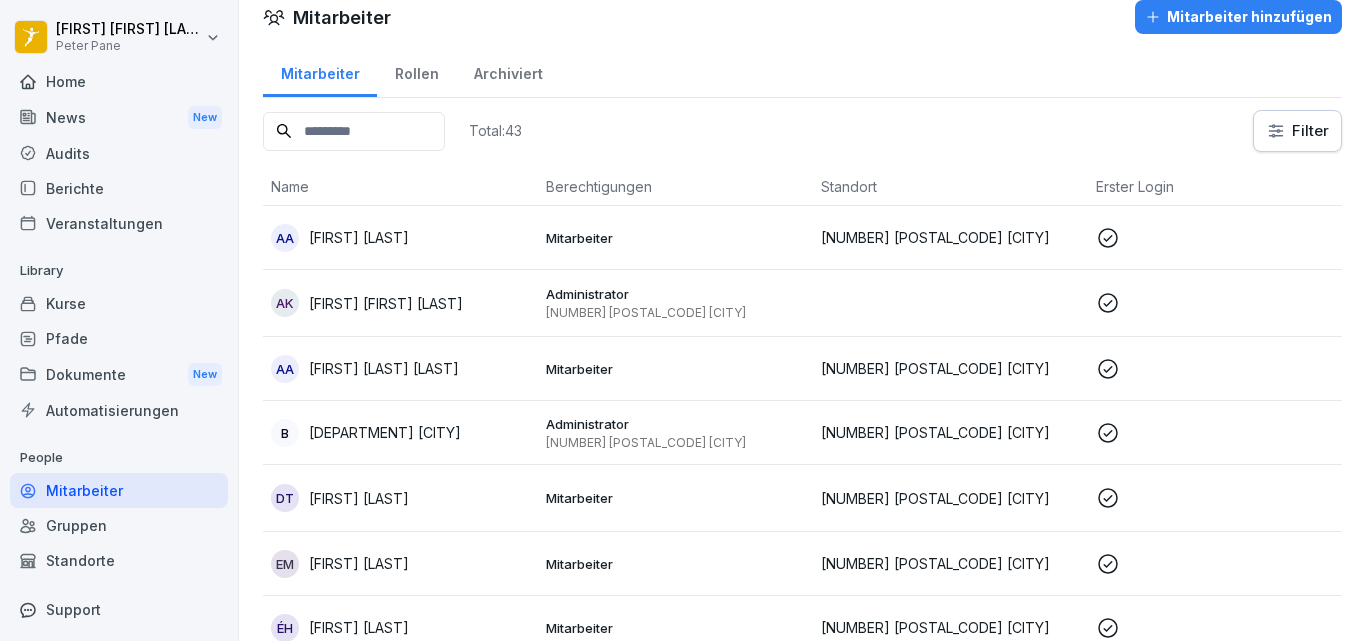 click at bounding box center [354, 131] 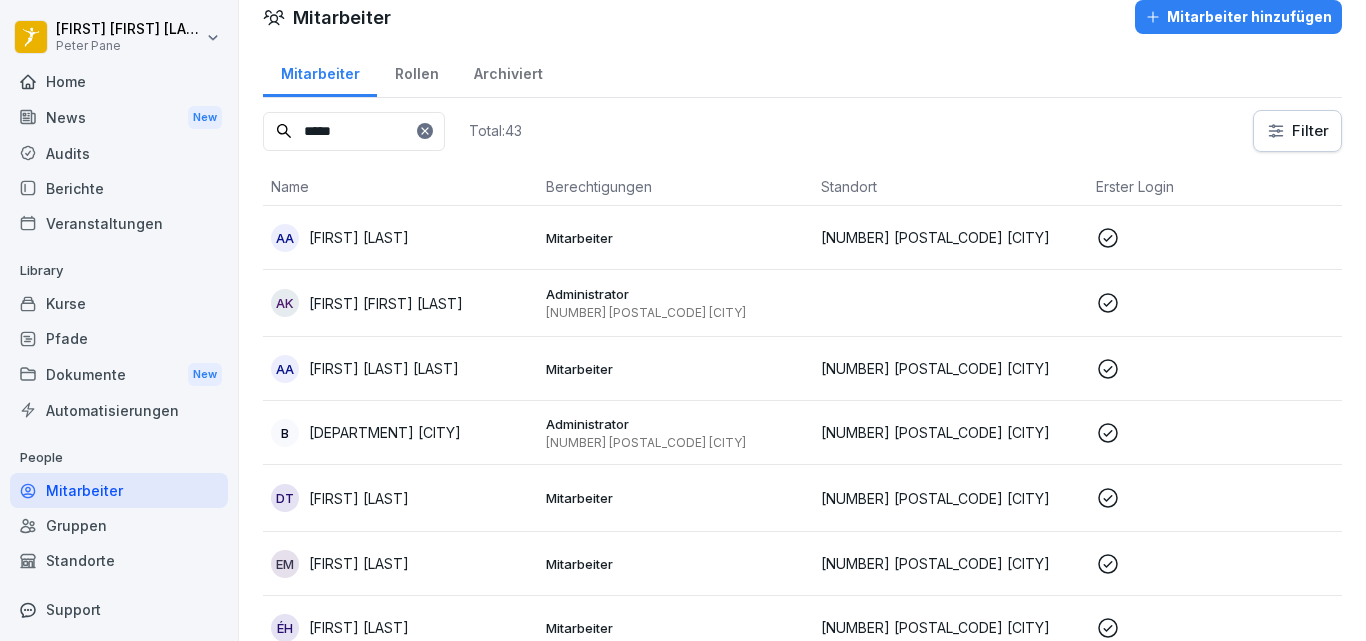 scroll, scrollTop: 0, scrollLeft: 0, axis: both 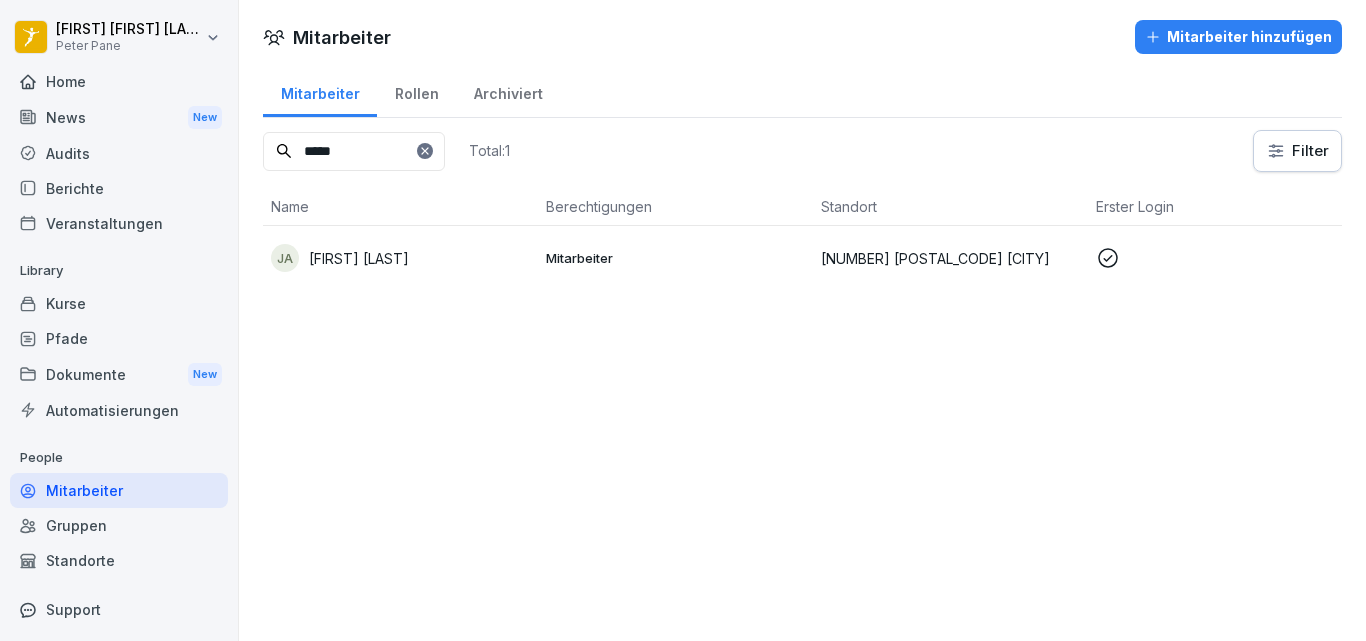 type on "*****" 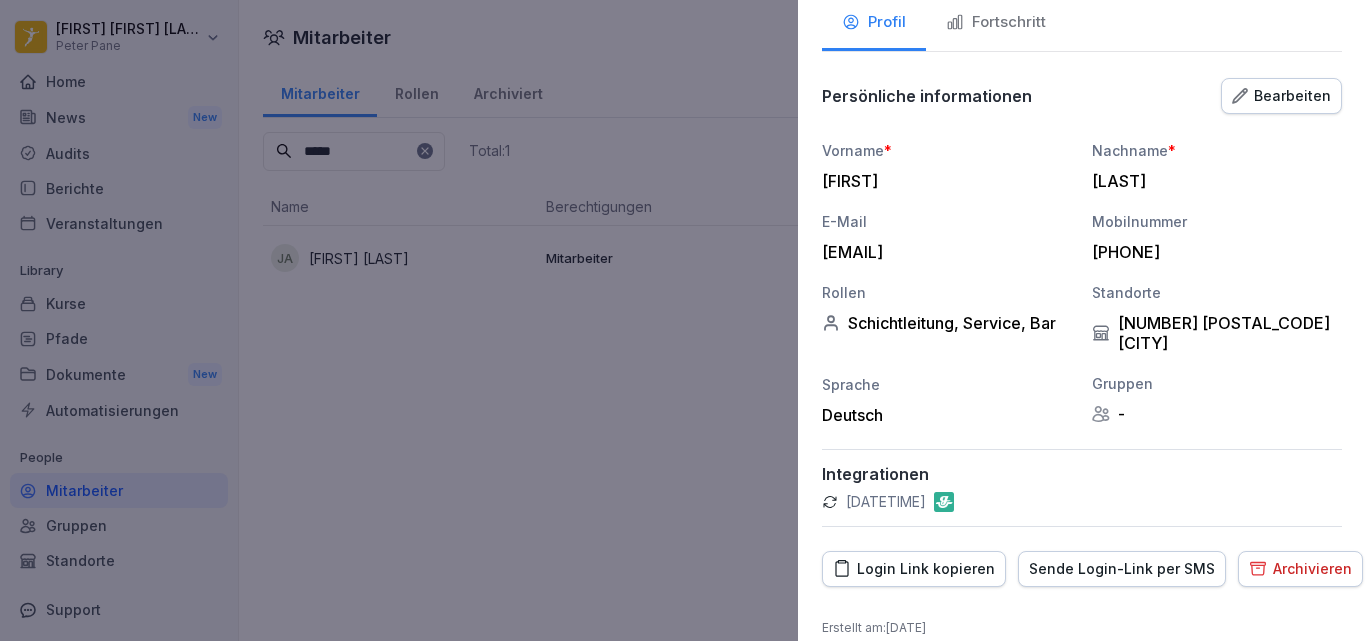scroll, scrollTop: 119, scrollLeft: 0, axis: vertical 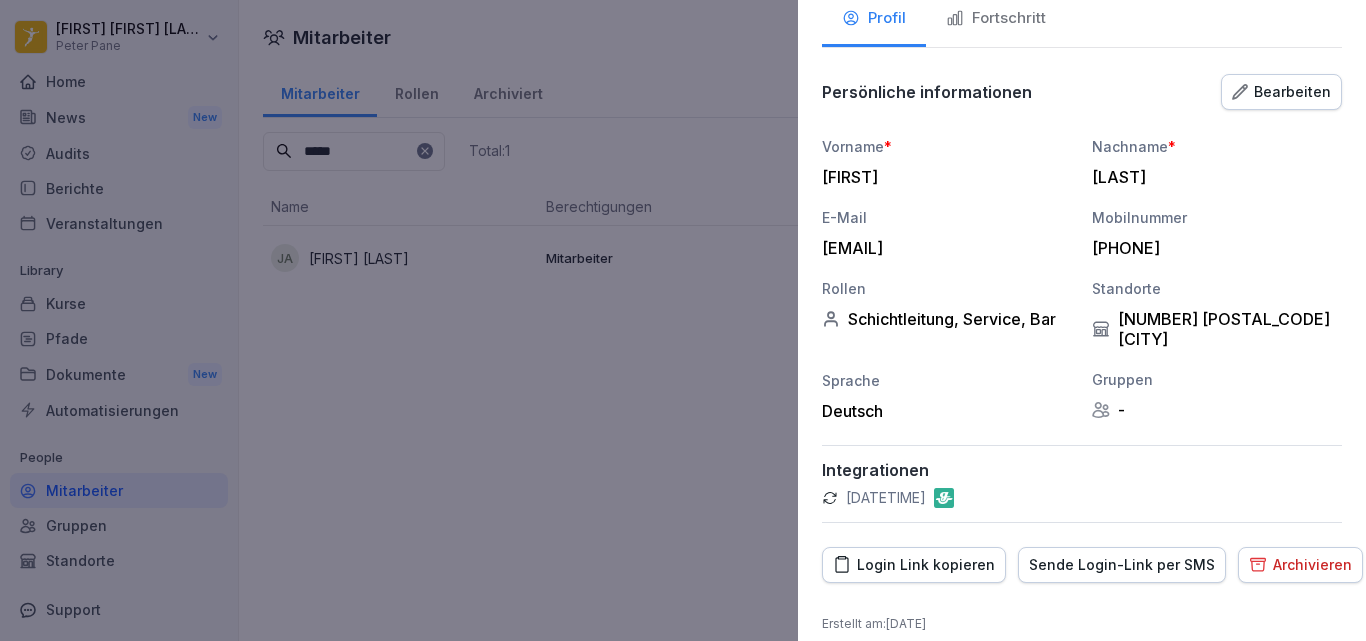 click on "Login Link kopieren" at bounding box center [914, 565] 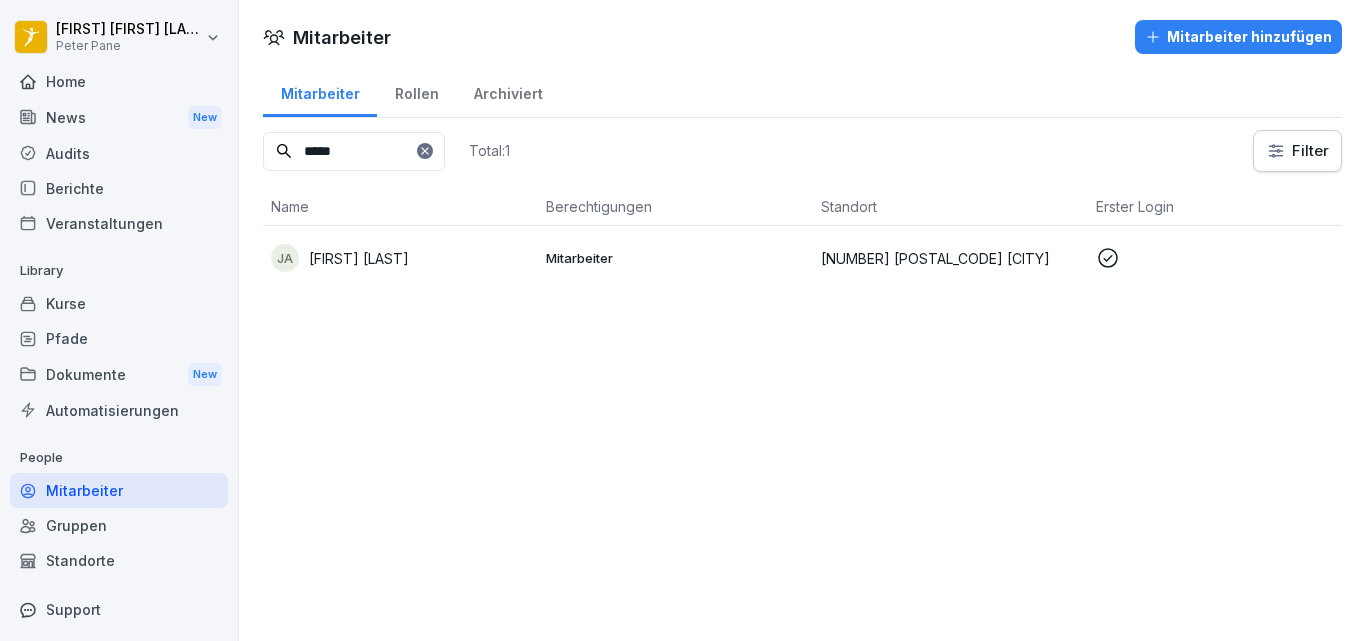 click on "Berichte" at bounding box center [119, 188] 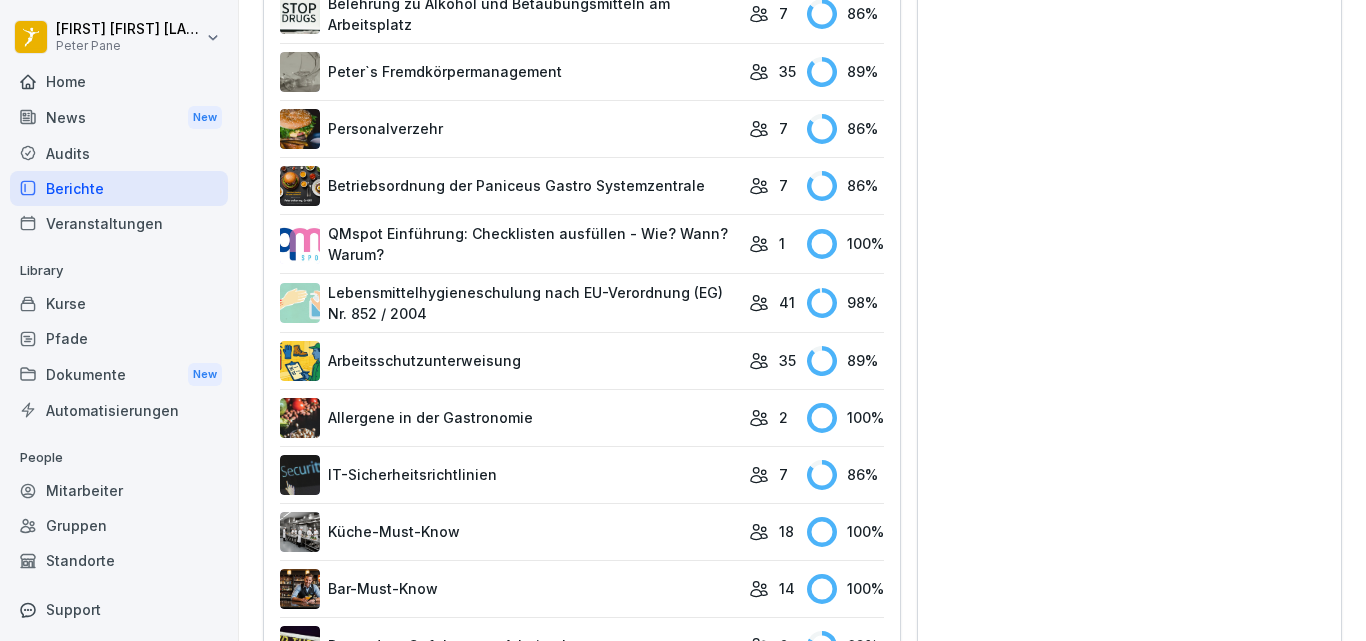 scroll, scrollTop: 1272, scrollLeft: 0, axis: vertical 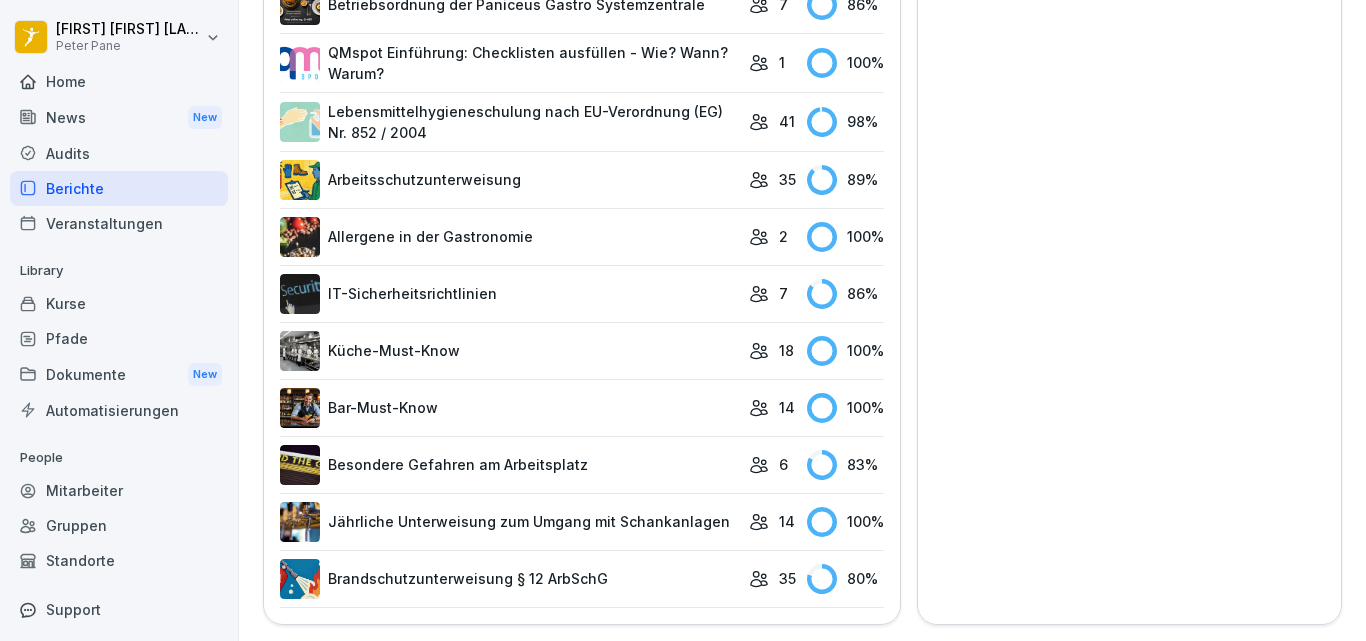 click on "Besondere Gefahren am Arbeitsplatz" at bounding box center [509, 465] 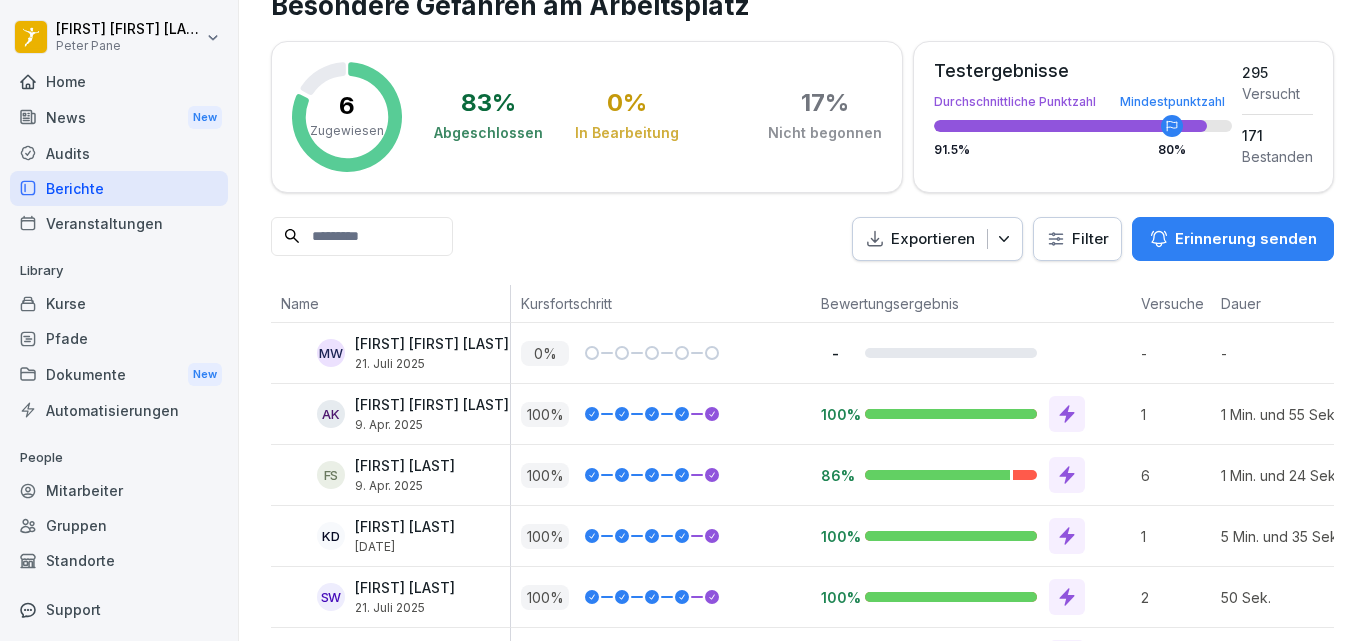 scroll, scrollTop: 57, scrollLeft: 0, axis: vertical 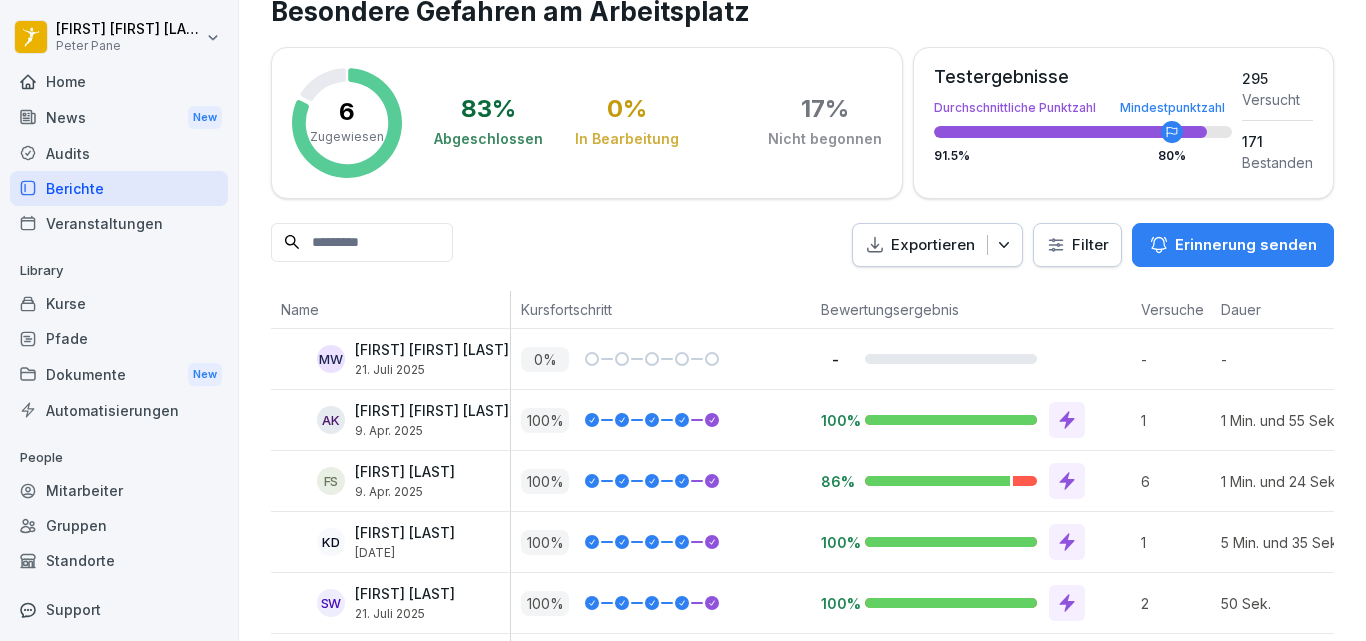 click on "Mitarbeiter" at bounding box center (119, 490) 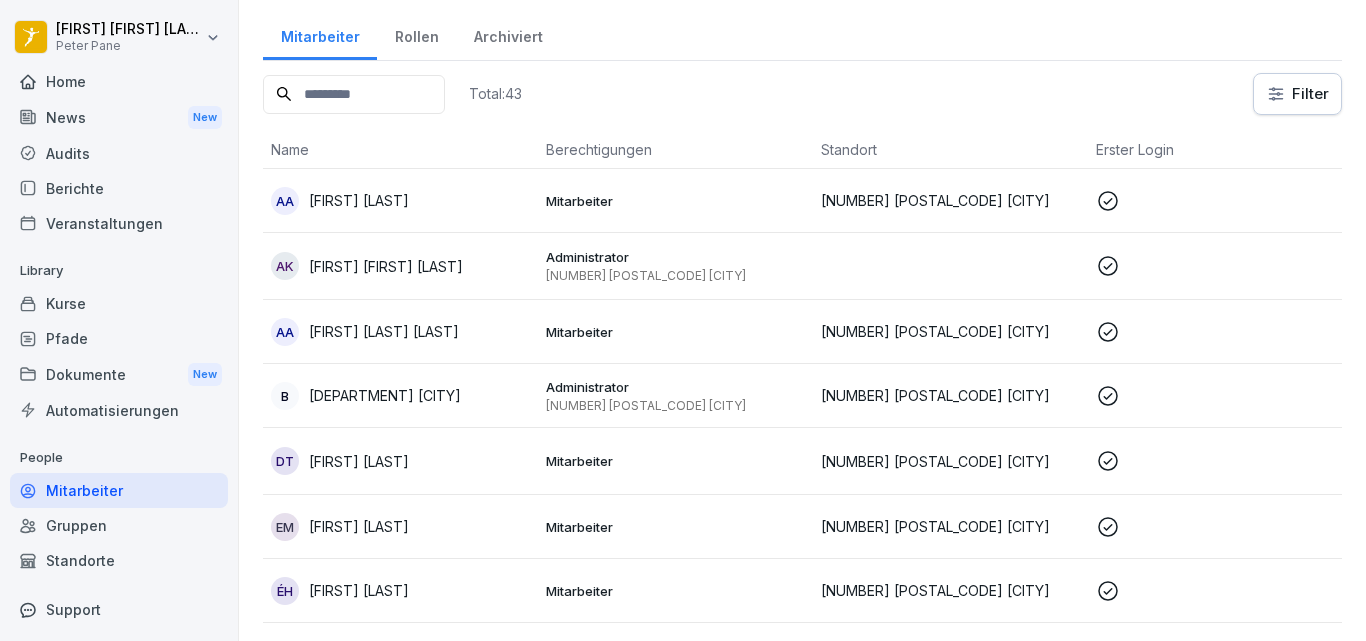 scroll, scrollTop: 20, scrollLeft: 0, axis: vertical 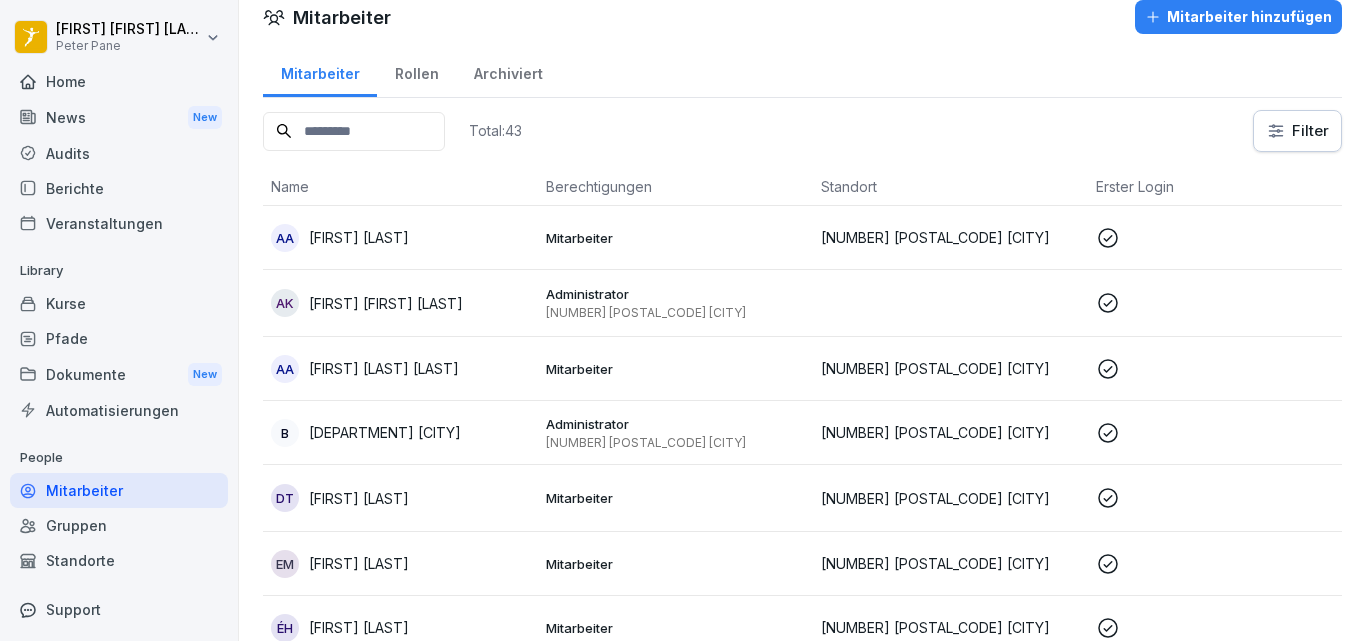 click at bounding box center (354, 131) 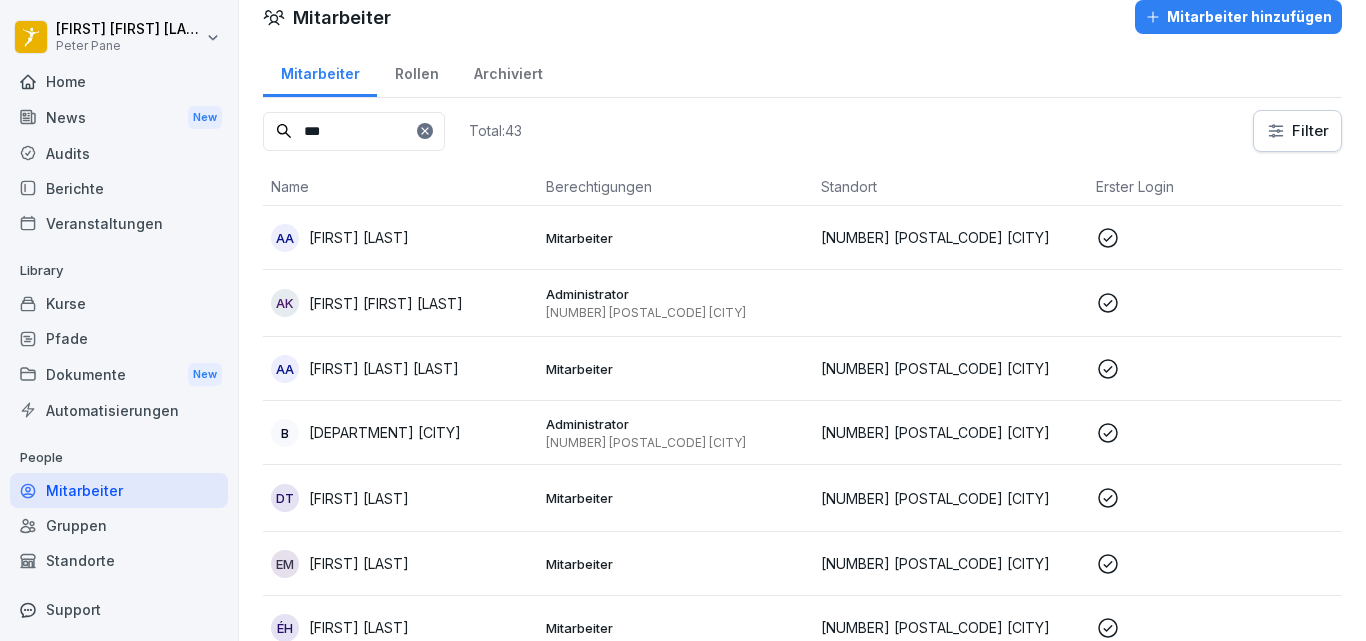 scroll, scrollTop: 0, scrollLeft: 0, axis: both 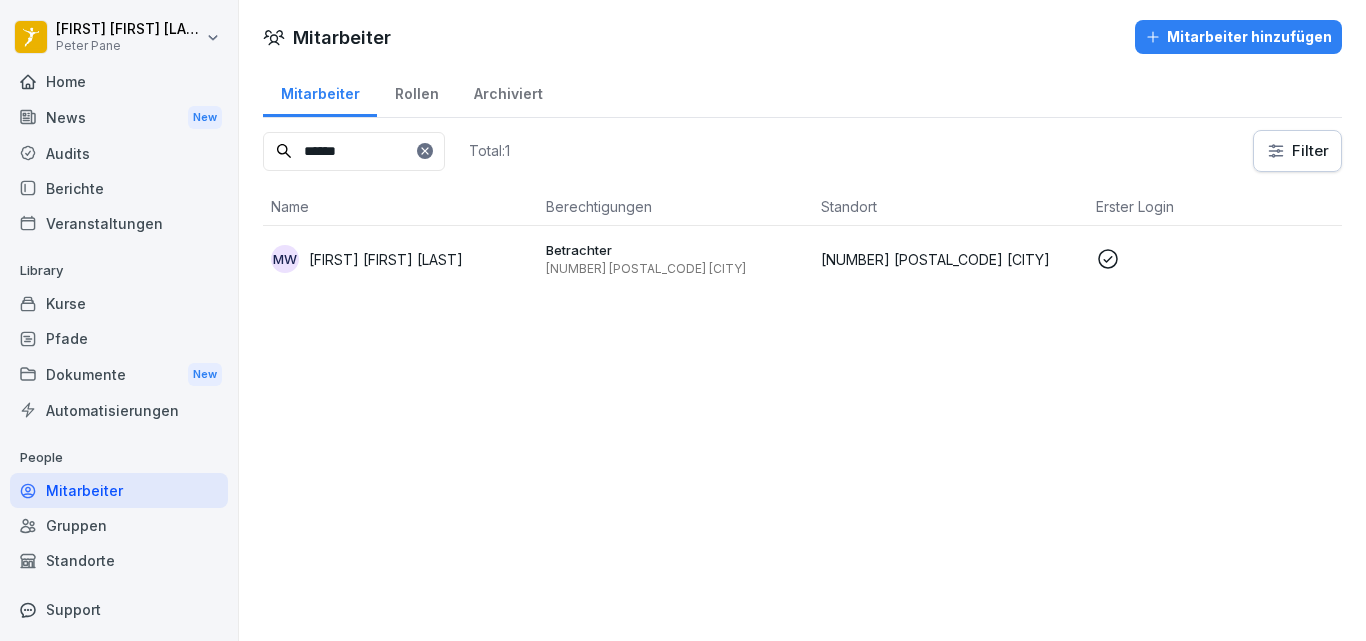 type on "******" 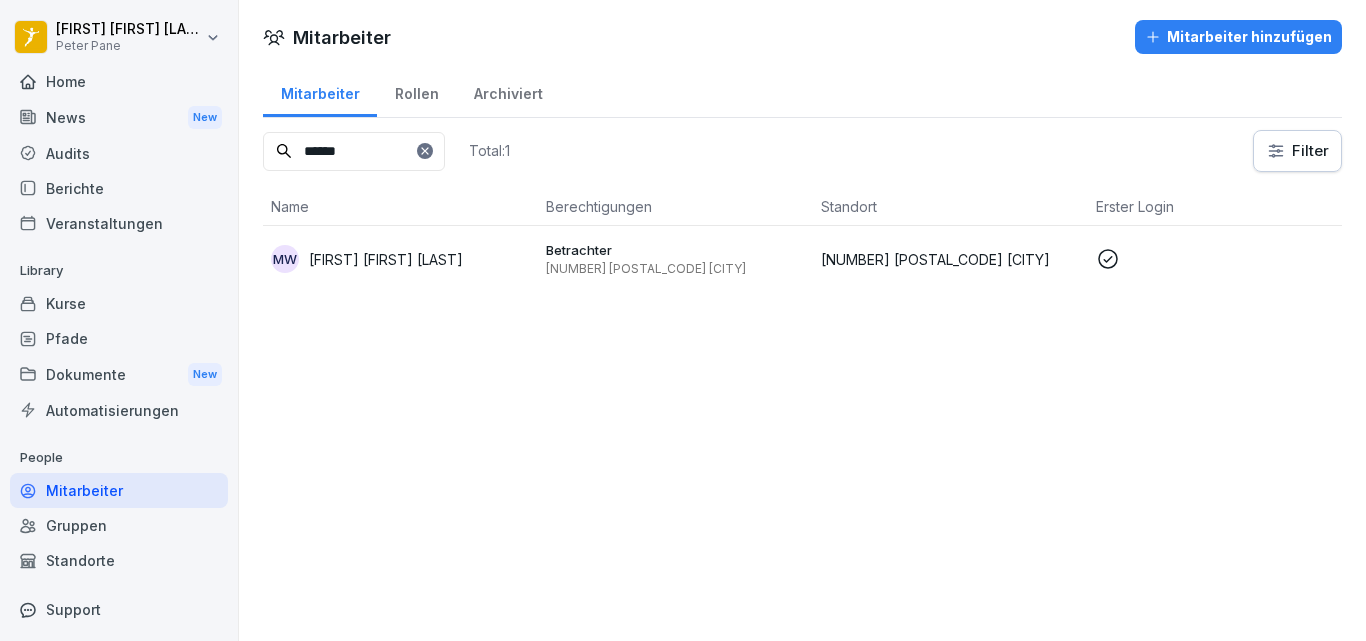 click on "[FIRST] [FIRST] [LAST]" at bounding box center [400, 259] 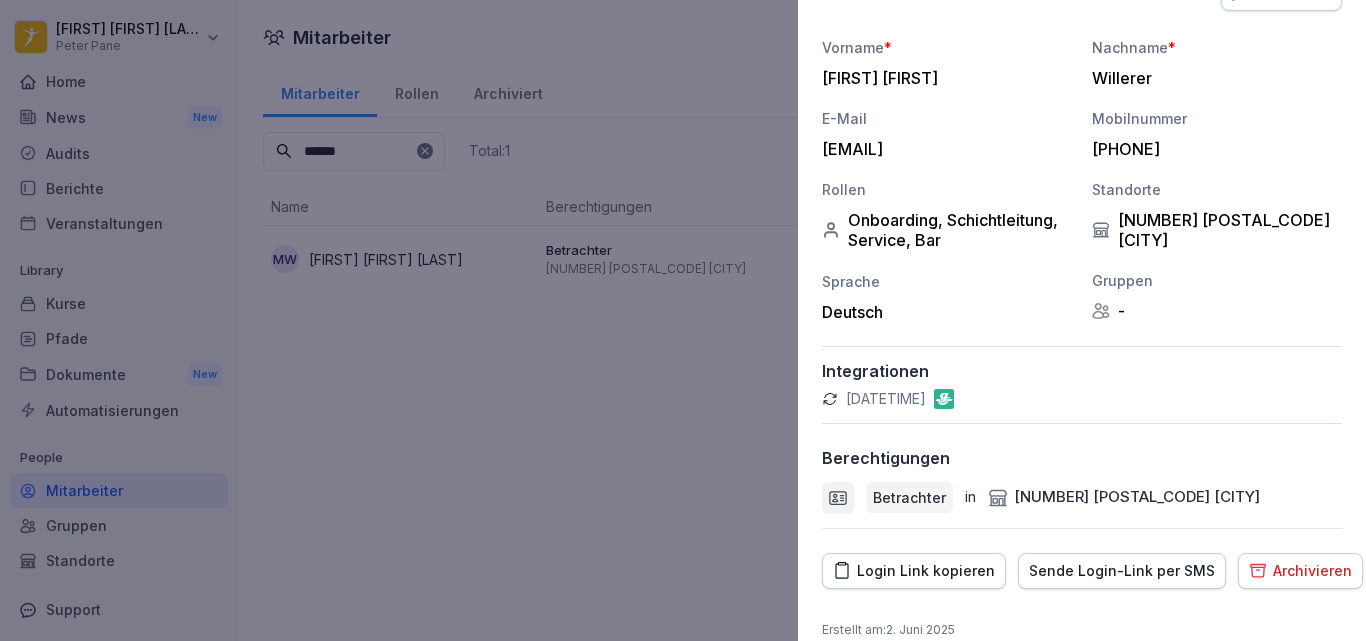 scroll, scrollTop: 244, scrollLeft: 0, axis: vertical 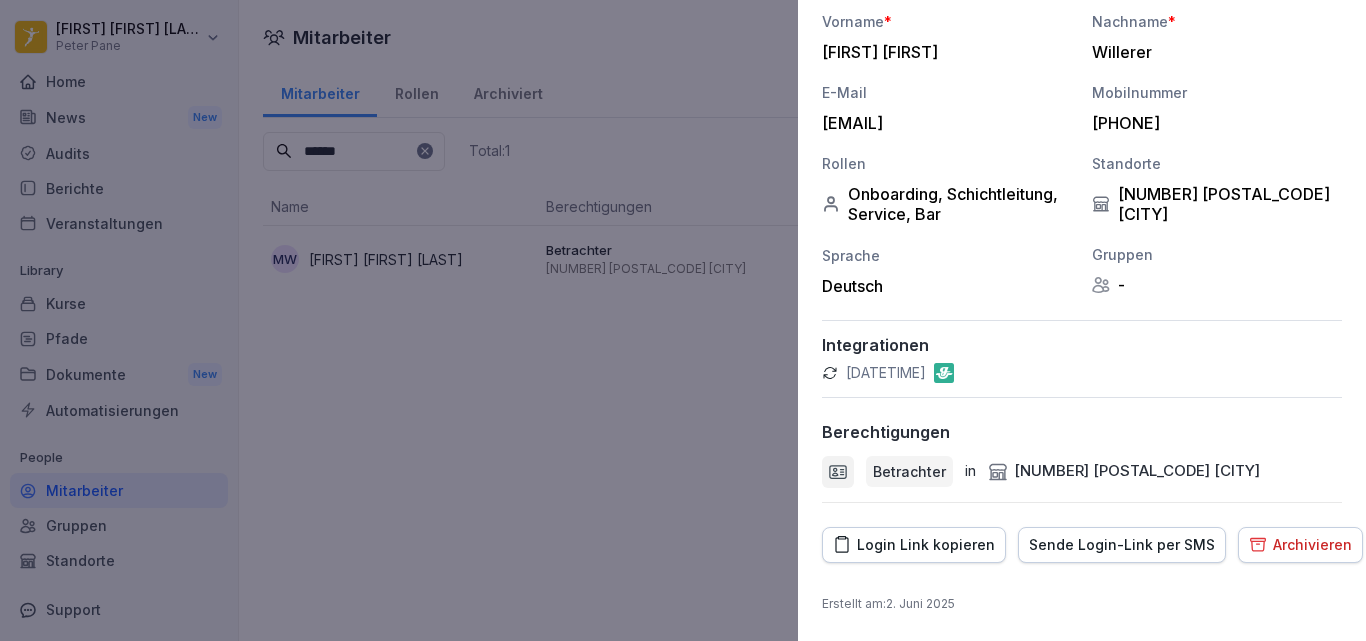 click on "Login Link kopieren" at bounding box center [914, 545] 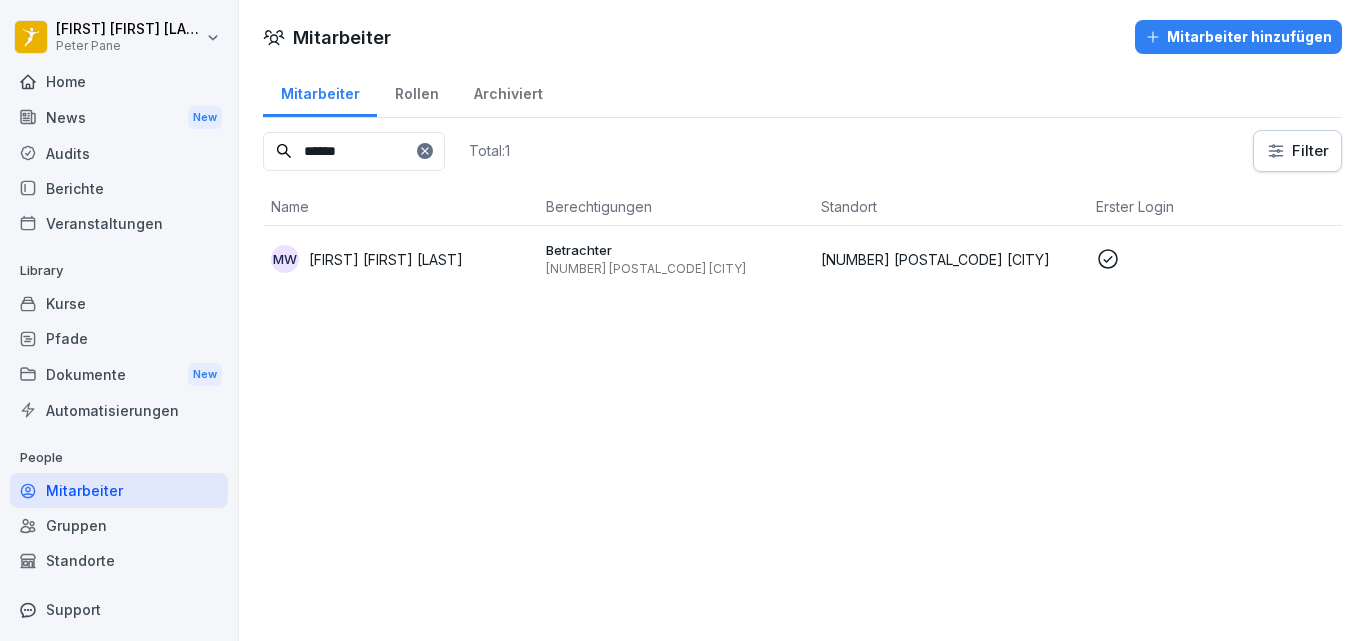 click on "Berichte" at bounding box center [119, 188] 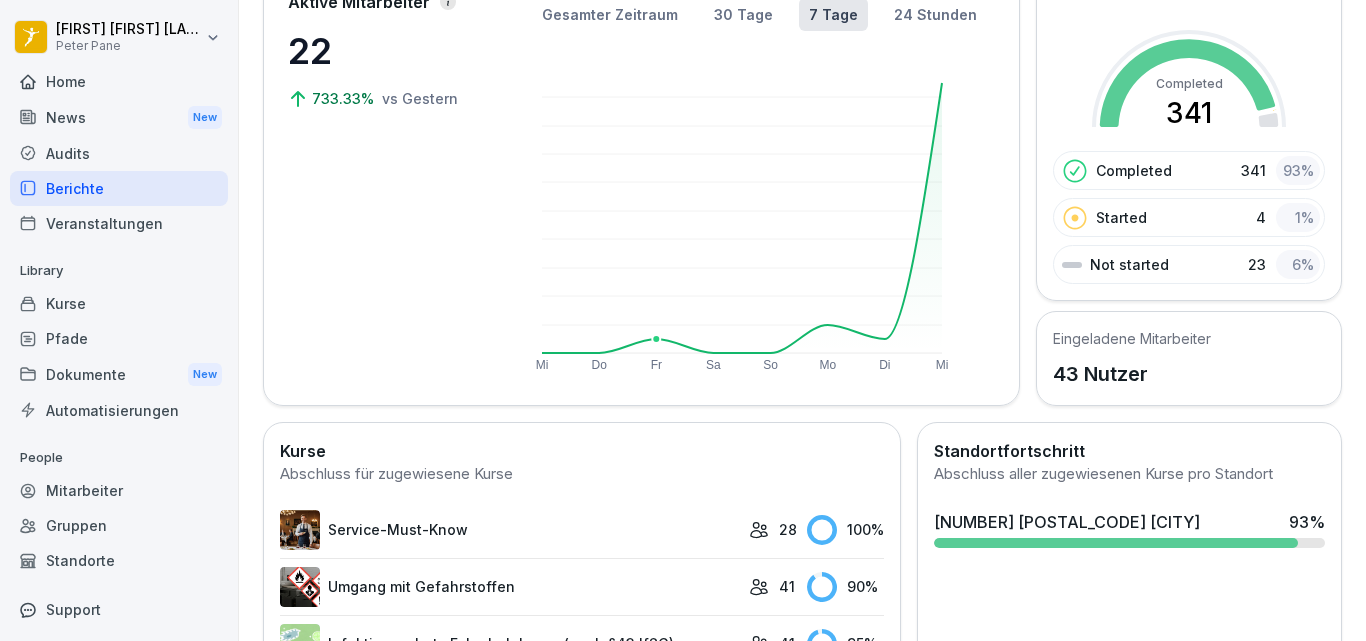 scroll, scrollTop: 160, scrollLeft: 0, axis: vertical 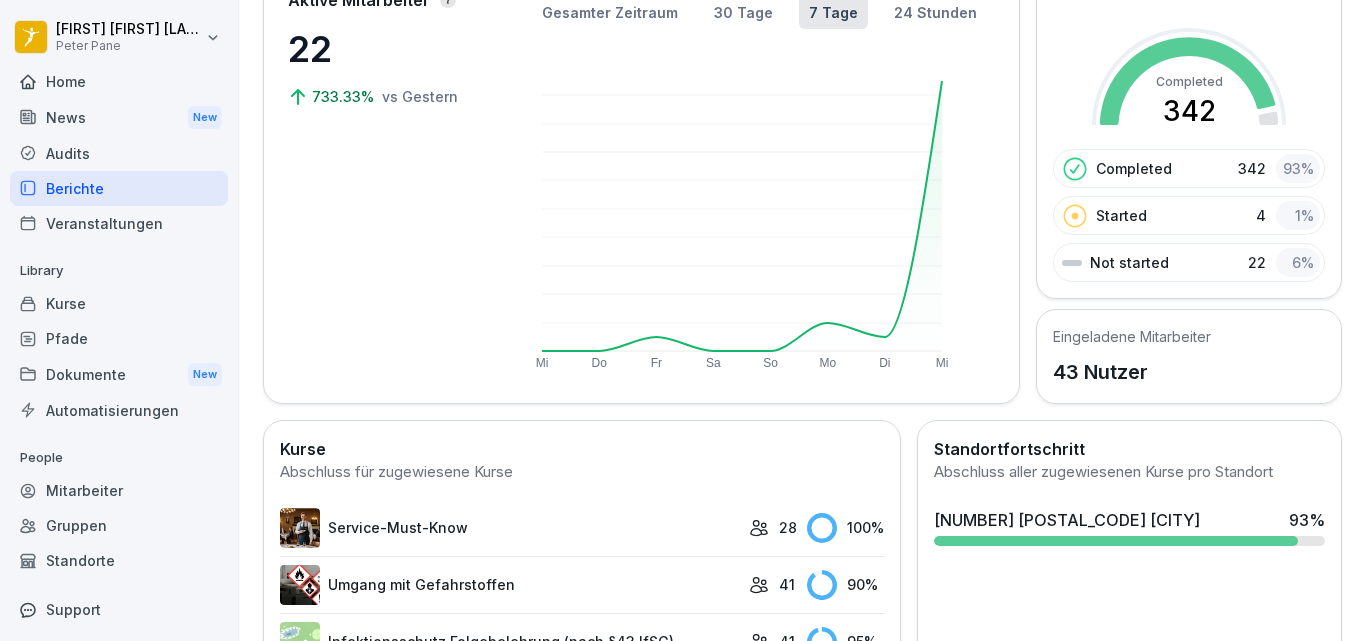 click on "Berichte" at bounding box center [119, 188] 